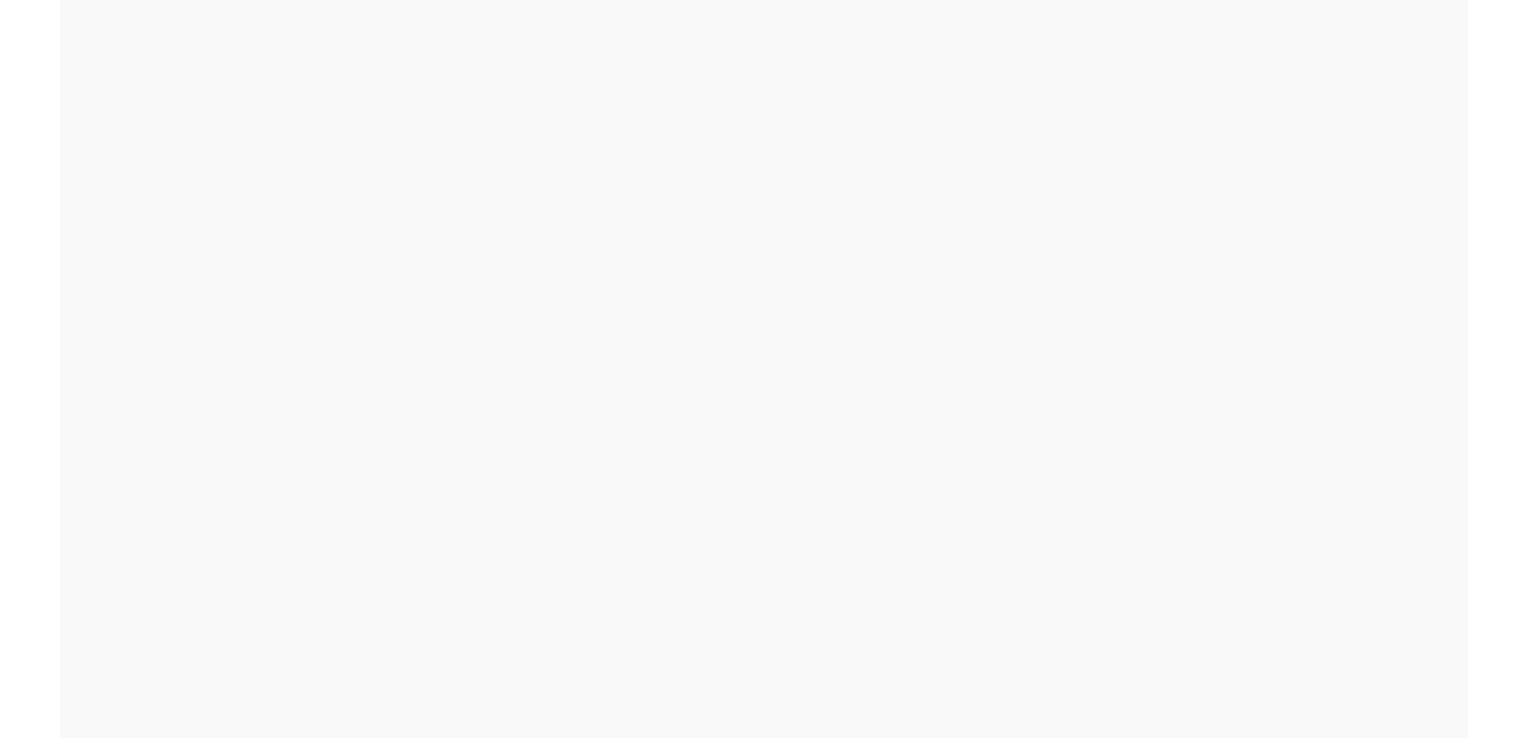 scroll, scrollTop: 0, scrollLeft: 0, axis: both 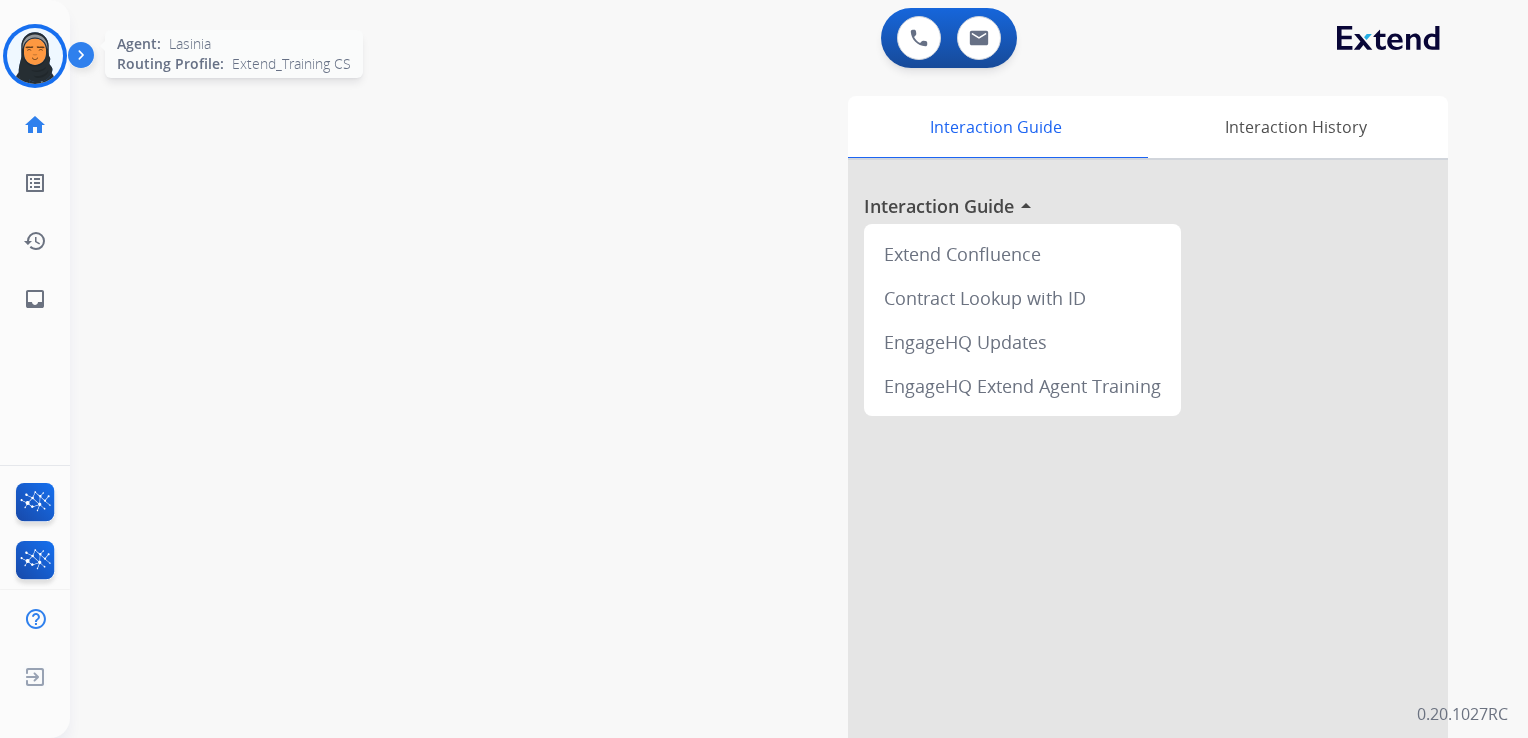 click at bounding box center [35, 56] 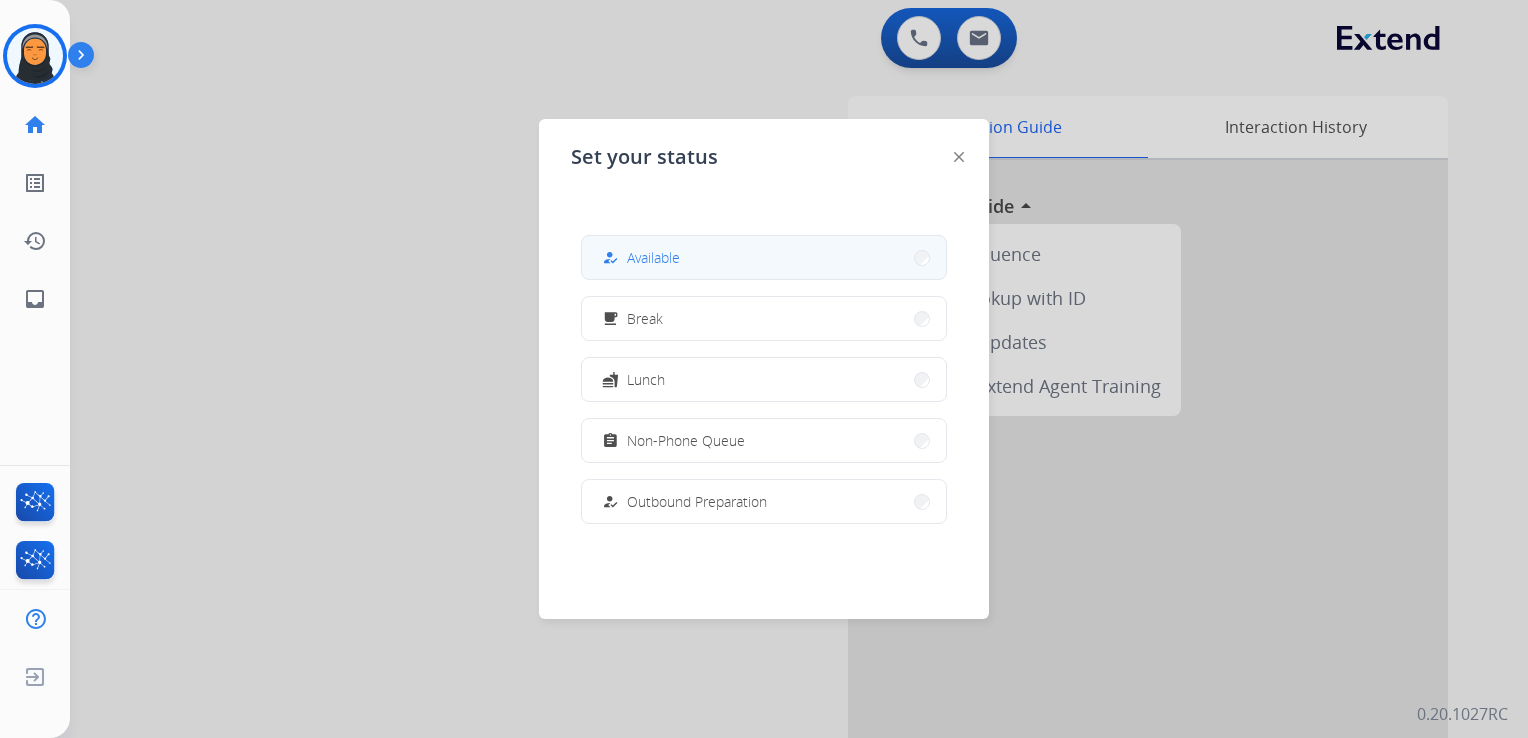click on "how_to_reg Available" at bounding box center (764, 257) 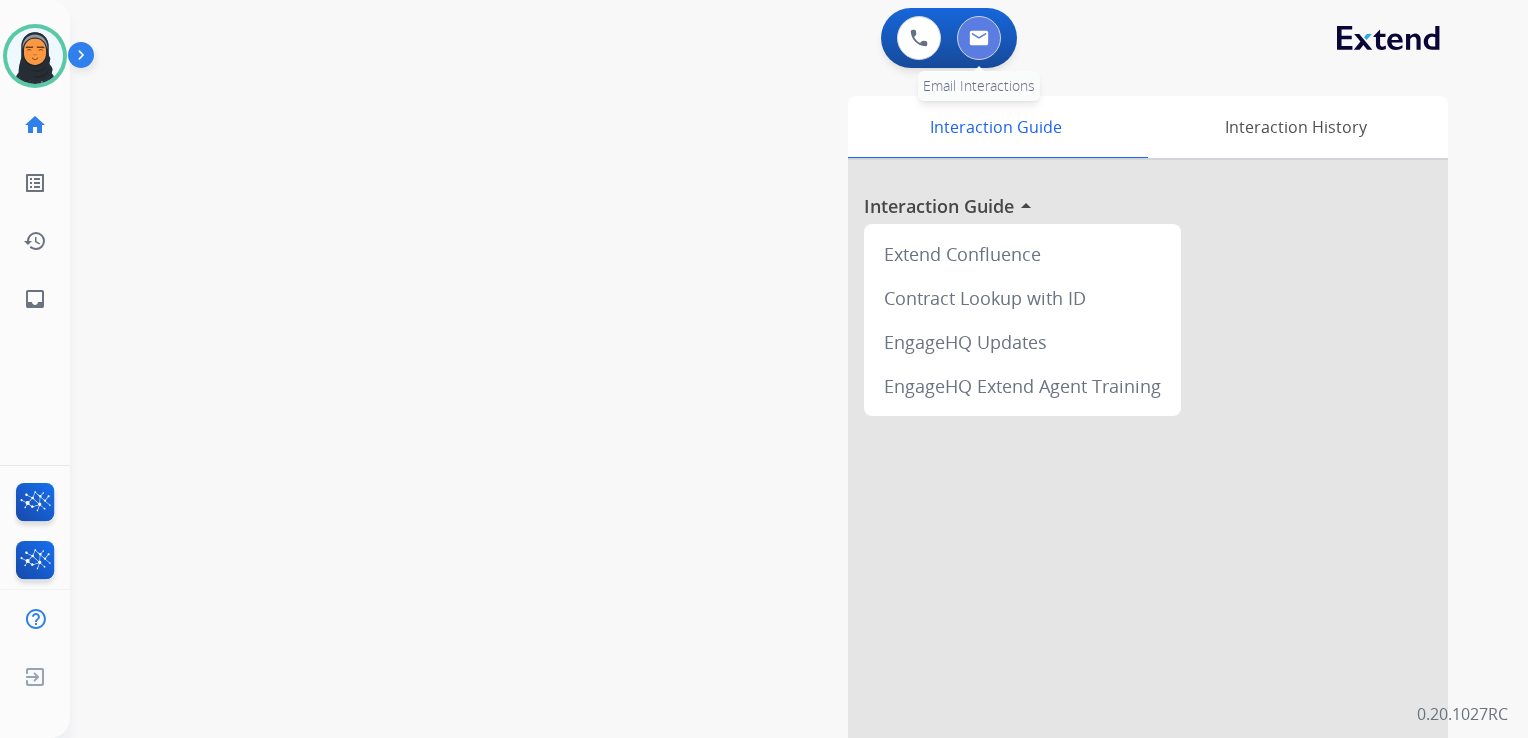 click at bounding box center [979, 38] 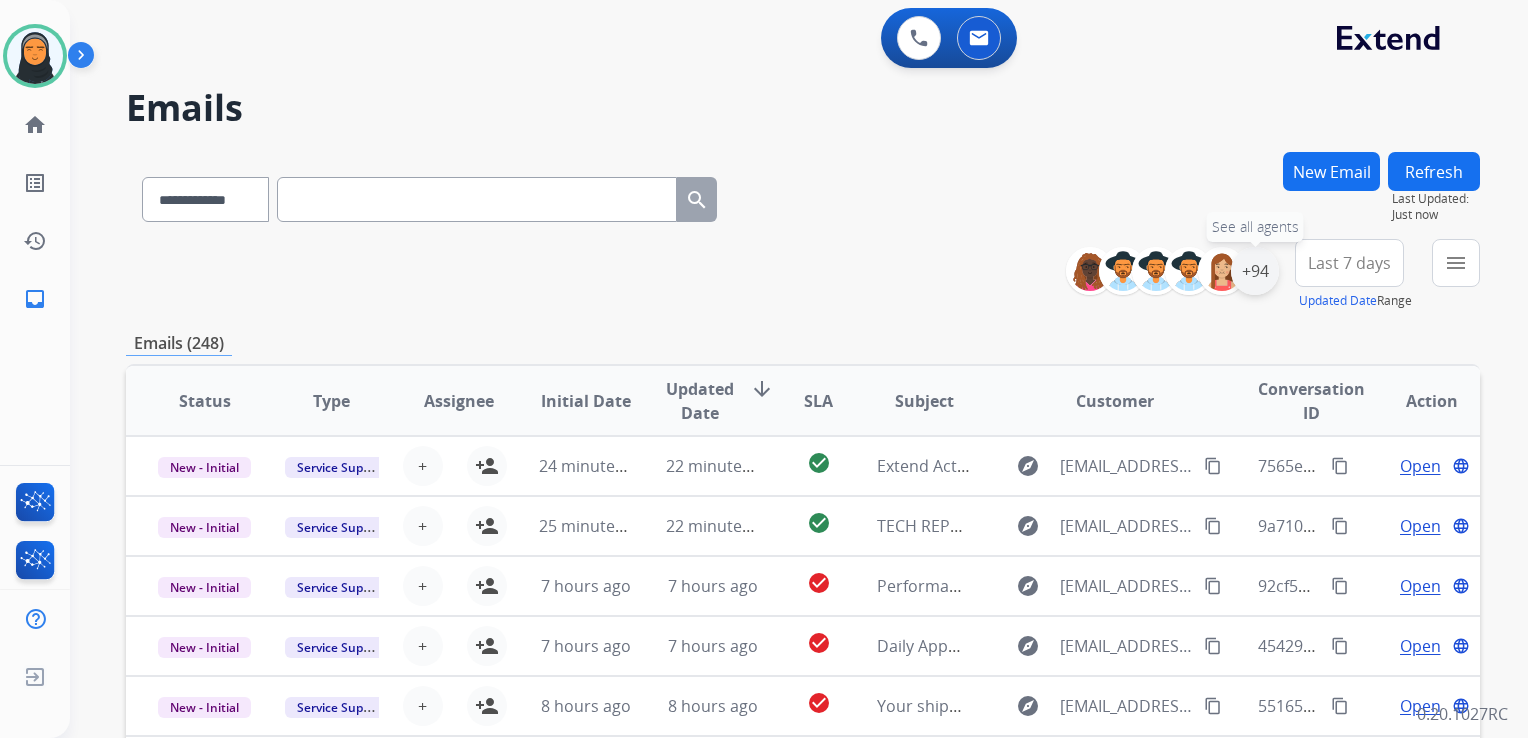 click on "+94" at bounding box center (1255, 271) 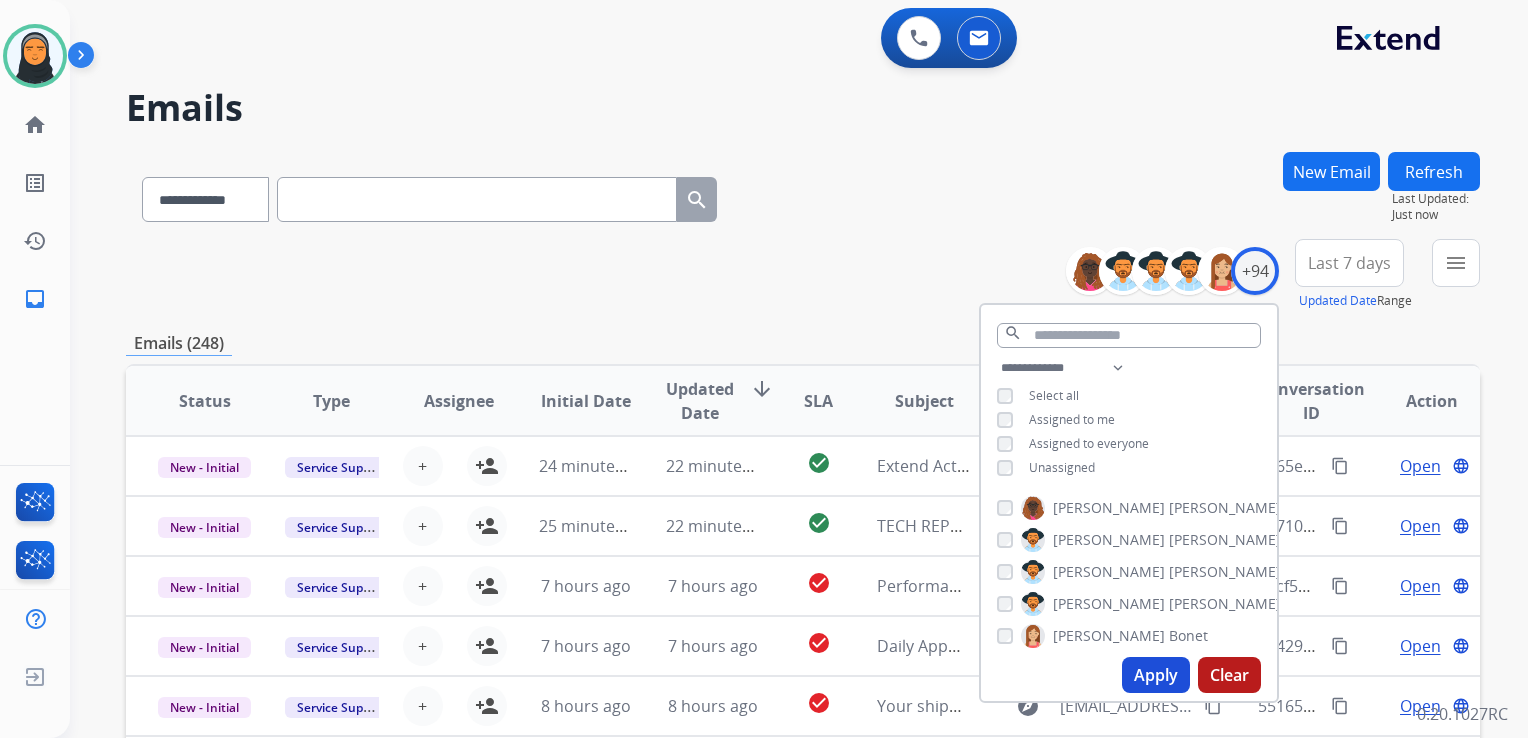 click on "Apply" at bounding box center (1156, 675) 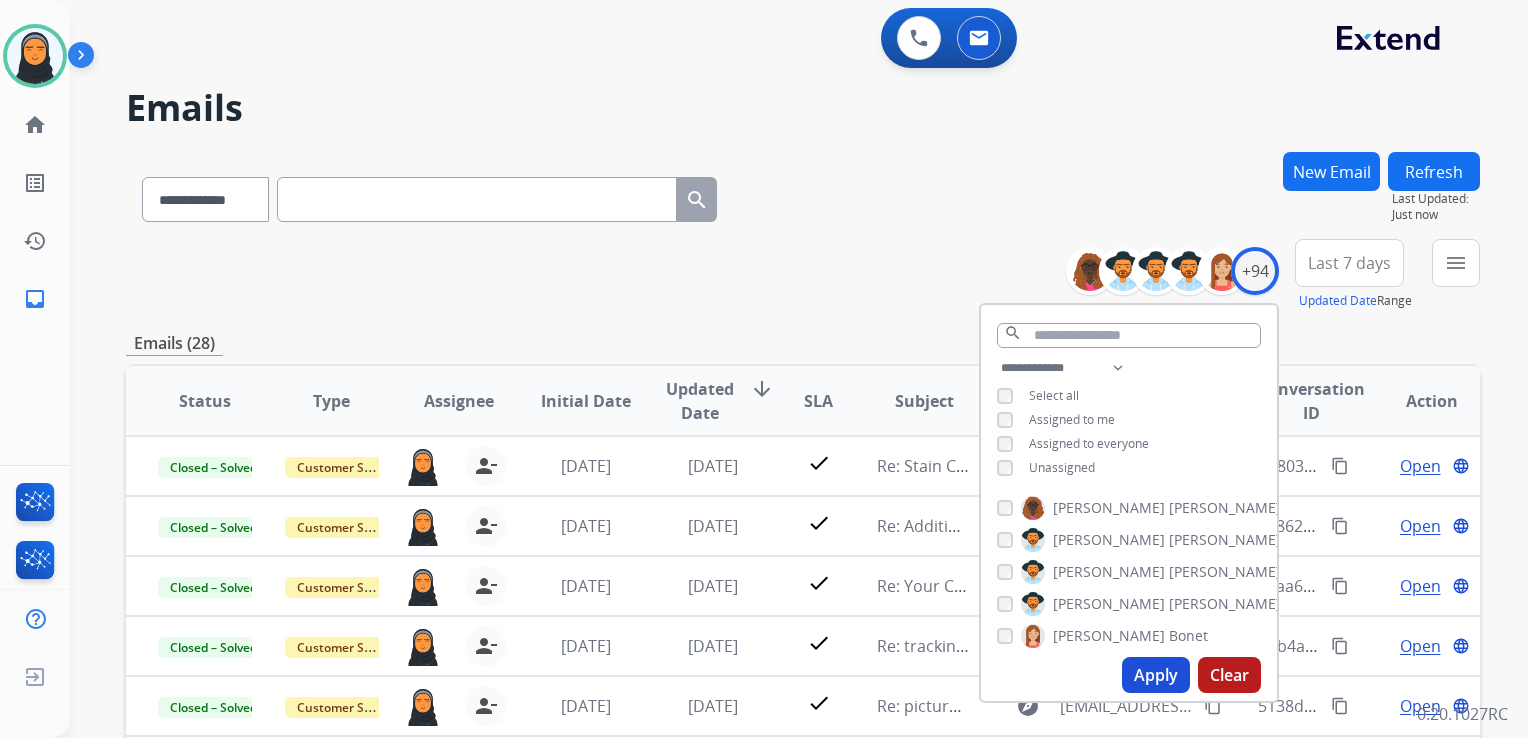 click on "**********" at bounding box center (803, 195) 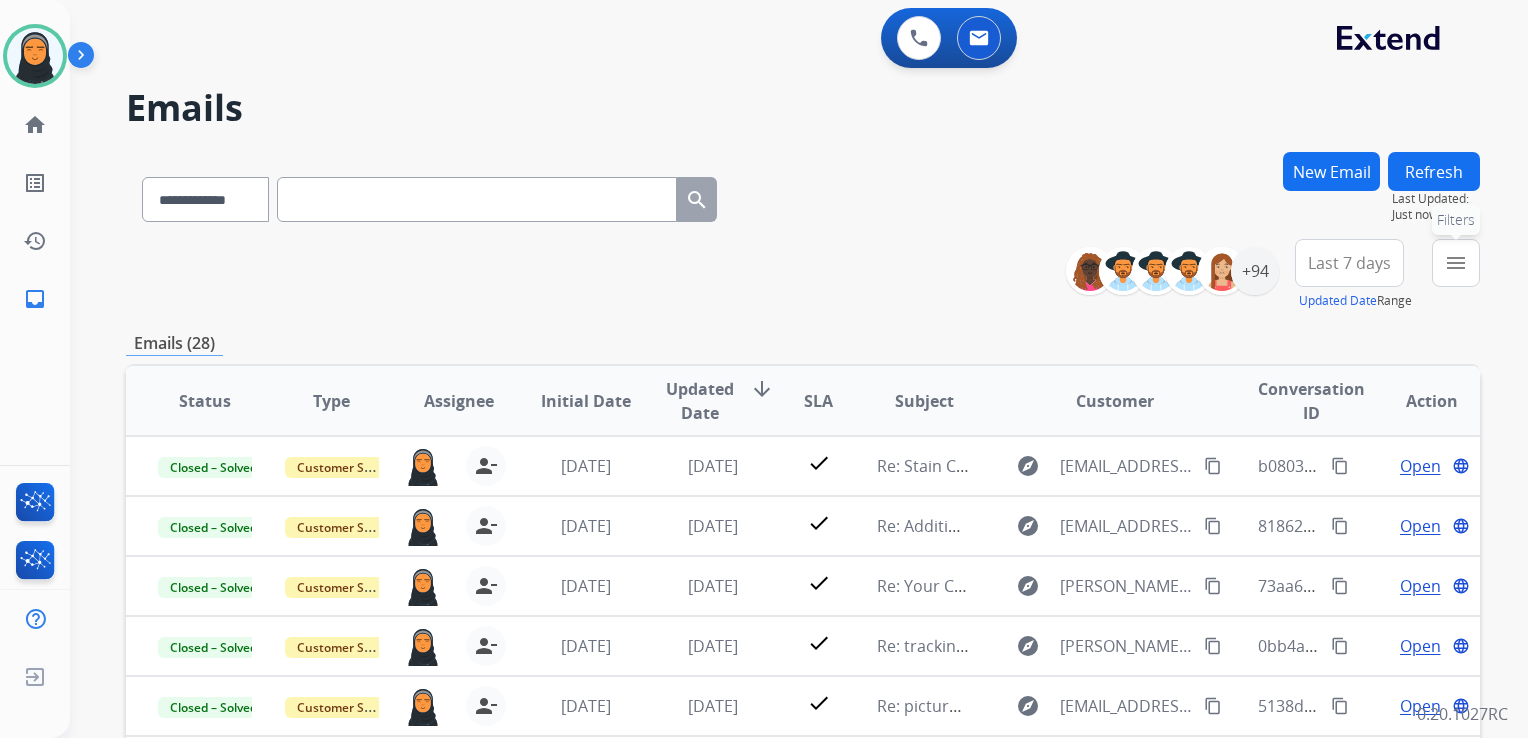 click on "menu" at bounding box center [1456, 263] 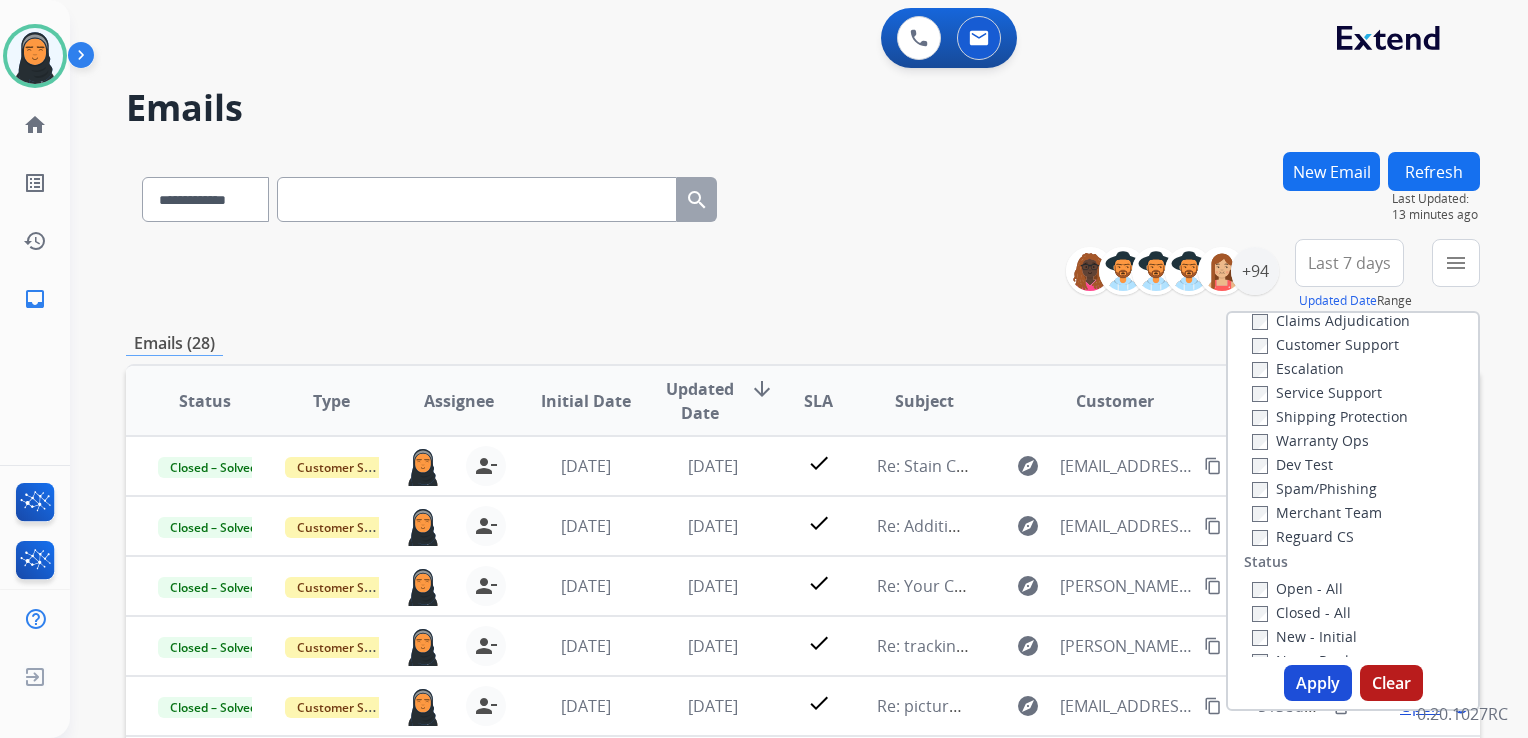 scroll, scrollTop: 100, scrollLeft: 0, axis: vertical 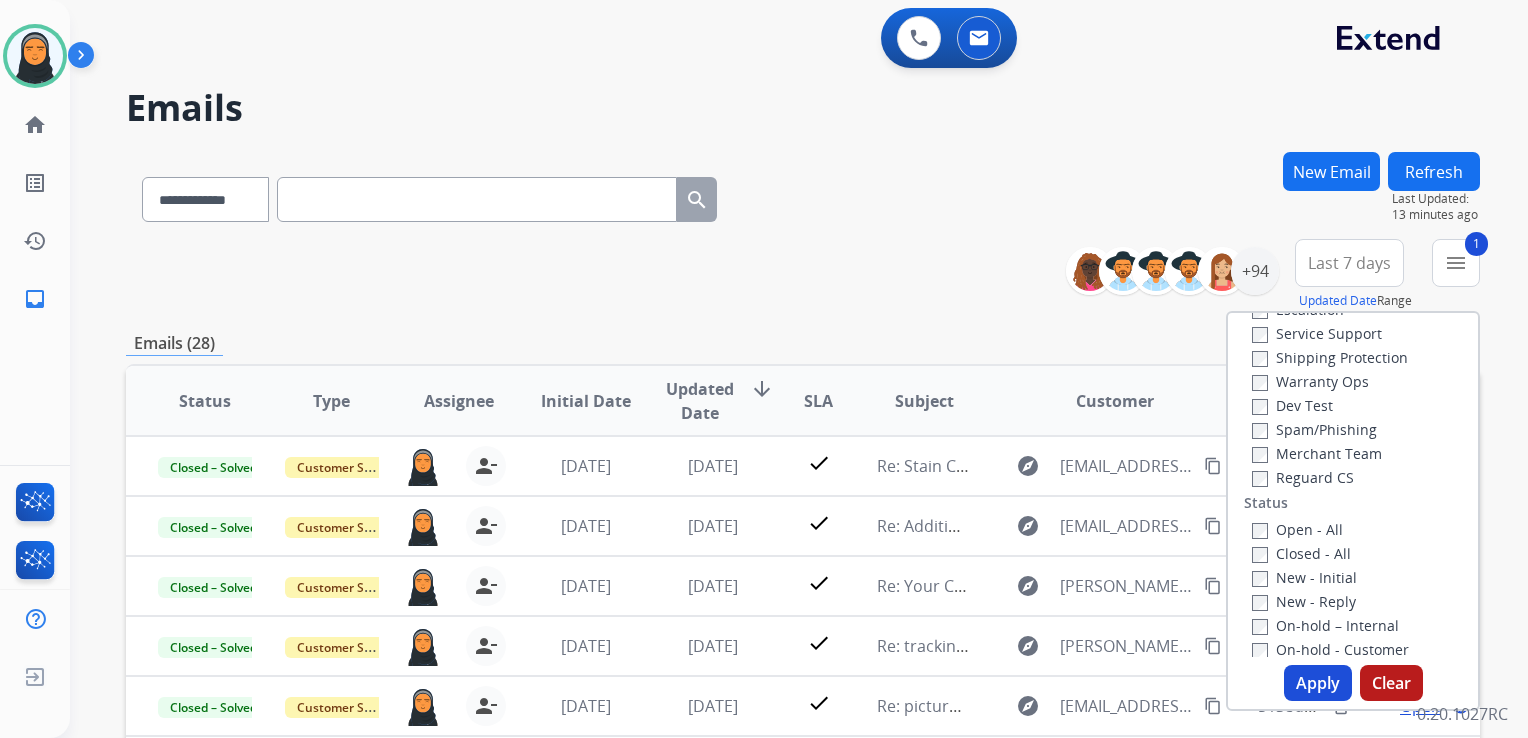 click on "Open - All   Closed - All   New - Initial   New - Reply   On-hold – Internal   On-hold - Customer   On Hold - Pending Parts   On Hold - Servicers   Closed - Unresolved   Closed – Solved   Closed – Merchant Transfer" at bounding box center [1353, 649] 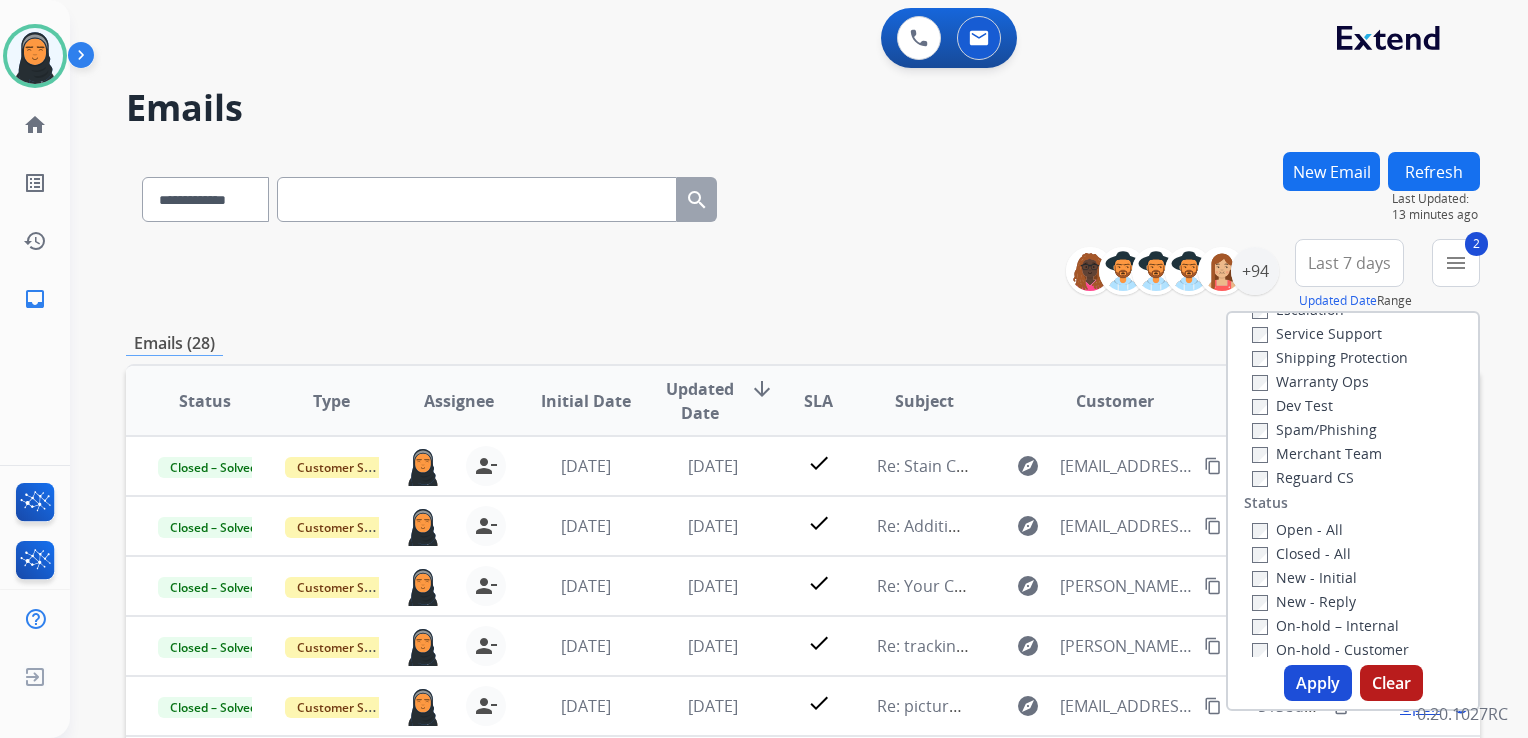click on "Apply" at bounding box center [1318, 683] 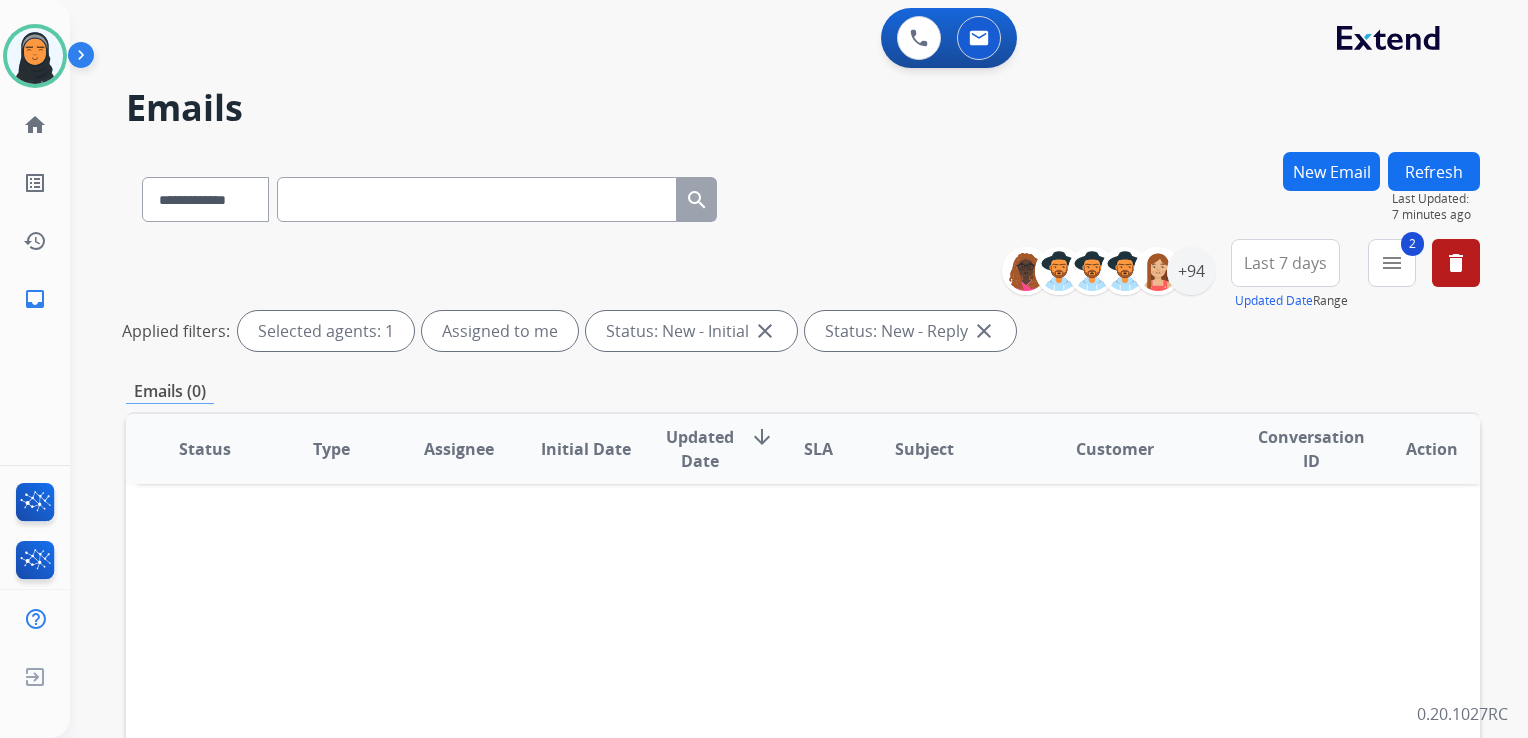 click on "New Email" at bounding box center (1331, 171) 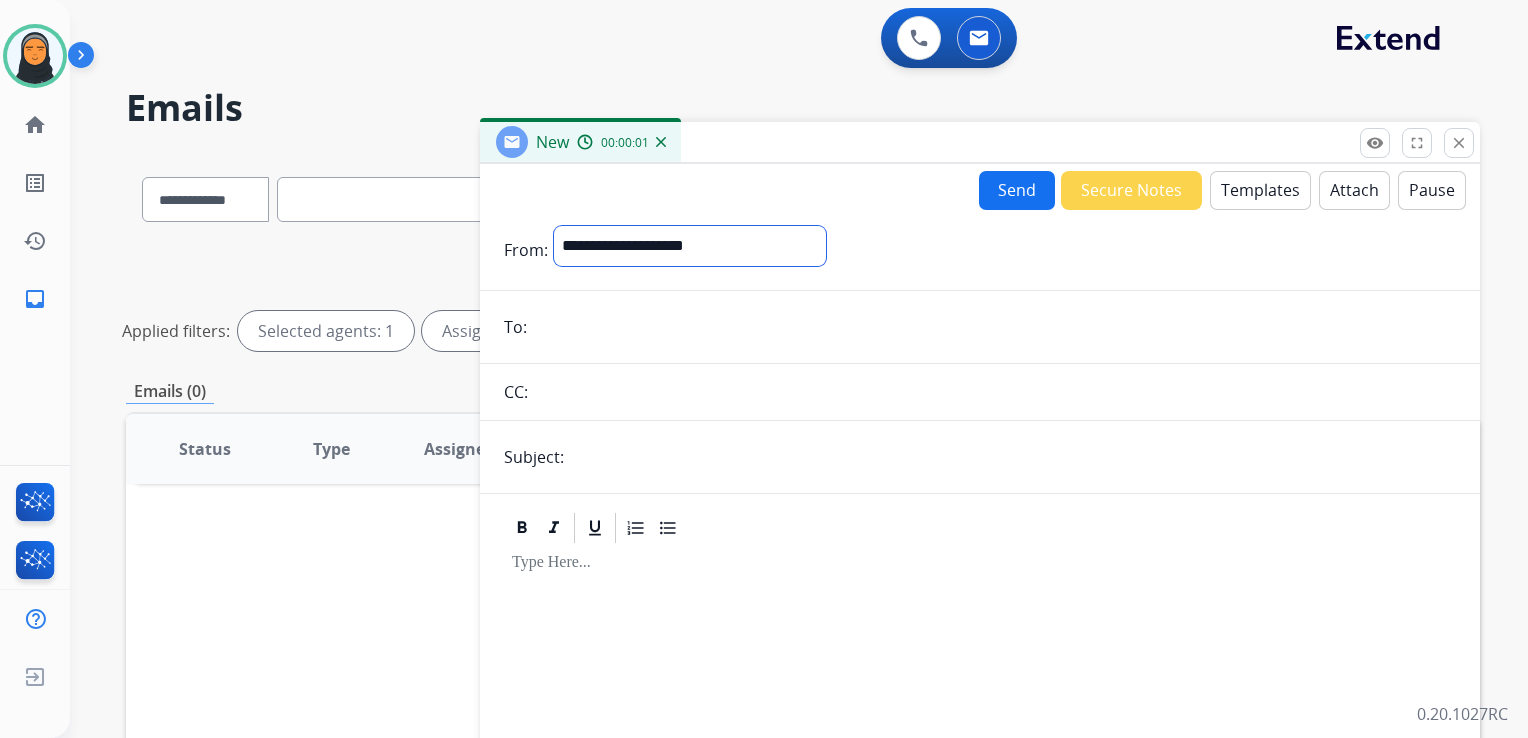 click on "**********" at bounding box center [690, 246] 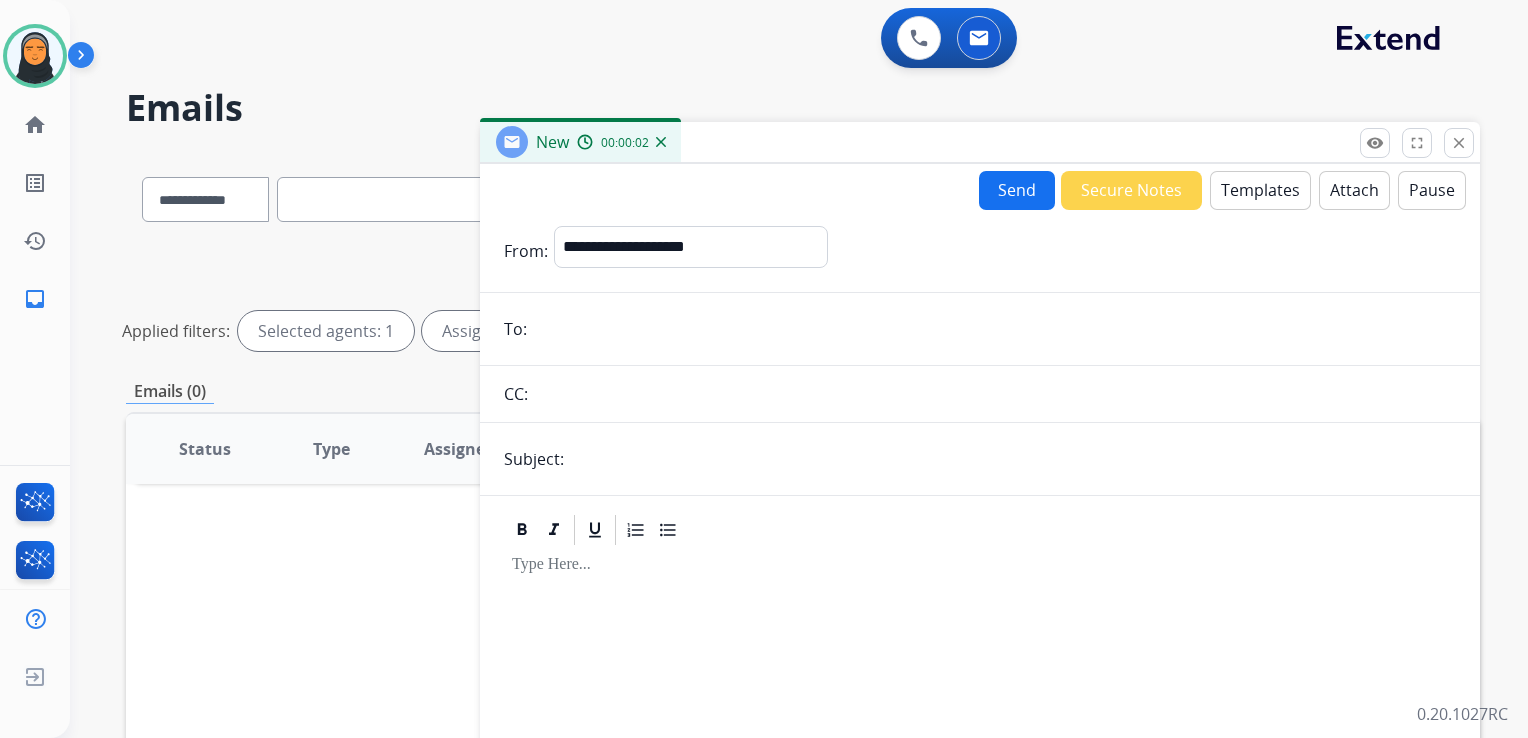 drag, startPoint x: 678, startPoint y: 238, endPoint x: 616, endPoint y: 275, distance: 72.20111 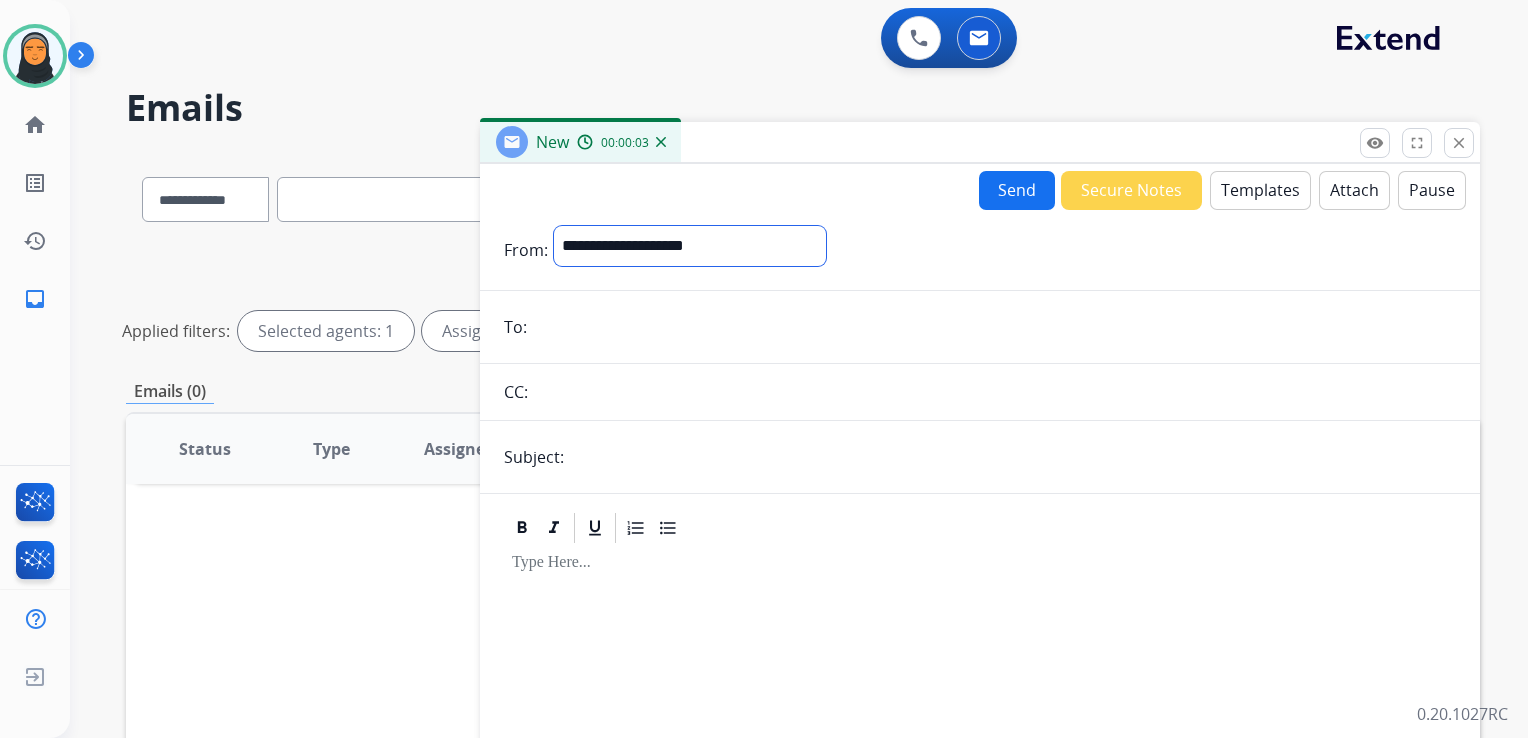 click on "**********" at bounding box center [690, 246] 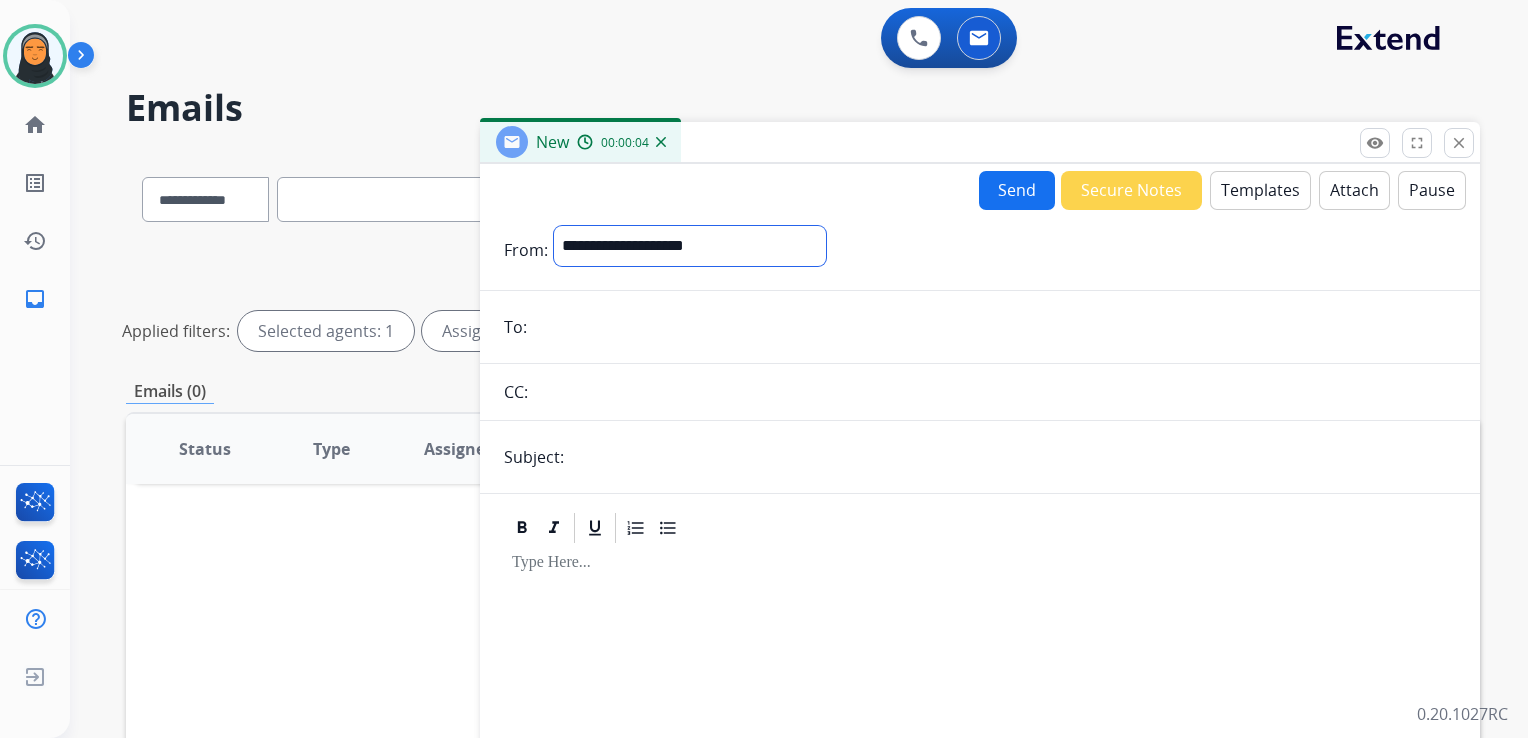 select on "**********" 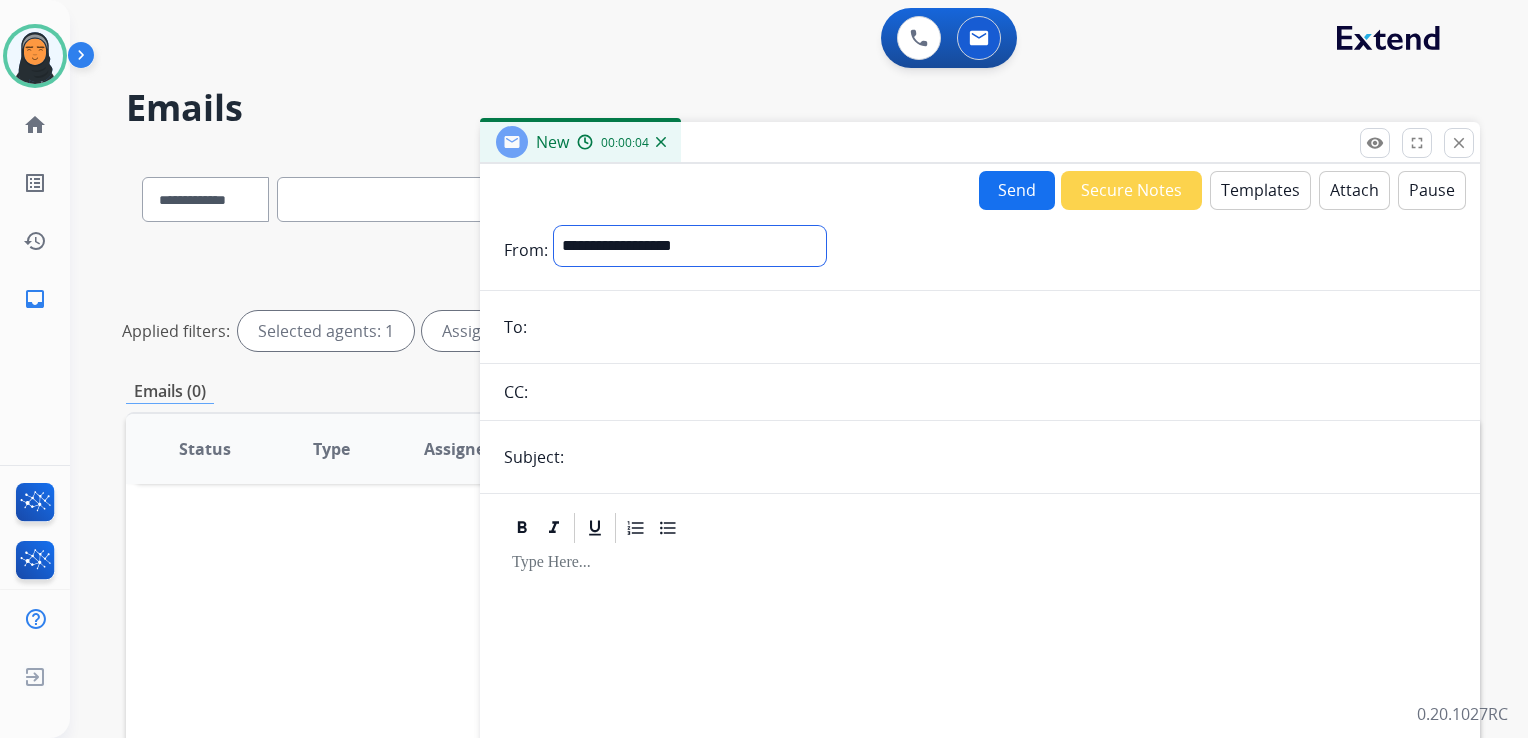 click on "**********" at bounding box center [690, 246] 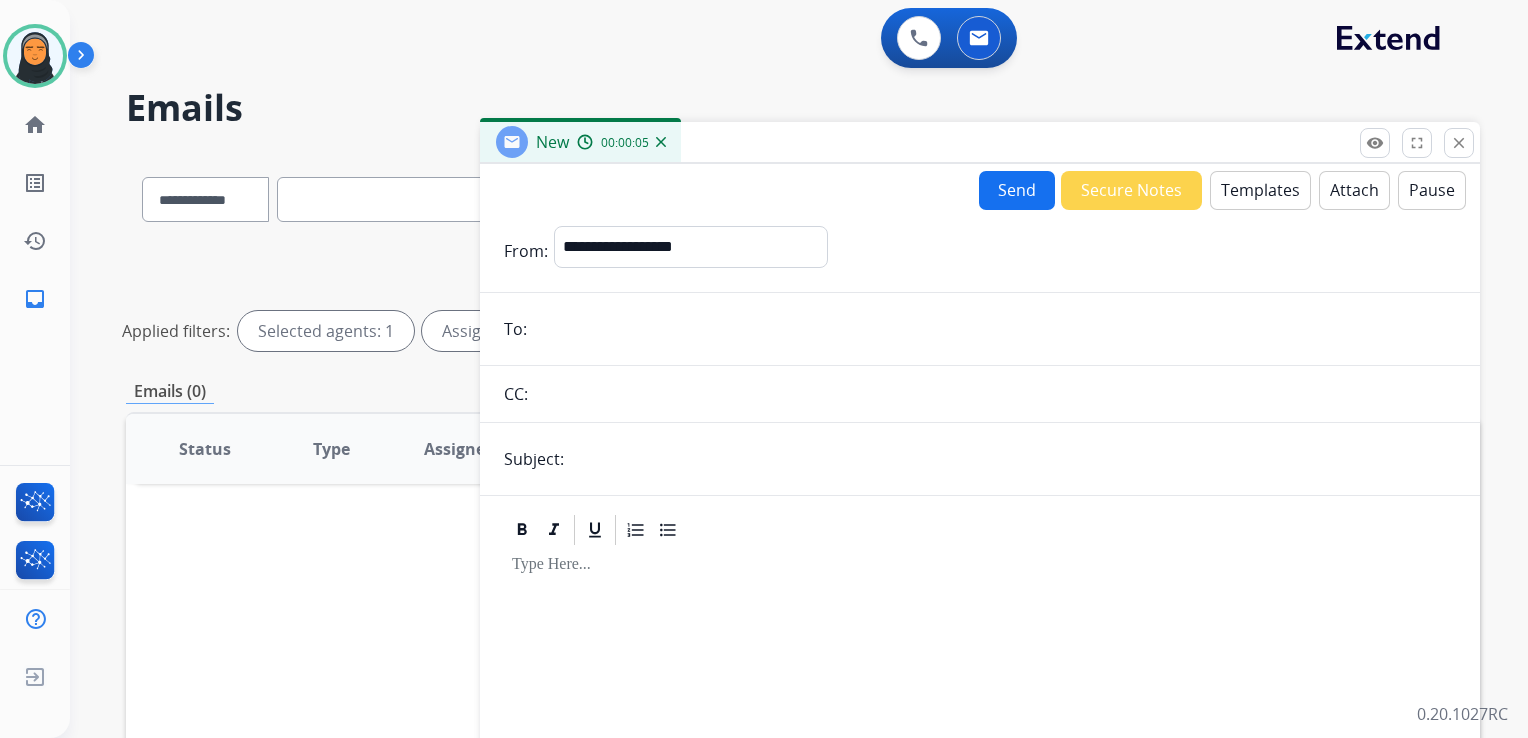 click at bounding box center [994, 329] 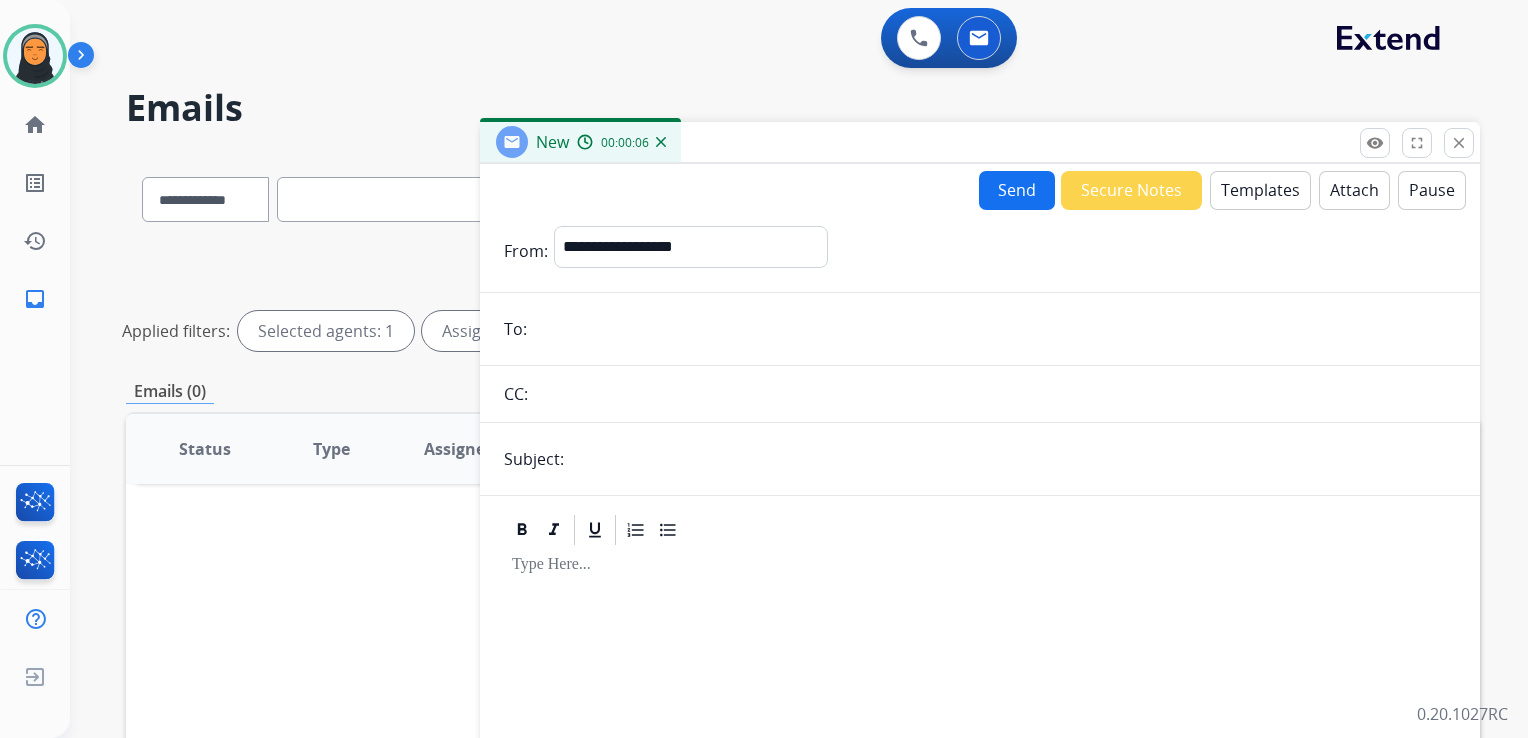 paste on "**********" 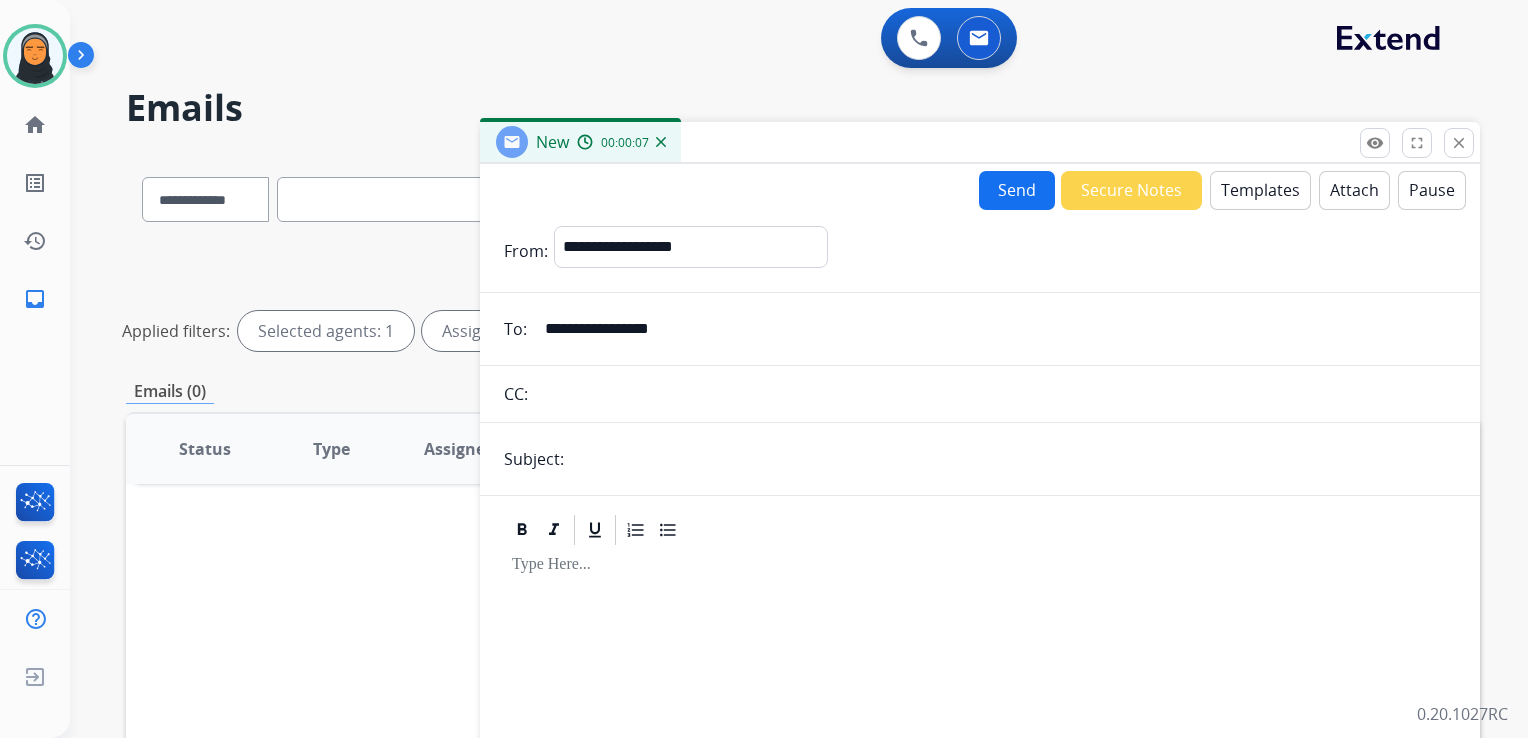 type on "**********" 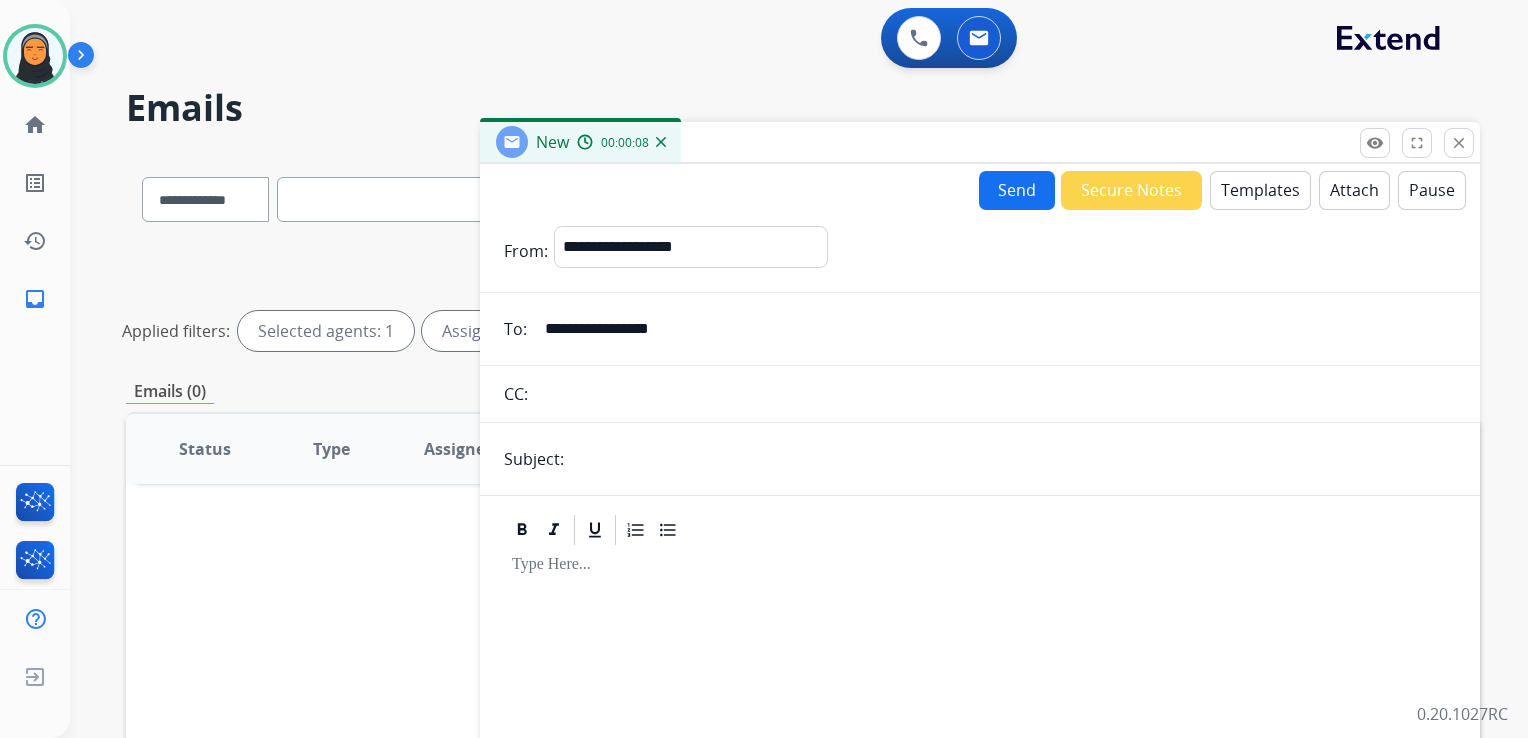 click at bounding box center (1013, 459) 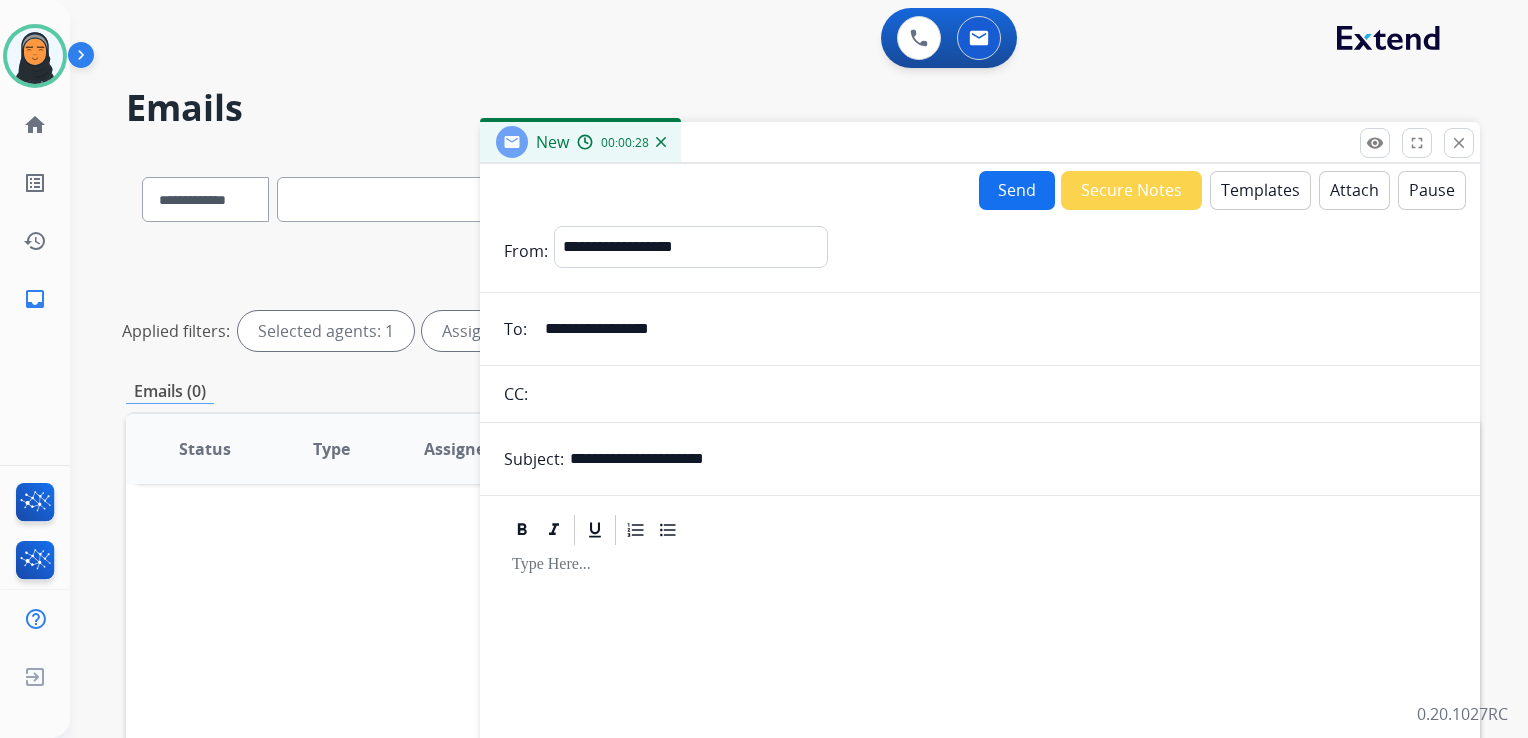 type on "**********" 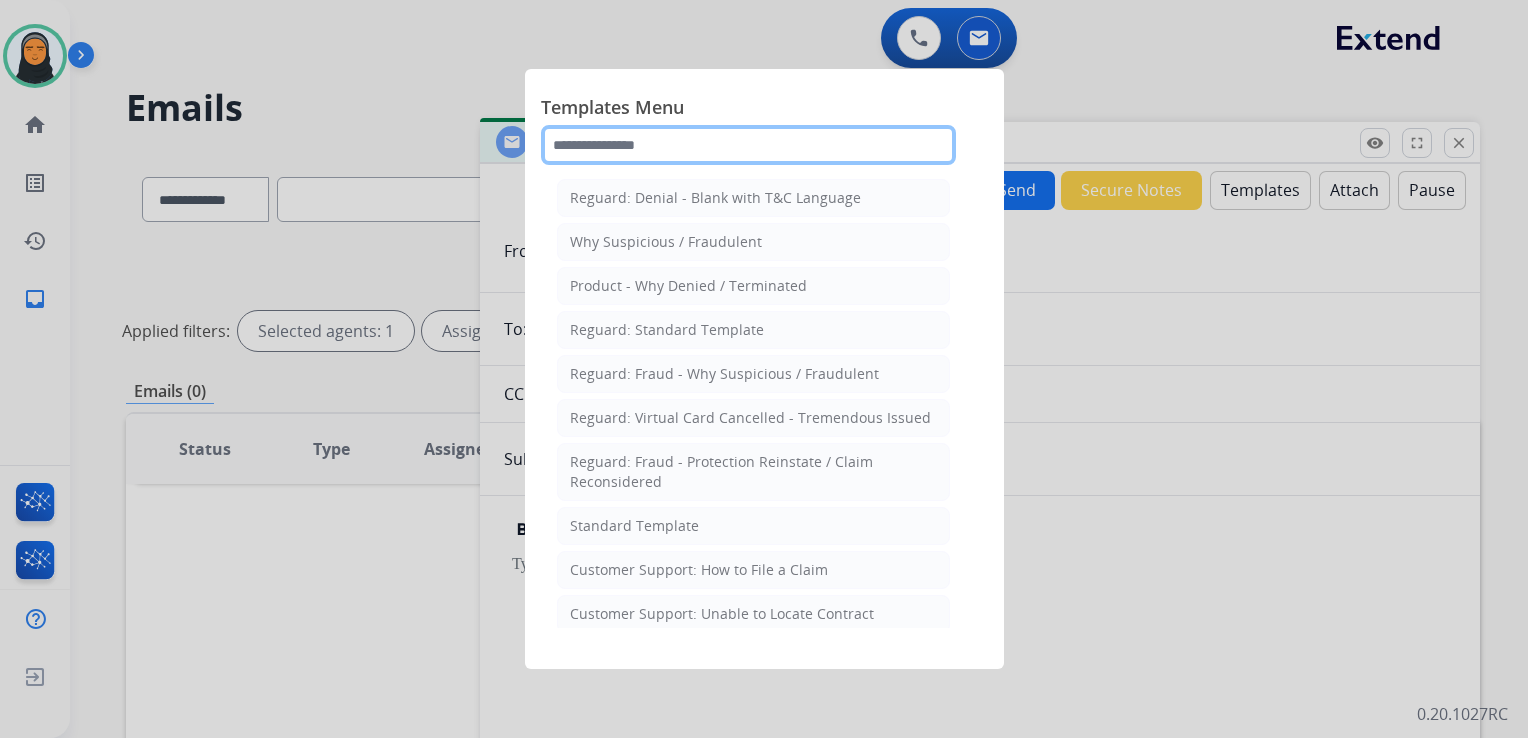 click 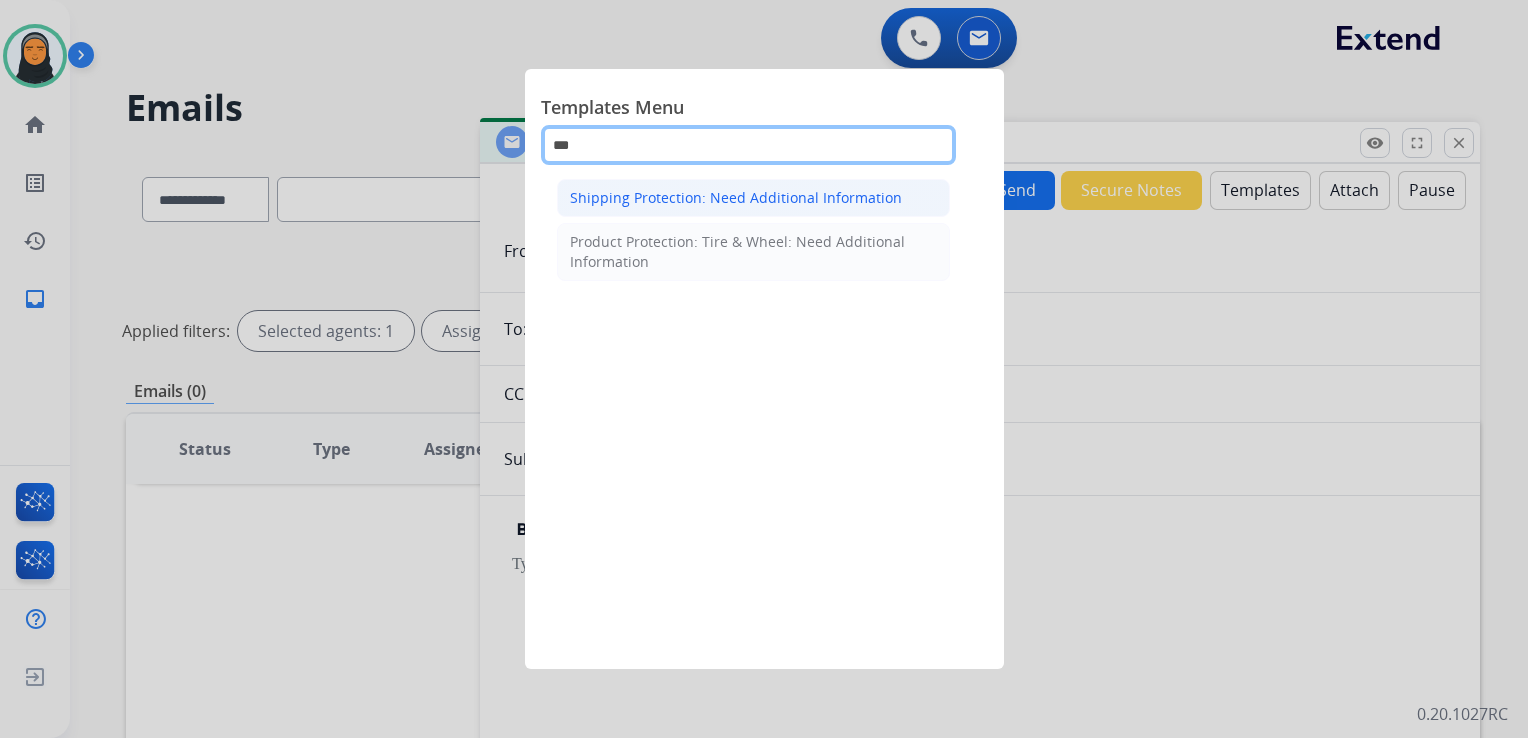 type on "***" 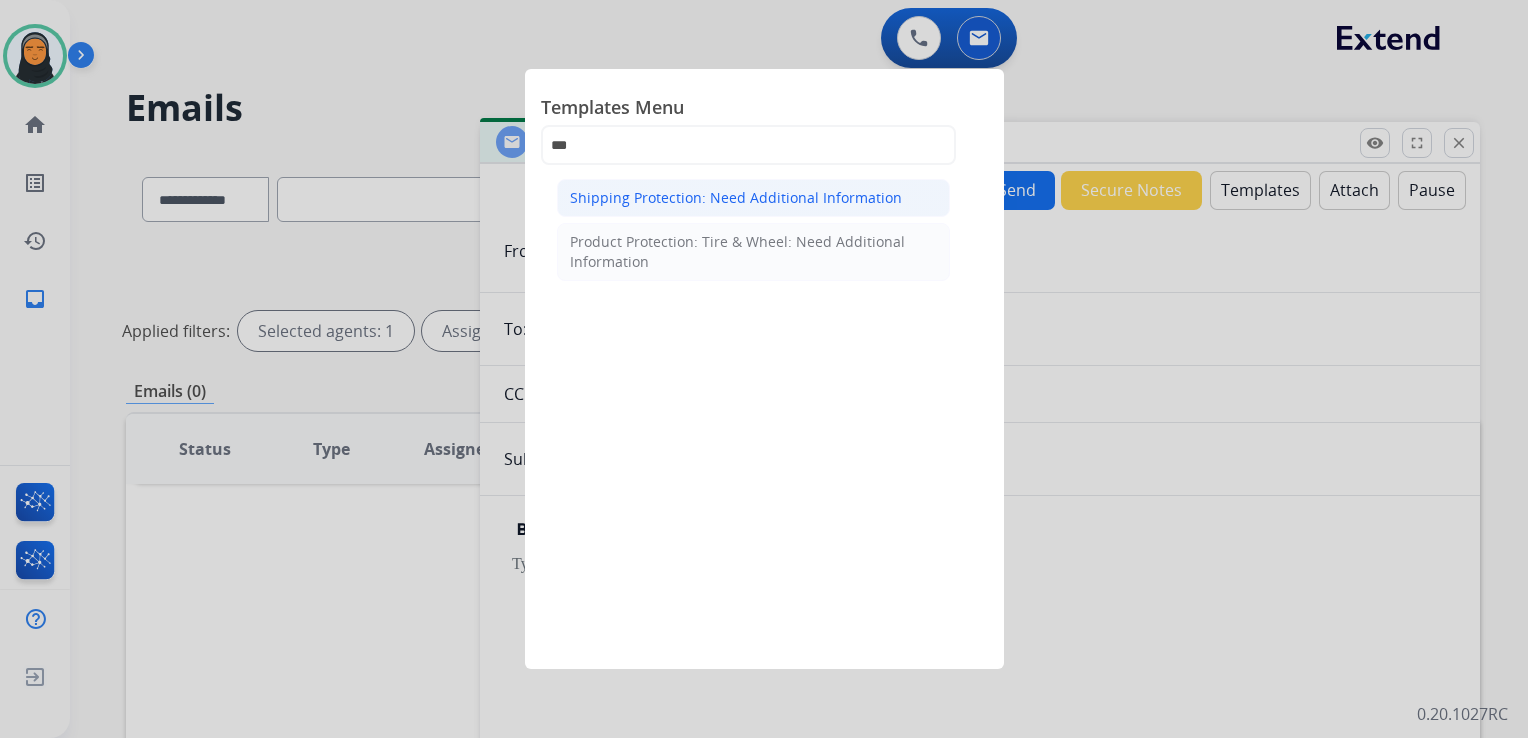 click on "Shipping Protection: Need Additional Information" 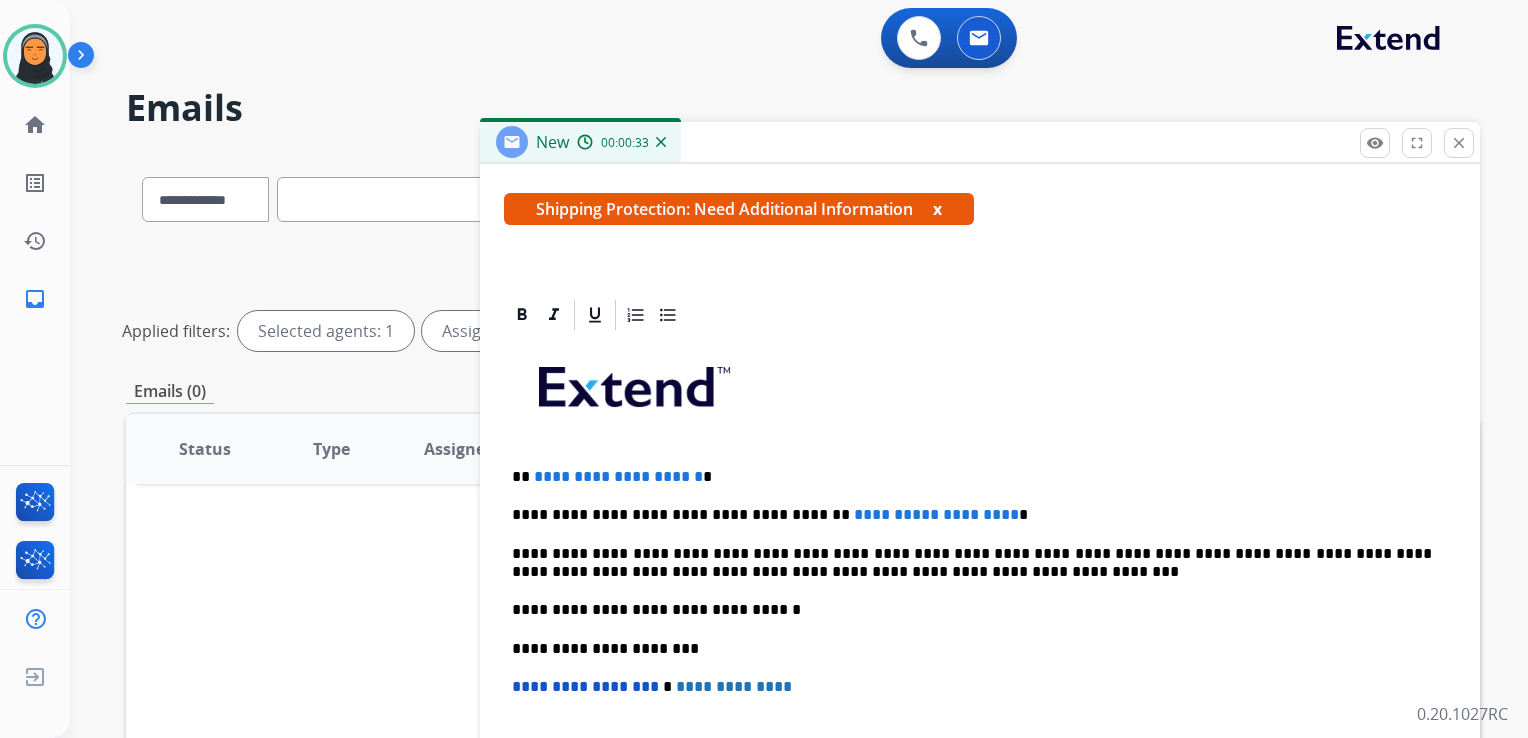 scroll, scrollTop: 344, scrollLeft: 0, axis: vertical 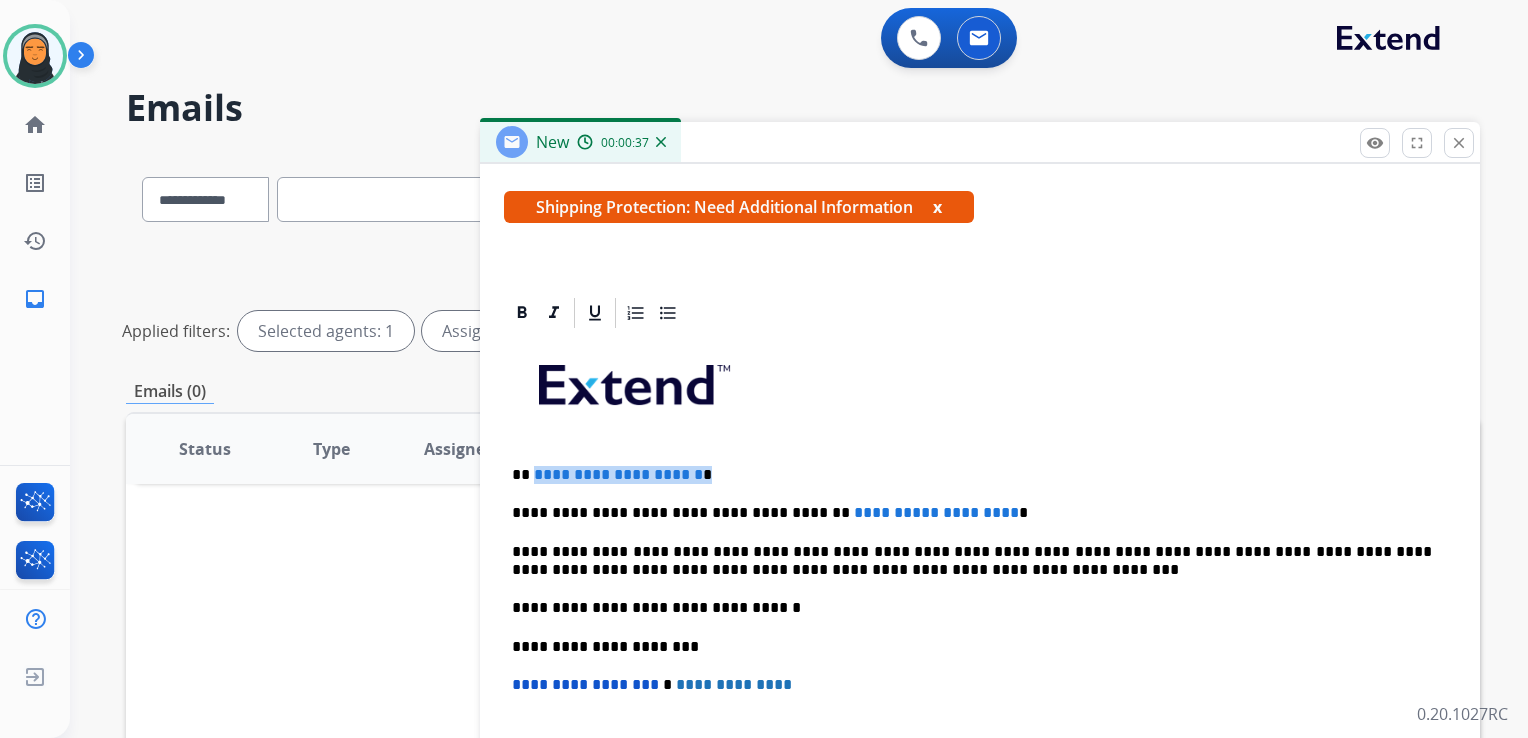 drag, startPoint x: 741, startPoint y: 470, endPoint x: 533, endPoint y: 473, distance: 208.02164 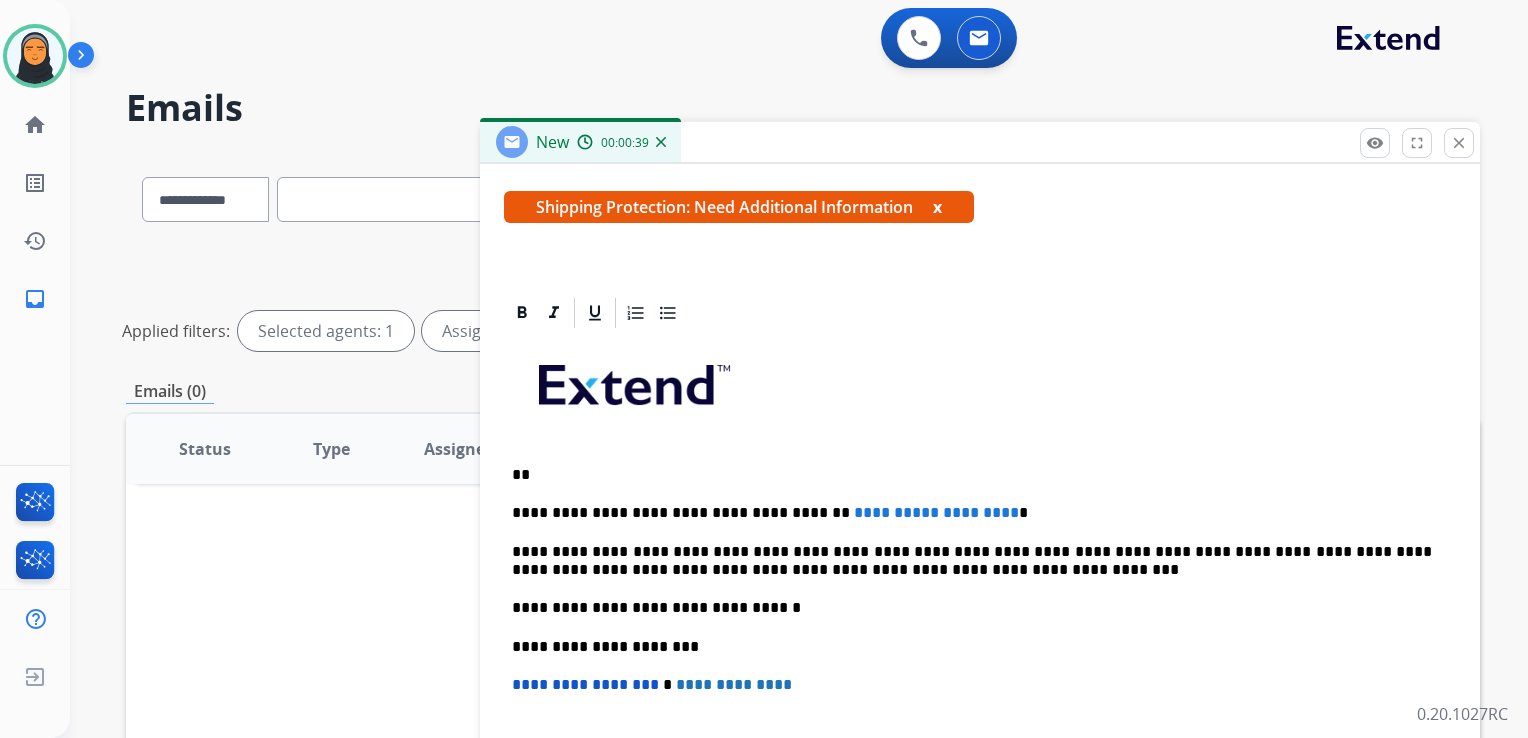 type 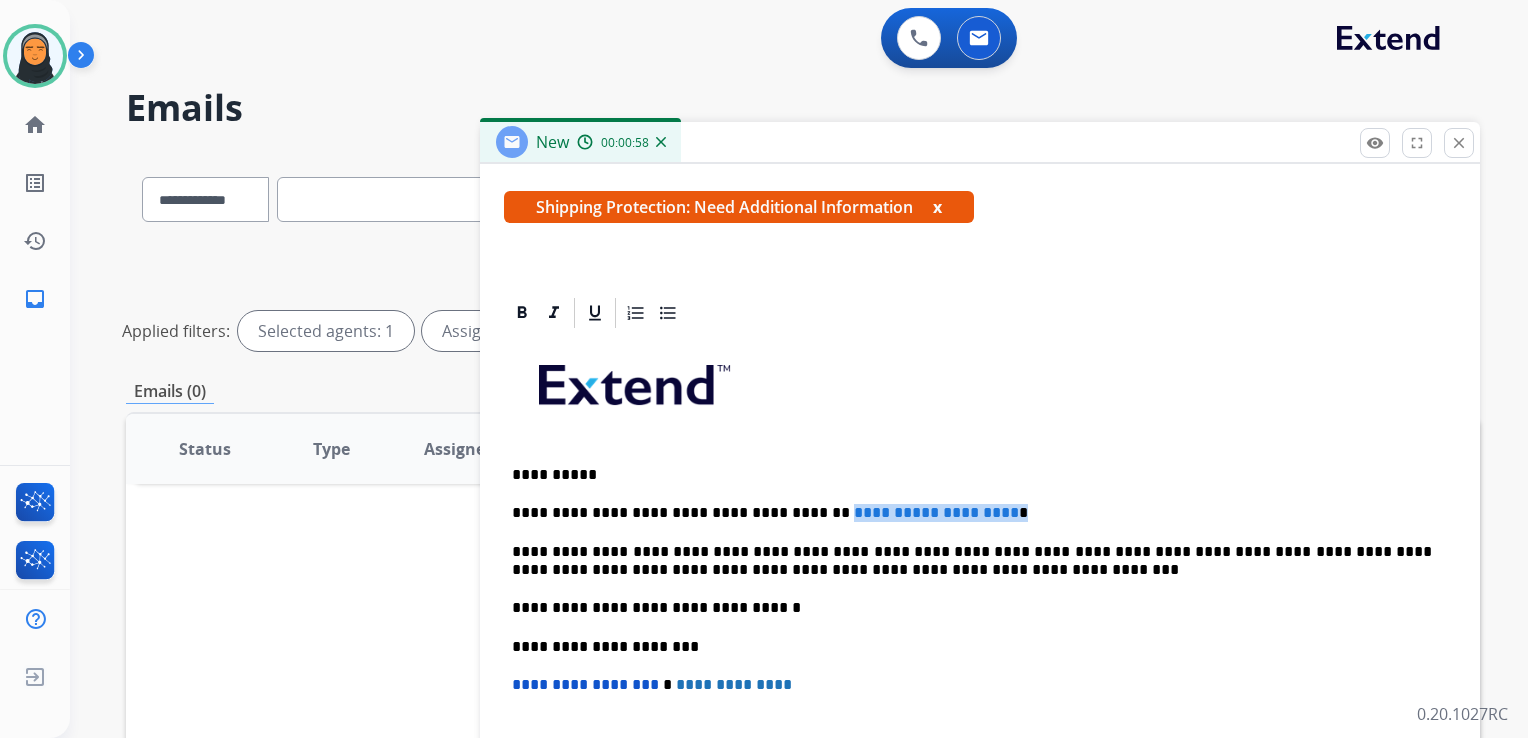 drag, startPoint x: 964, startPoint y: 513, endPoint x: 802, endPoint y: 505, distance: 162.19742 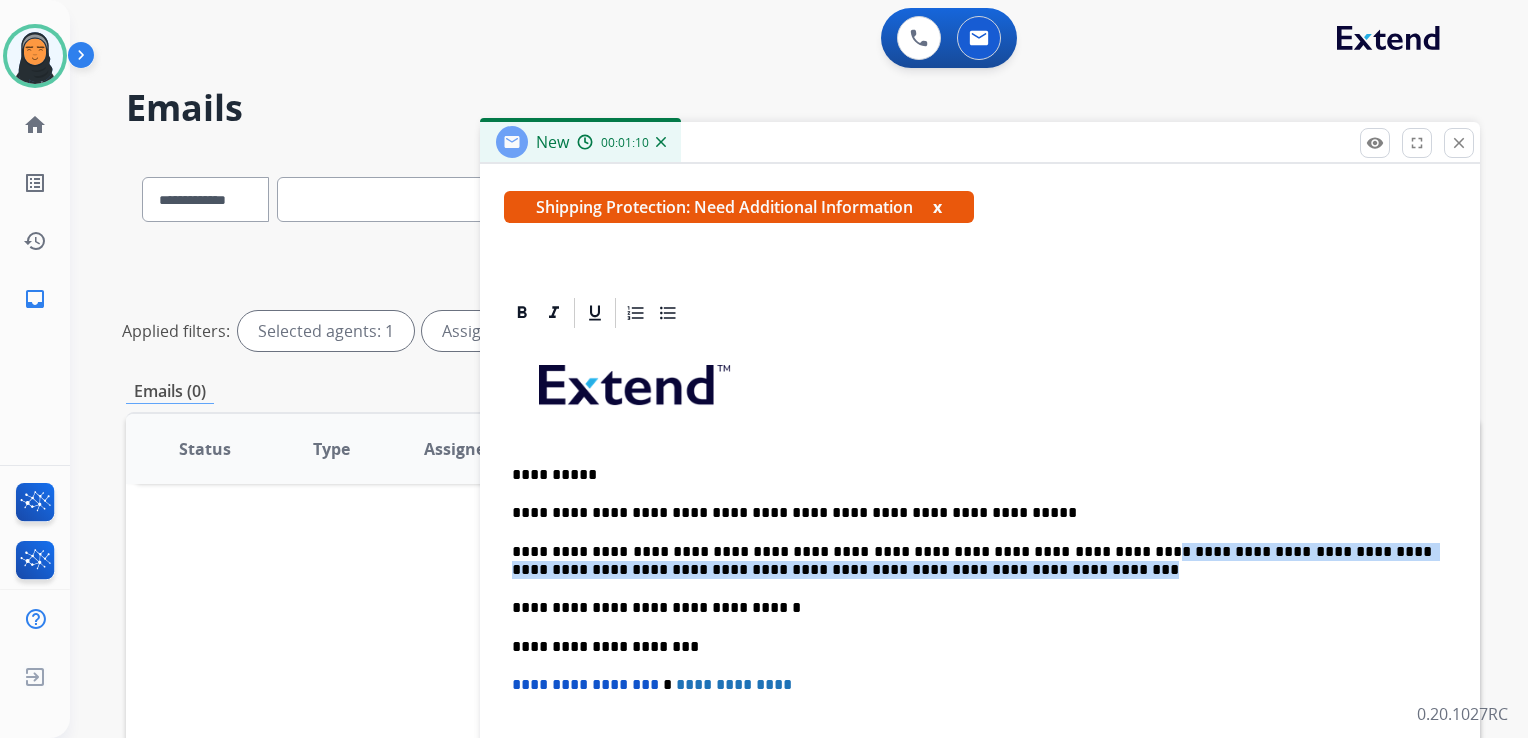 drag, startPoint x: 1072, startPoint y: 549, endPoint x: 1108, endPoint y: 565, distance: 39.39543 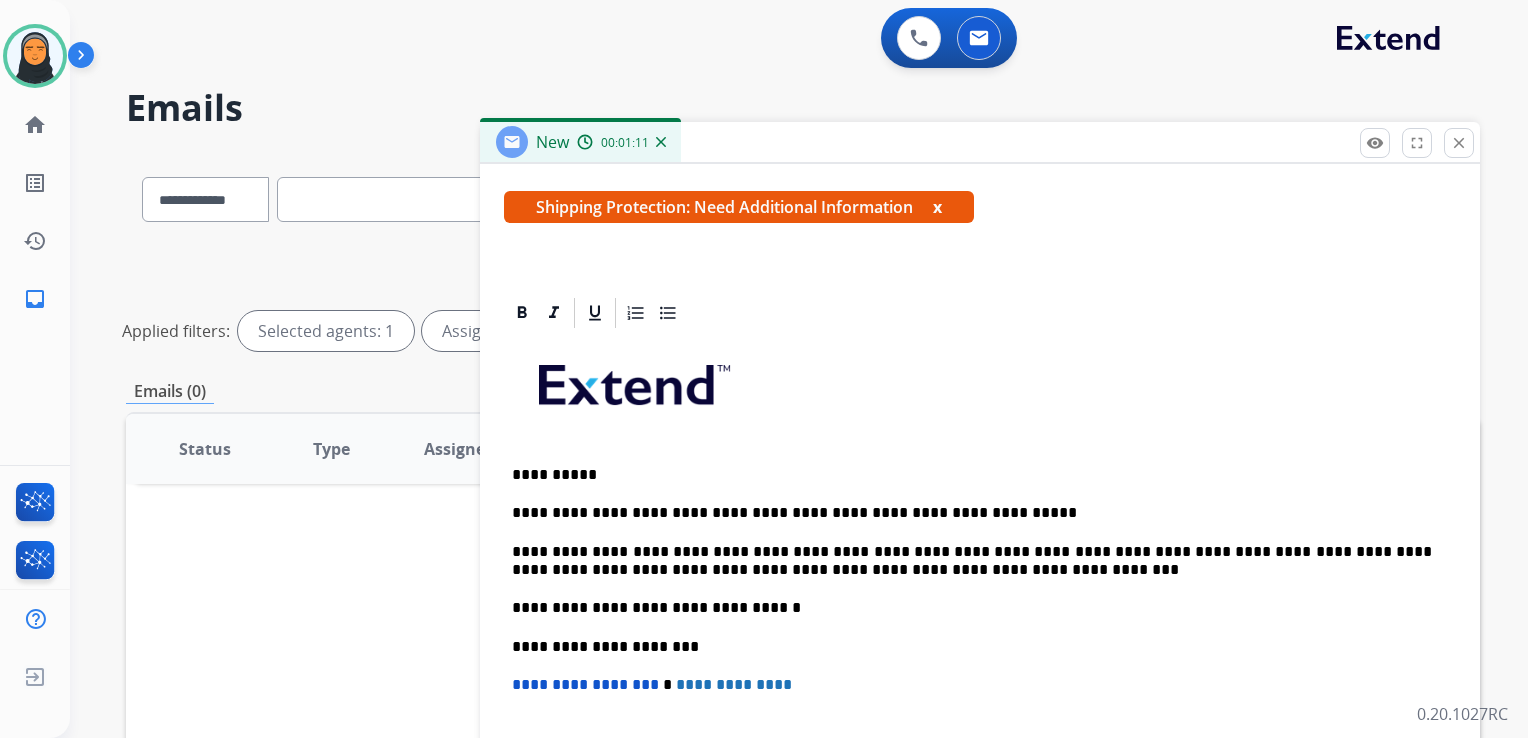 scroll, scrollTop: 326, scrollLeft: 0, axis: vertical 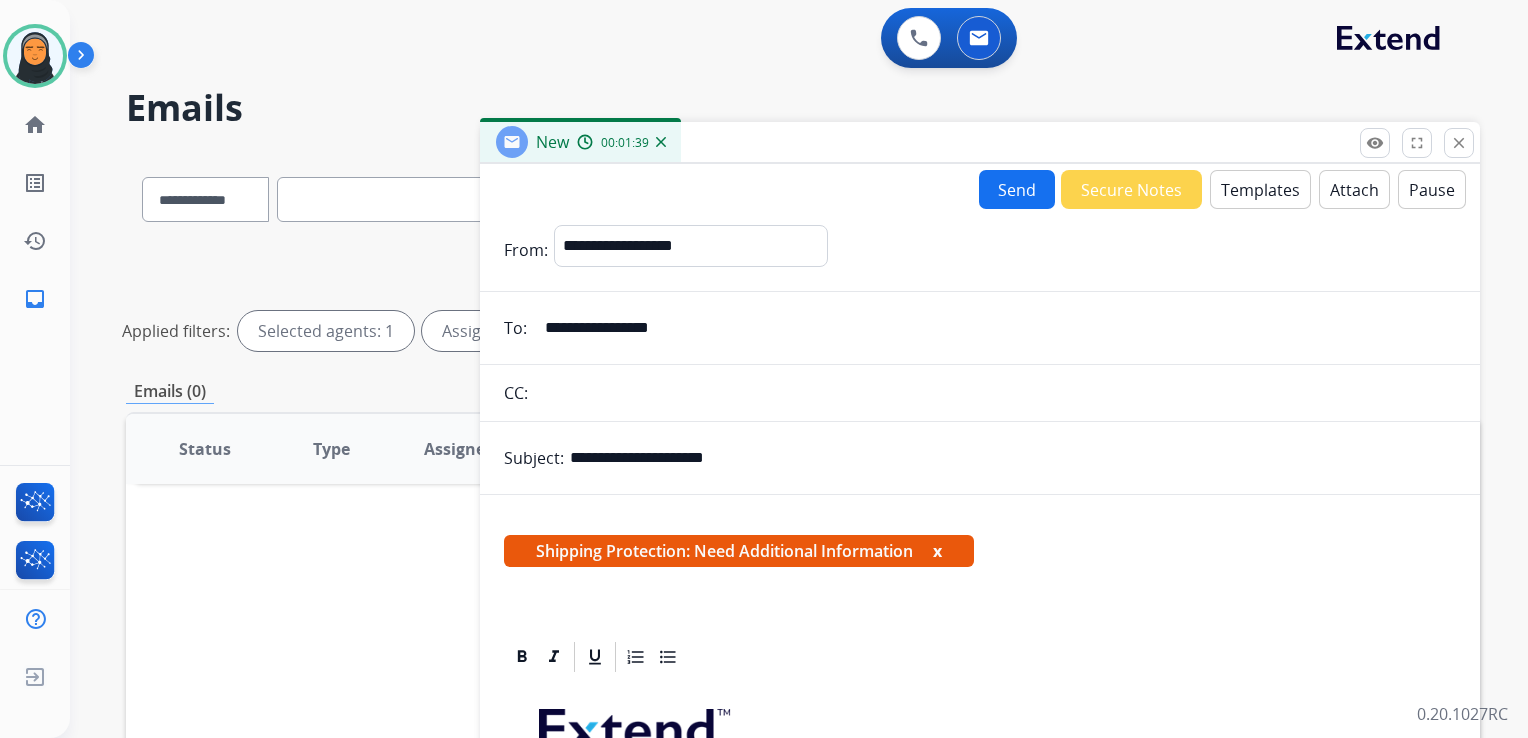 click on "Send" at bounding box center [1017, 189] 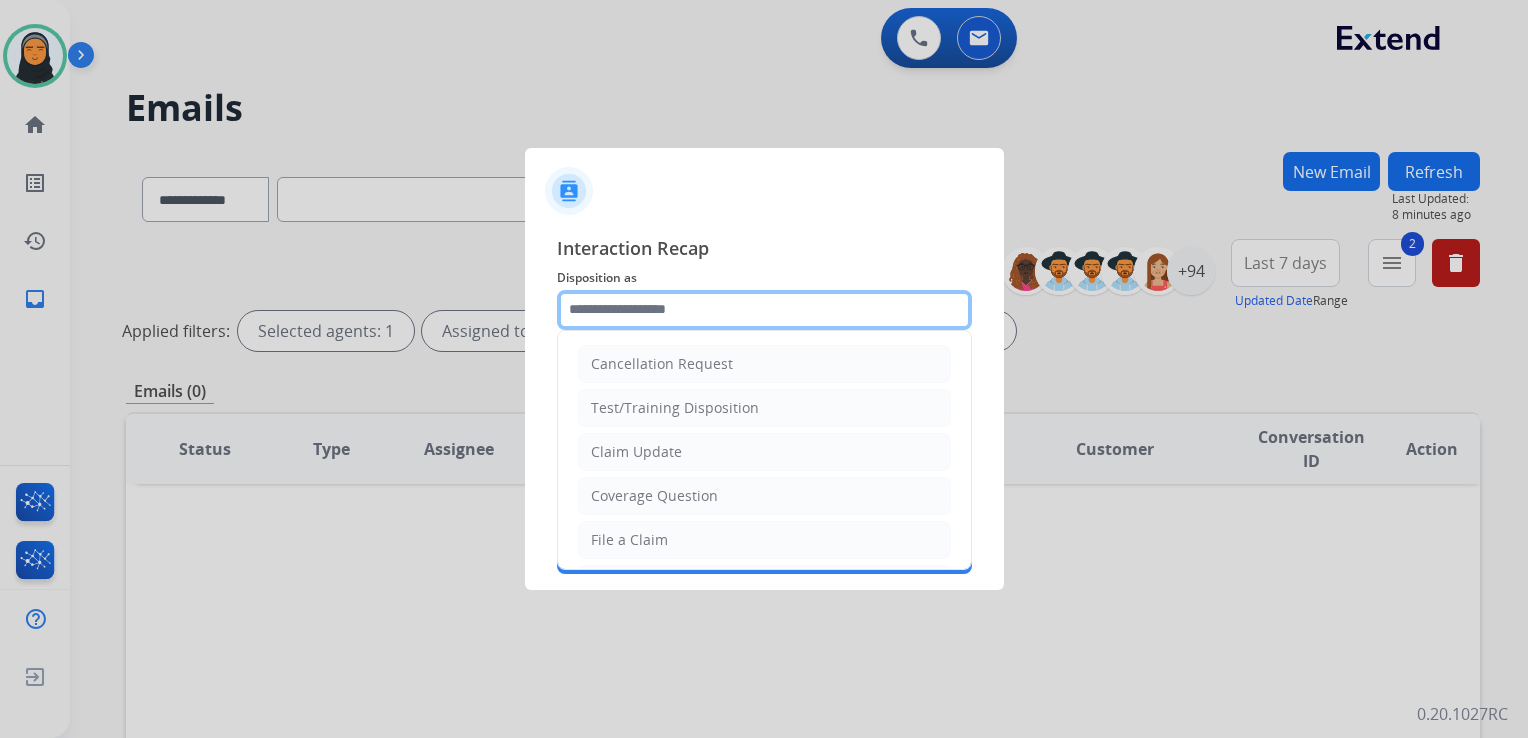 click 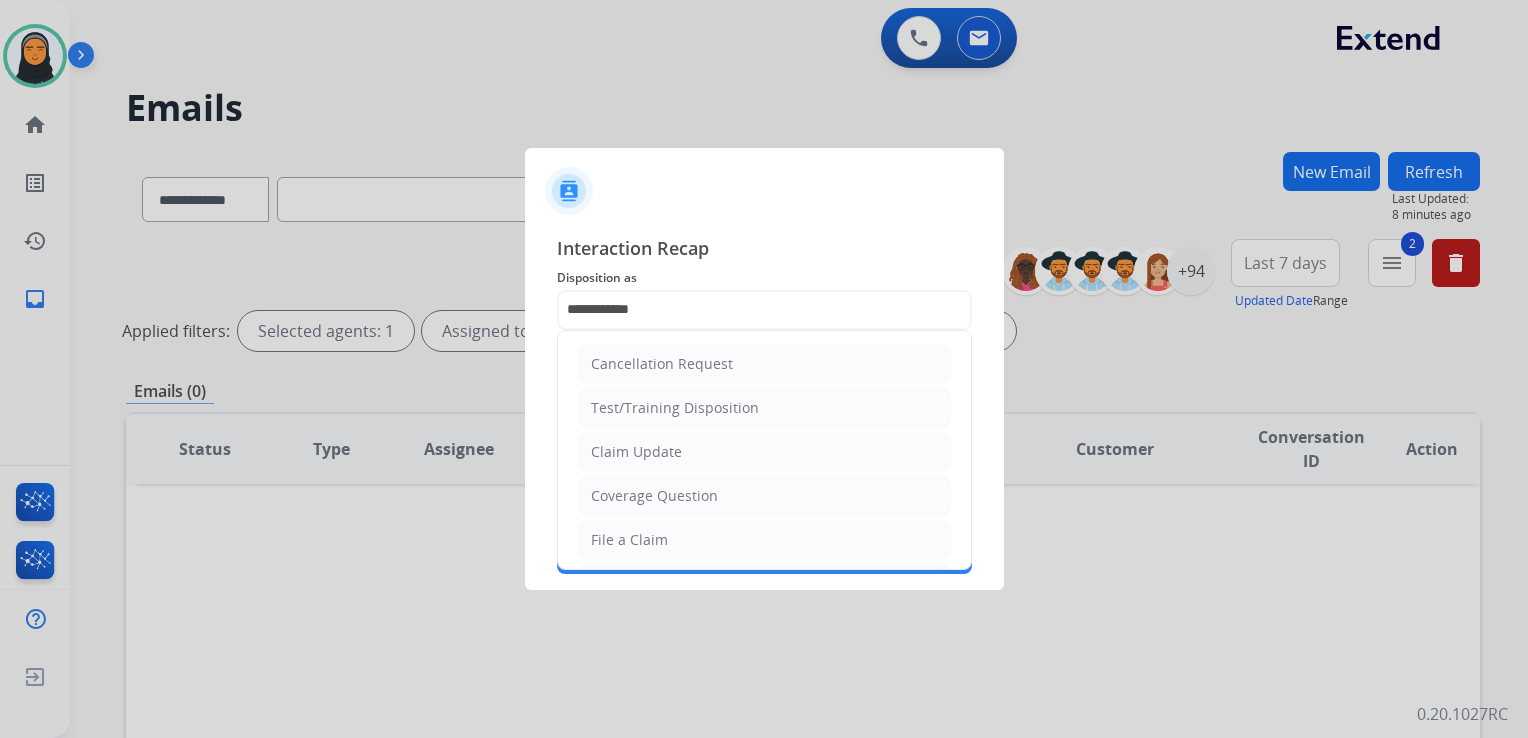 type on "***" 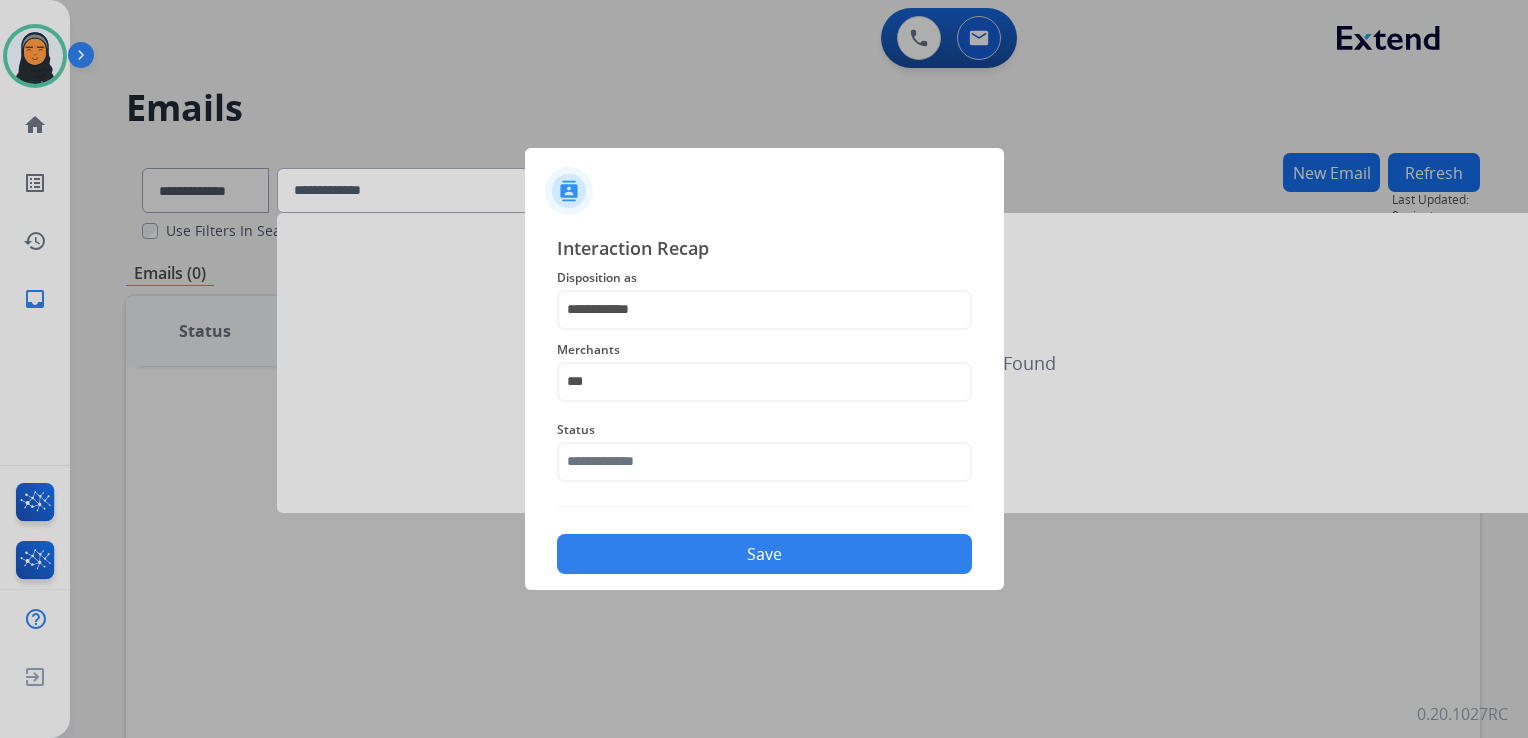 click on "Merchants" 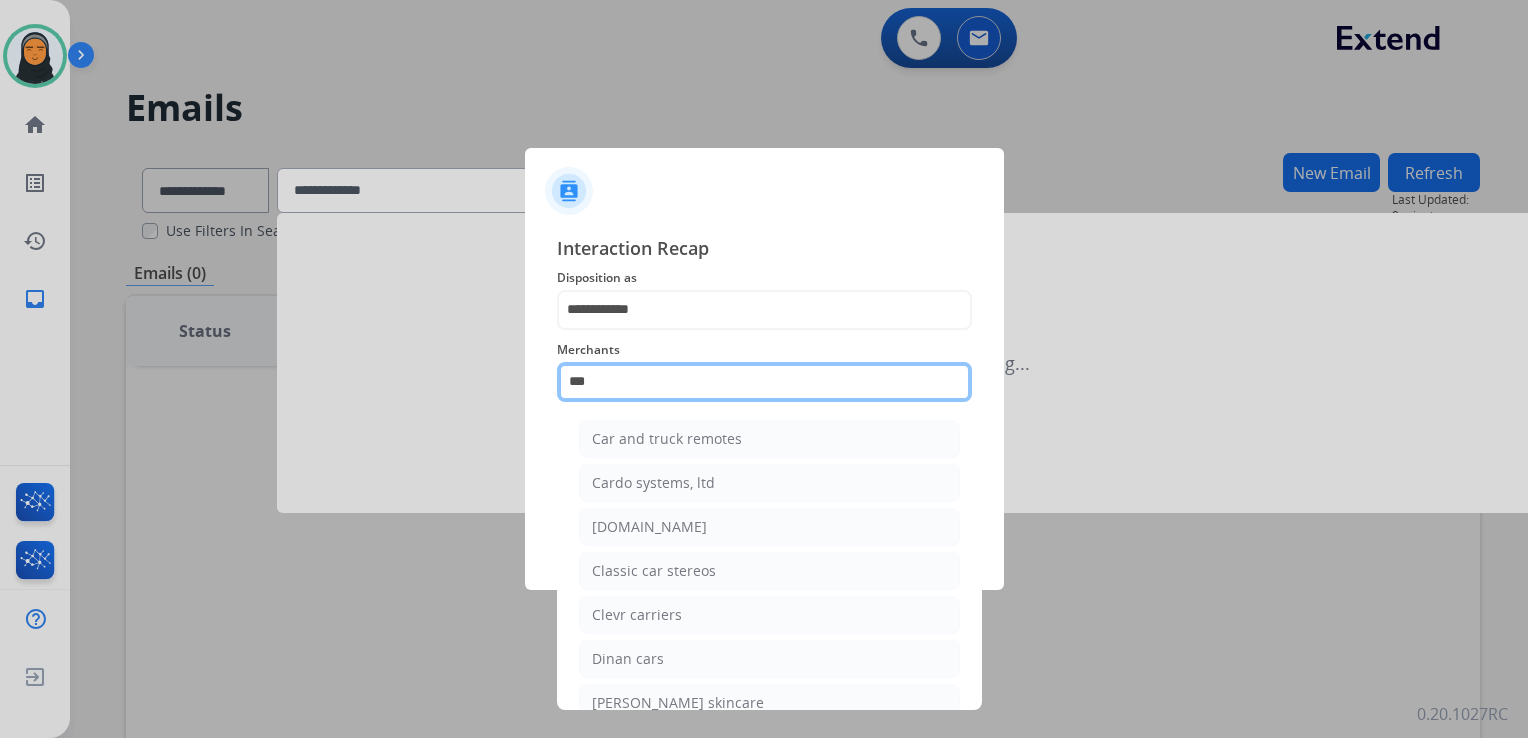 drag, startPoint x: 711, startPoint y: 386, endPoint x: 548, endPoint y: 378, distance: 163.1962 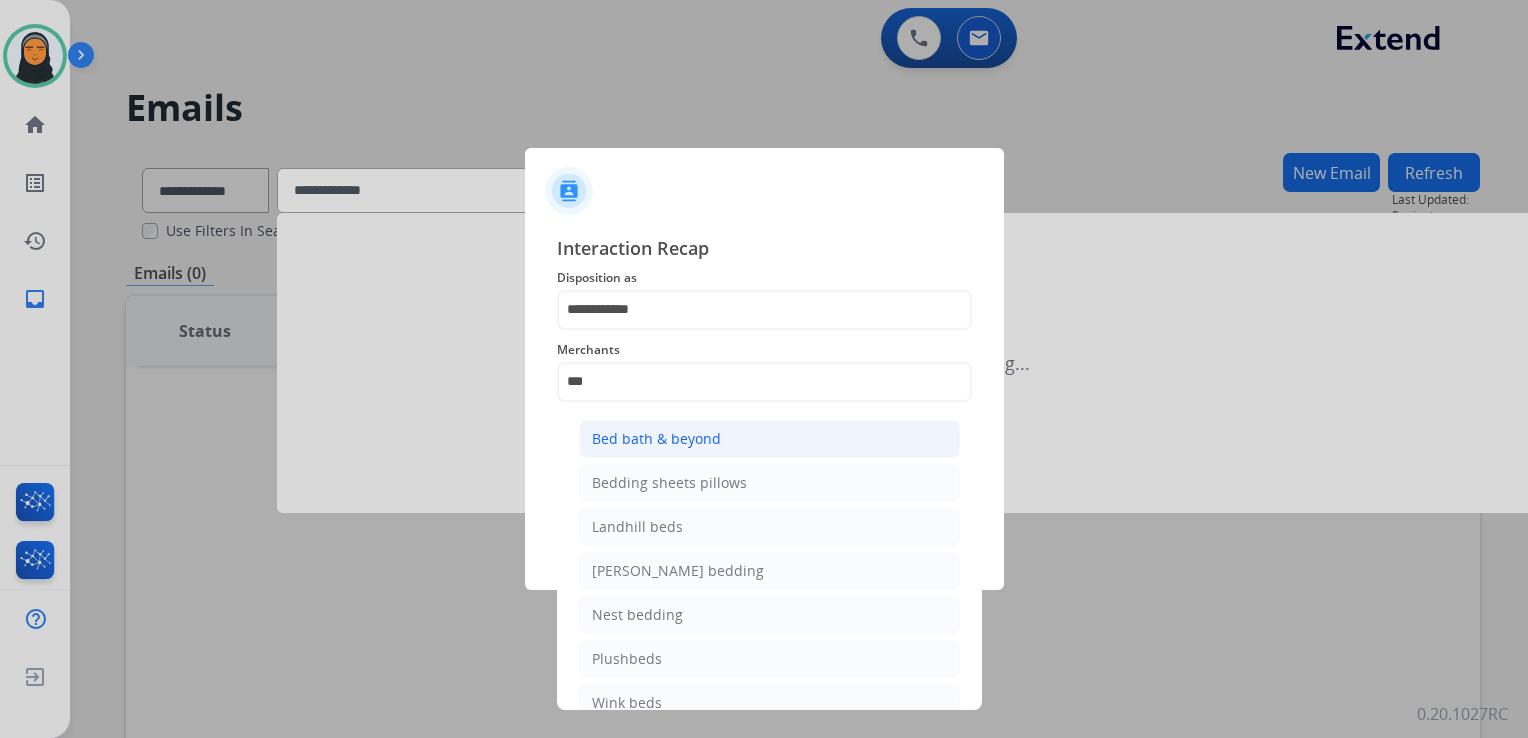 click on "Bed bath & beyond" 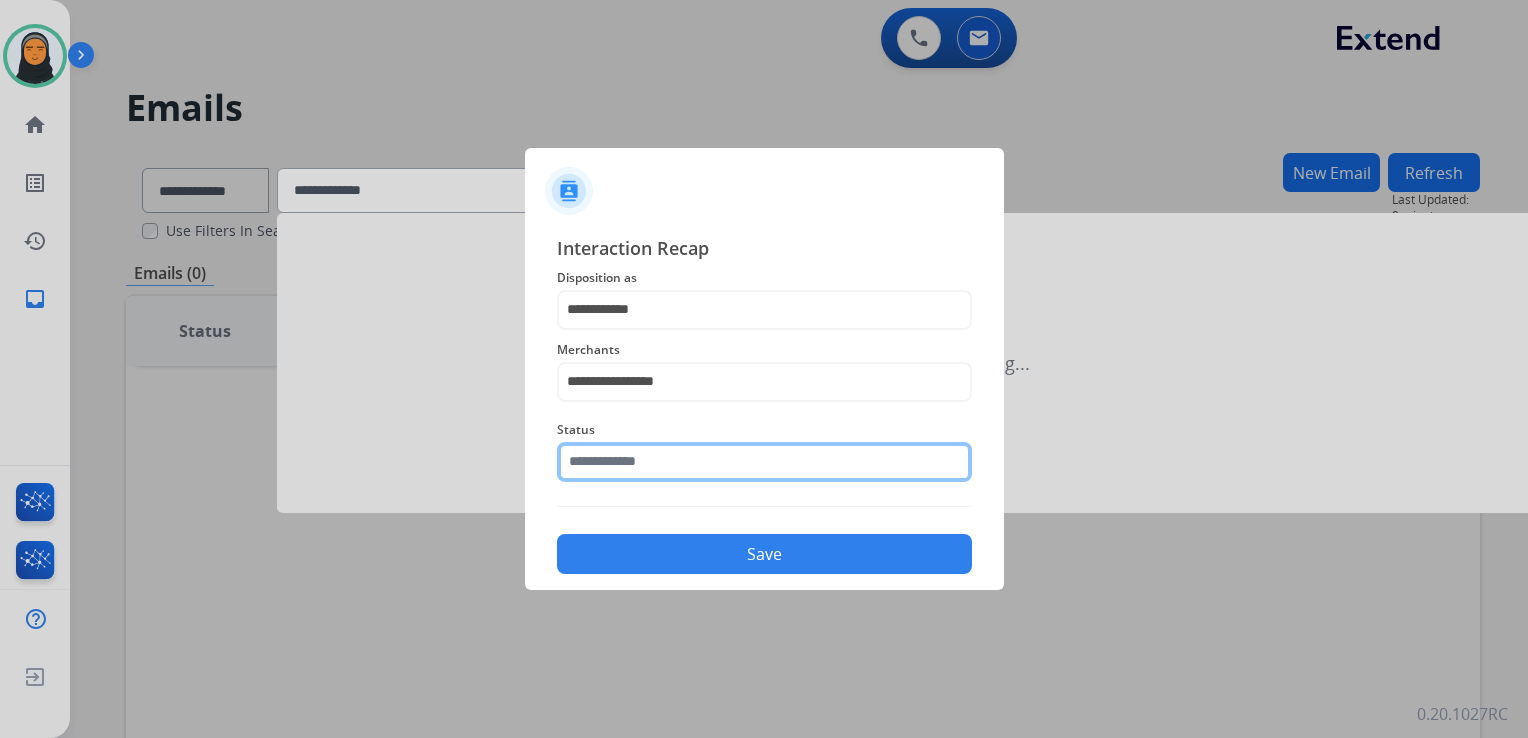 click 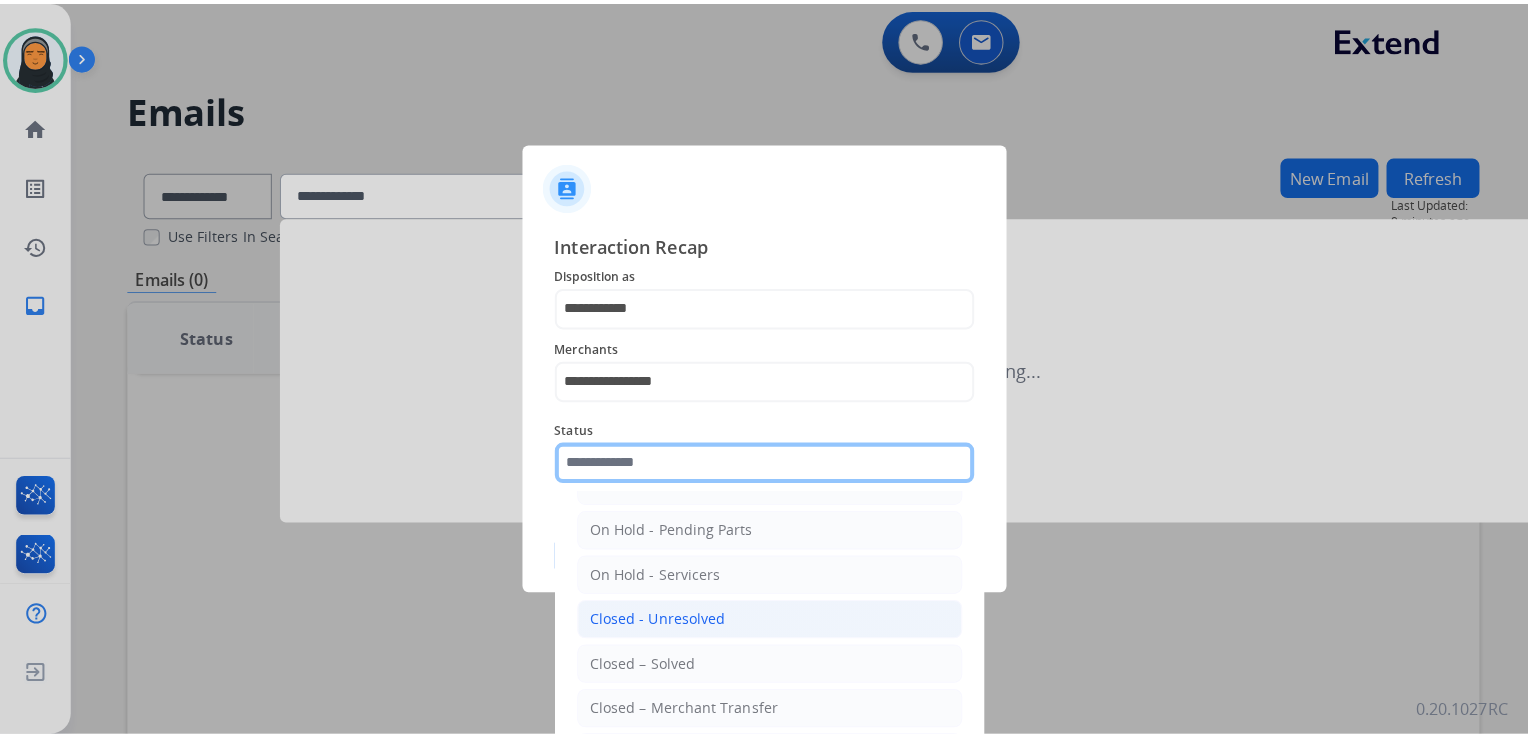 scroll, scrollTop: 100, scrollLeft: 0, axis: vertical 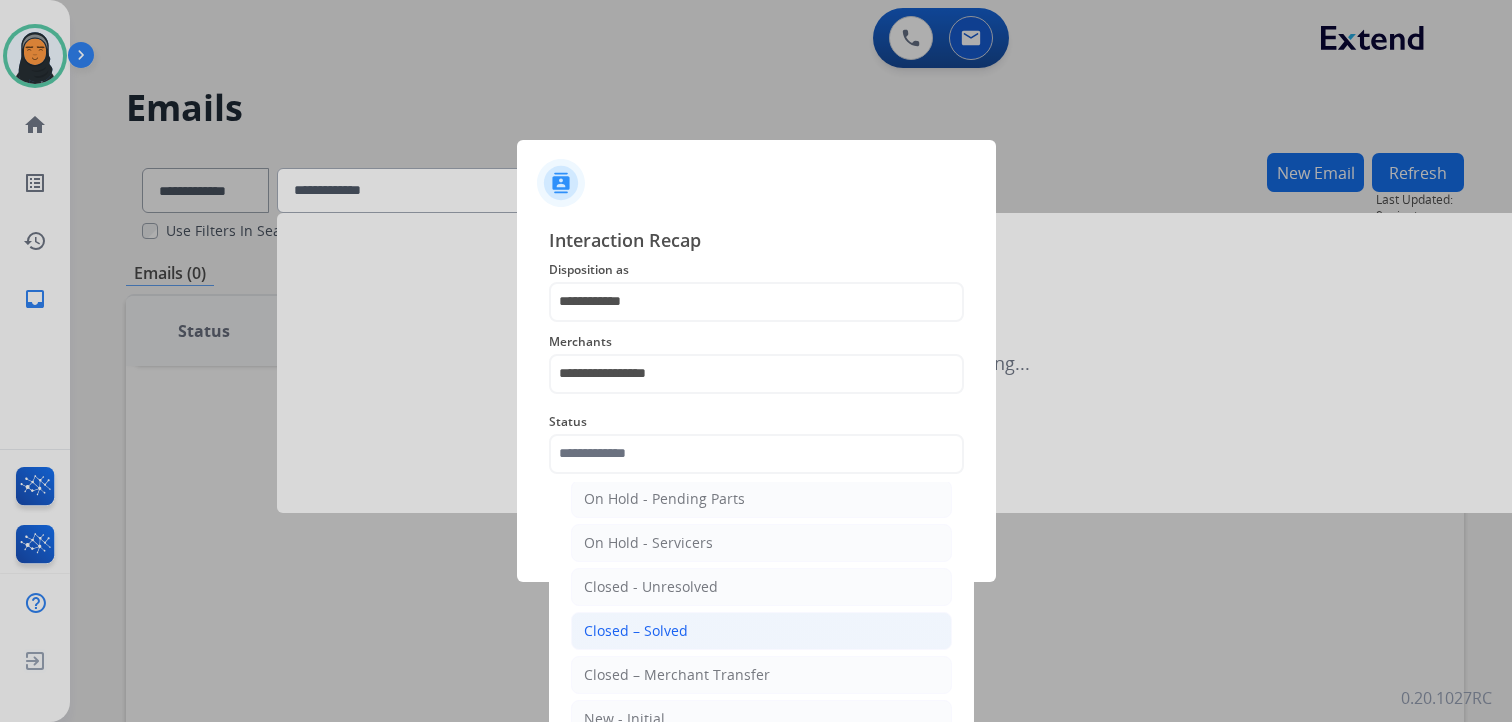 click on "Closed – Solved" 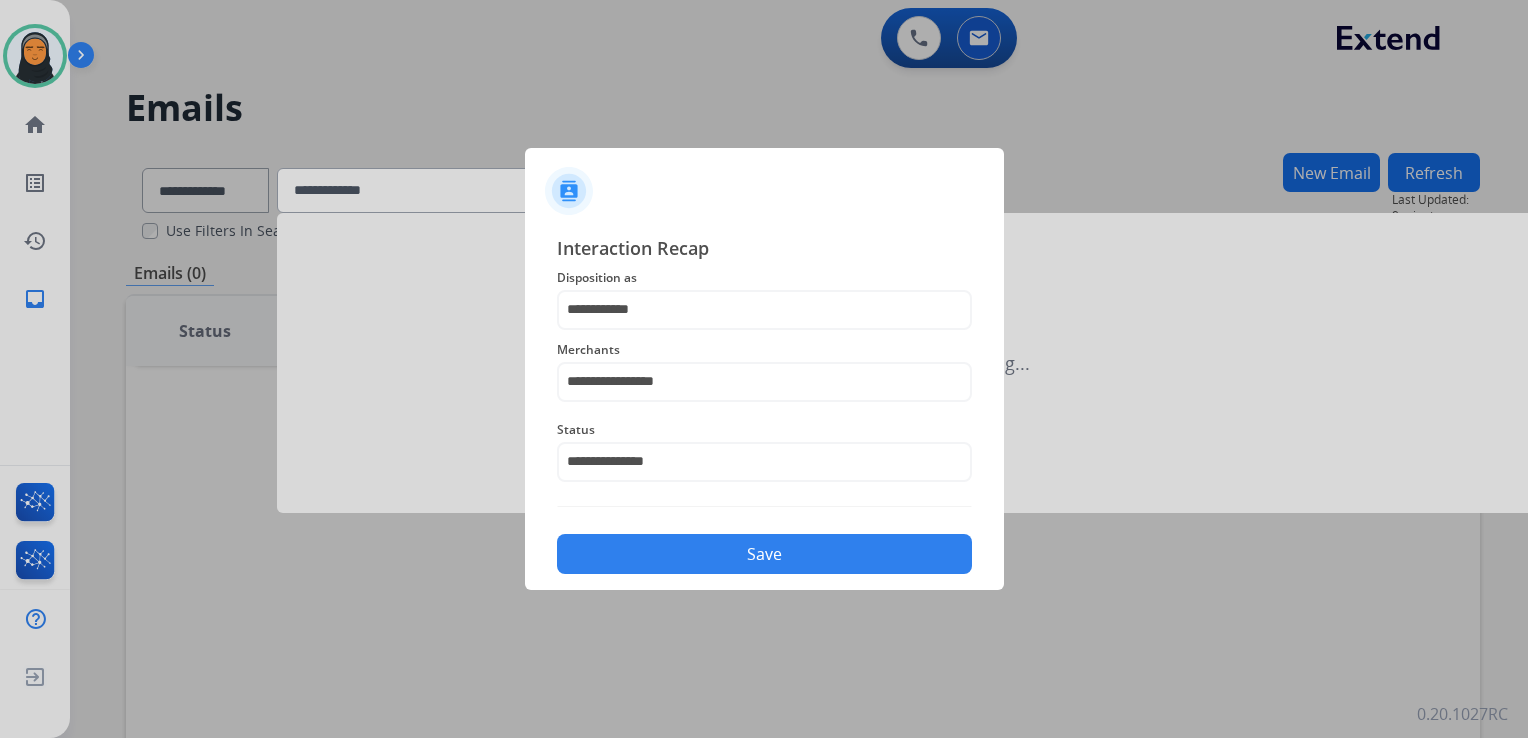 click on "Save" 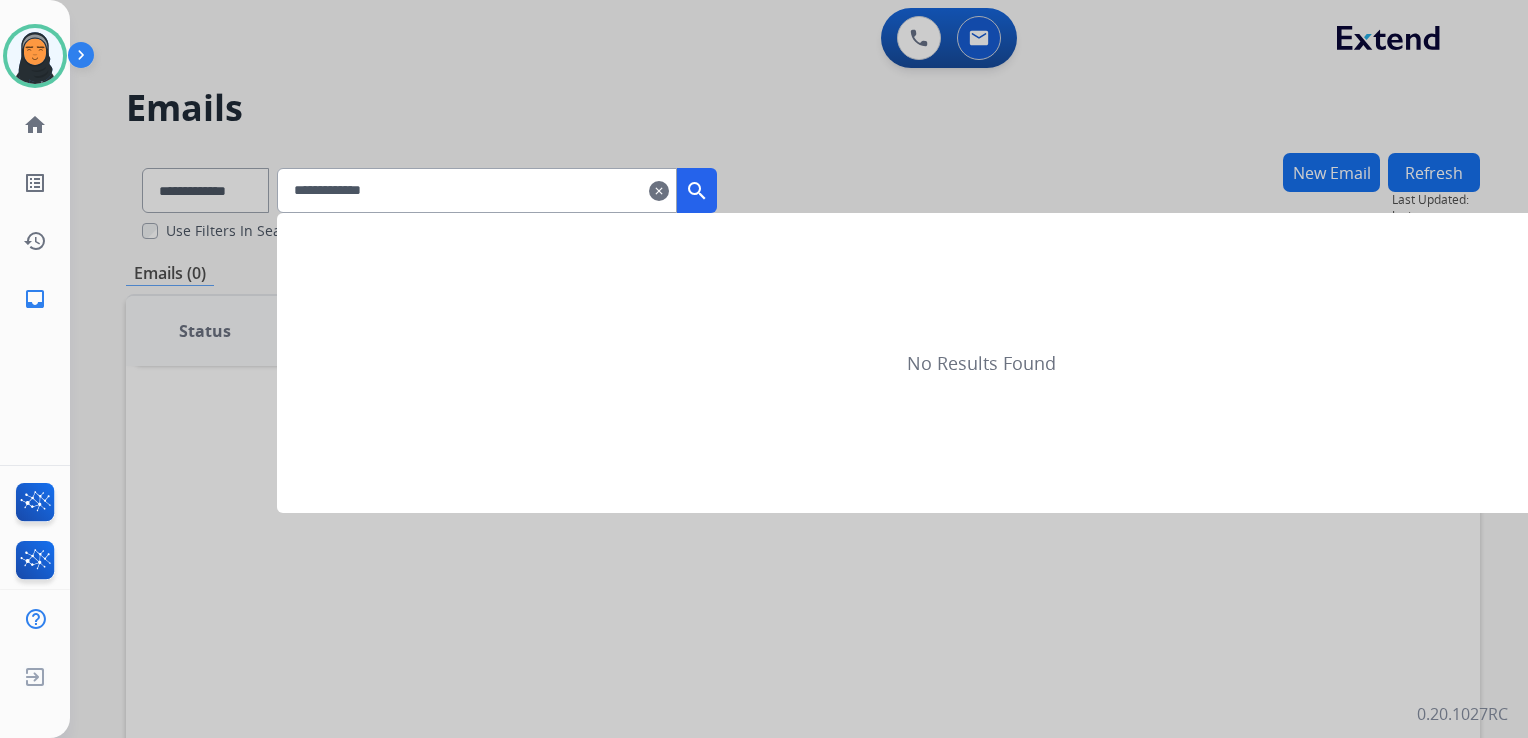 click on "clear" at bounding box center [659, 191] 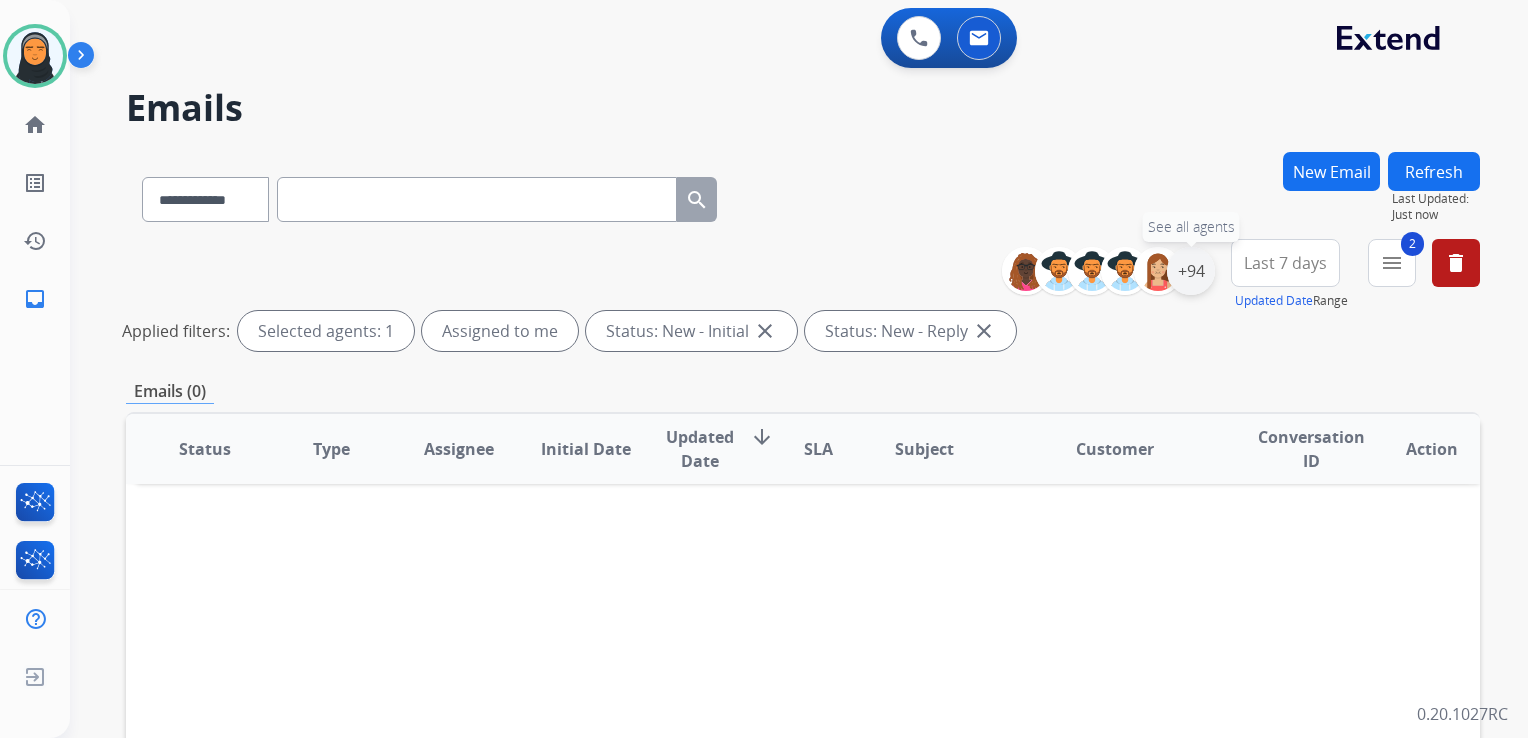 click on "+94" at bounding box center (1191, 271) 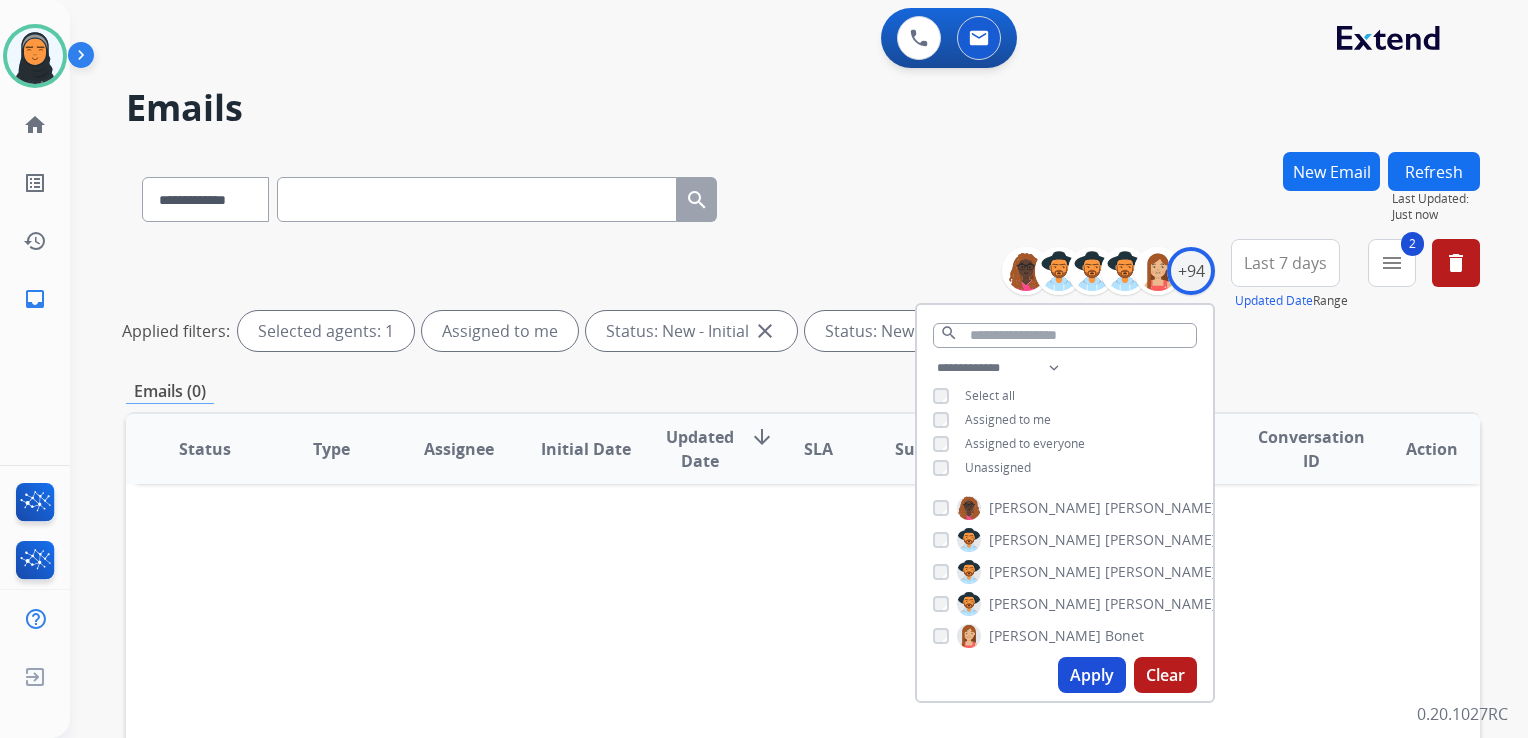 click on "Clear" at bounding box center [1165, 675] 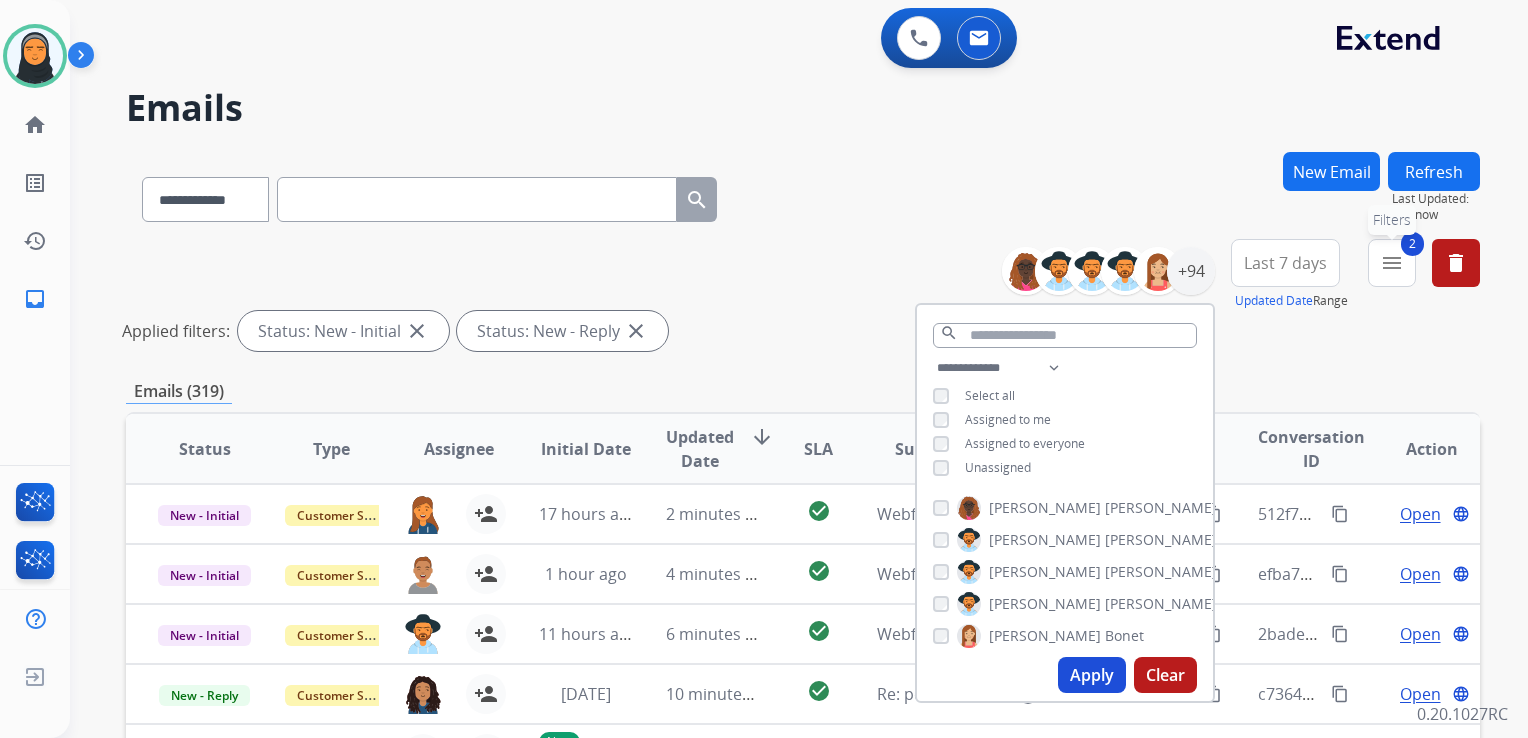 click on "menu" at bounding box center [1392, 263] 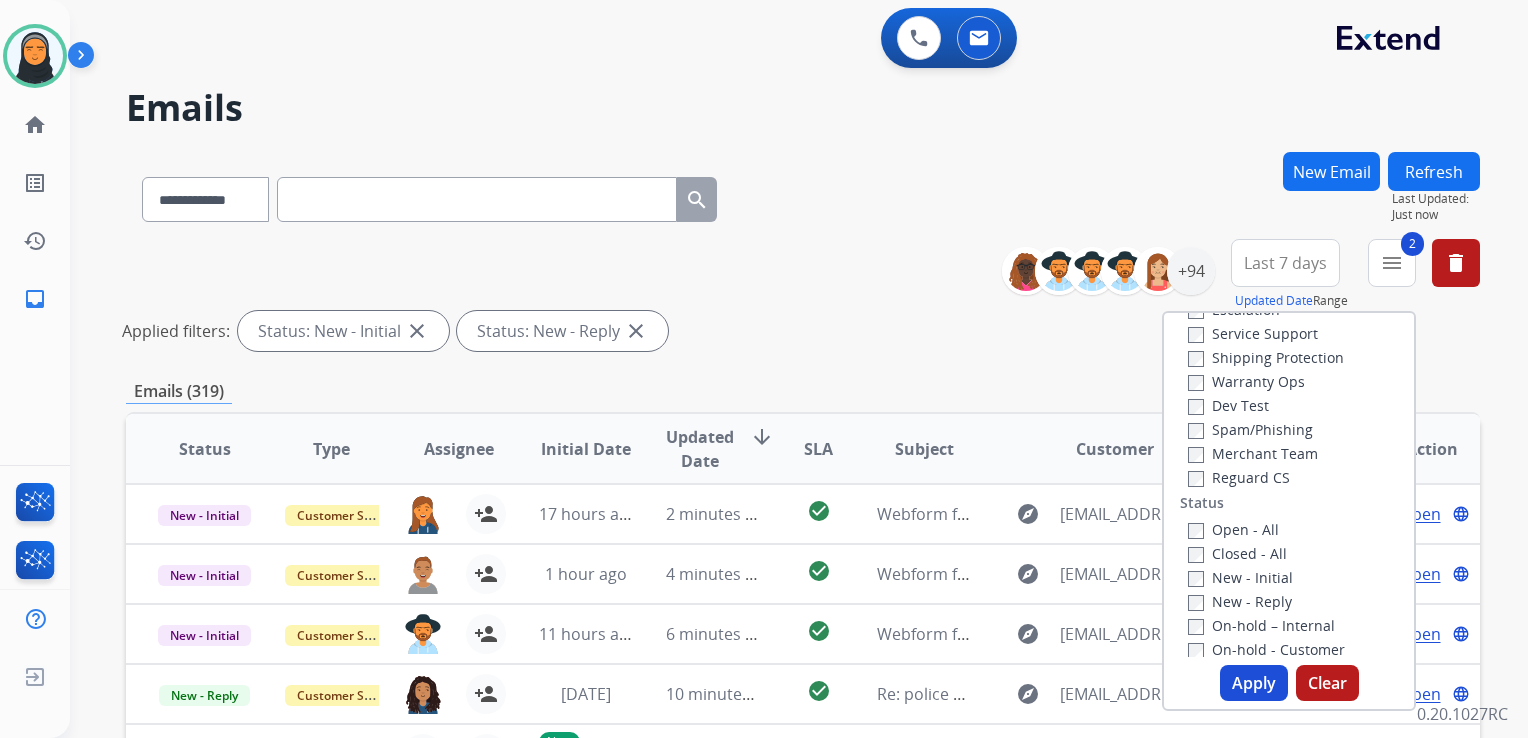 click on "Clear" at bounding box center (1327, 683) 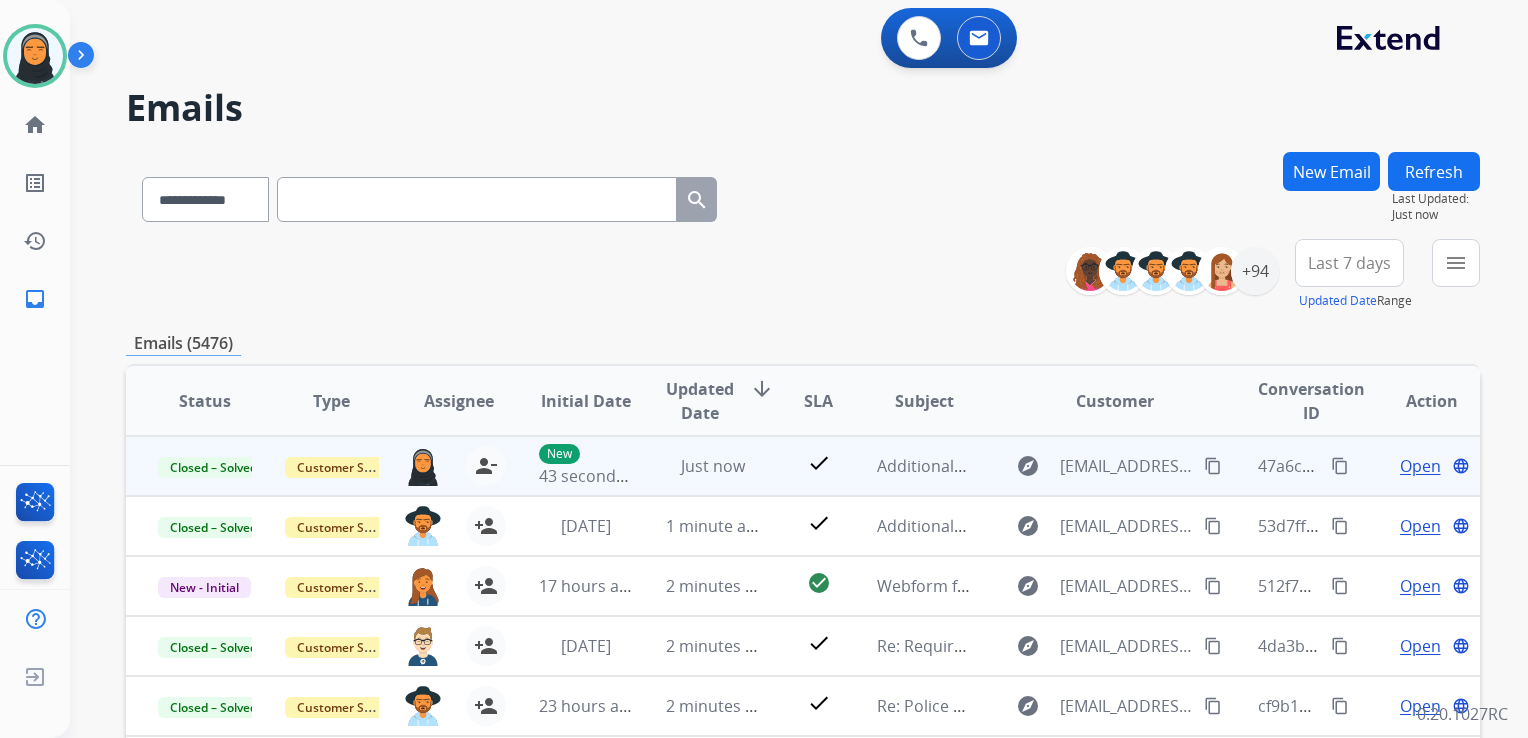 click on "content_copy" at bounding box center (1340, 466) 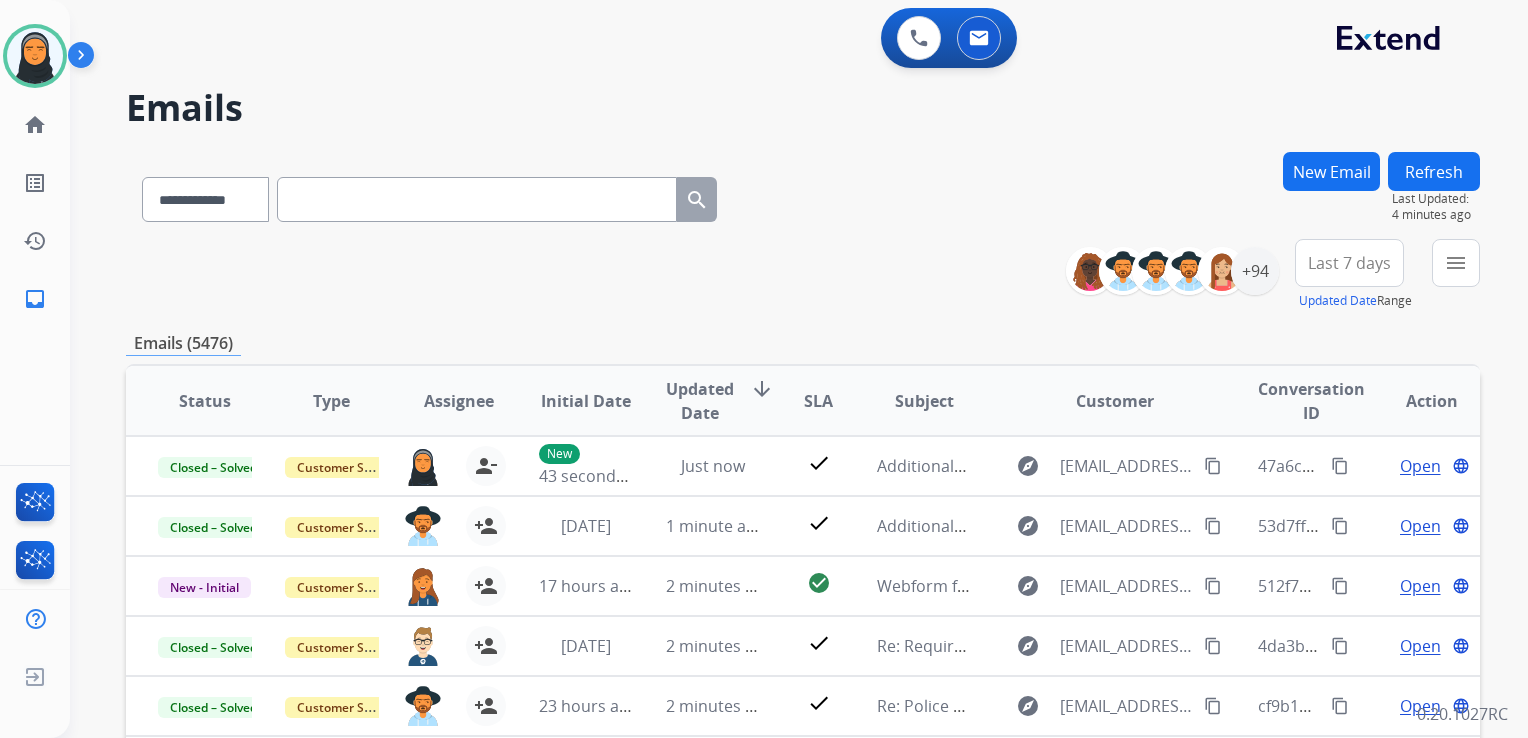 click on "New Email" at bounding box center [1331, 171] 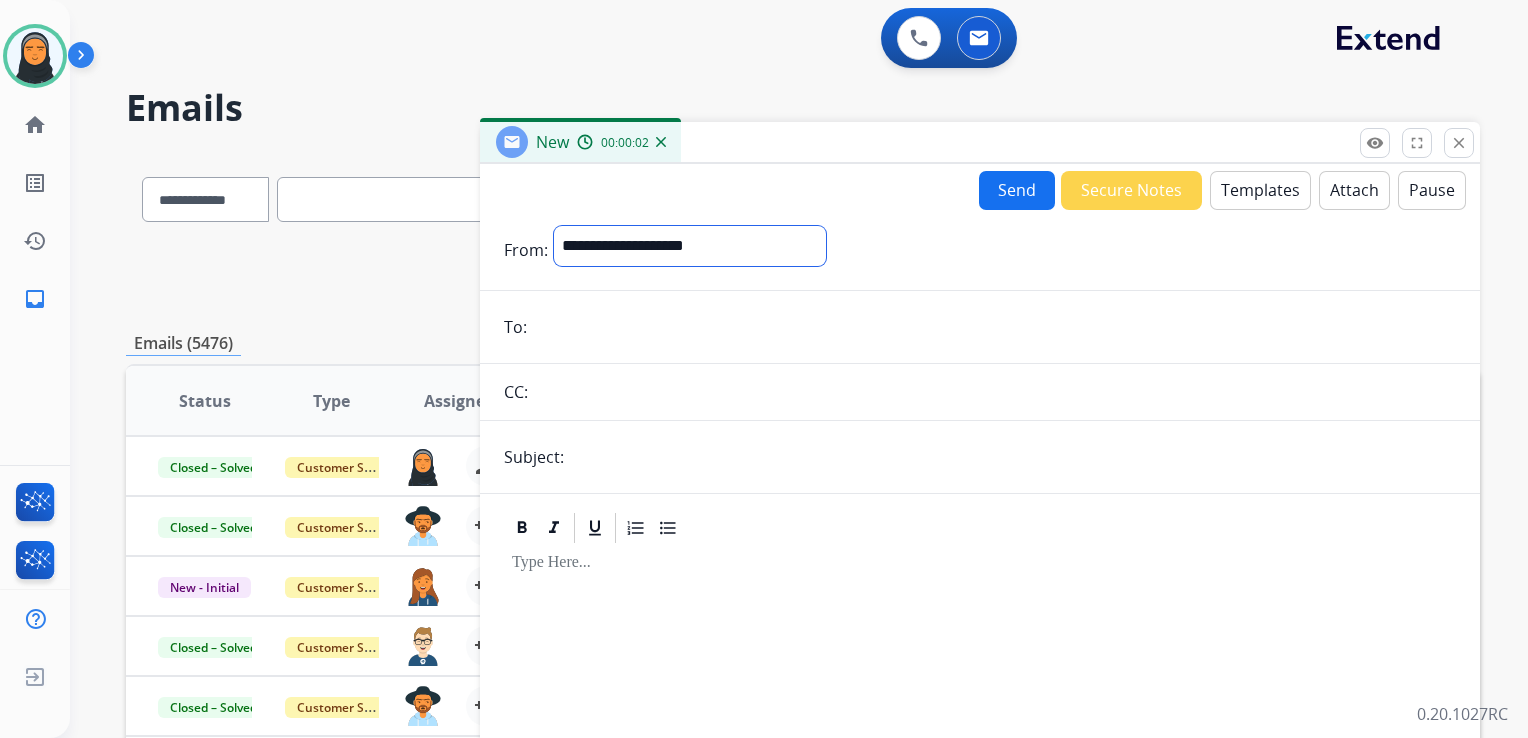 click on "**********" at bounding box center (690, 246) 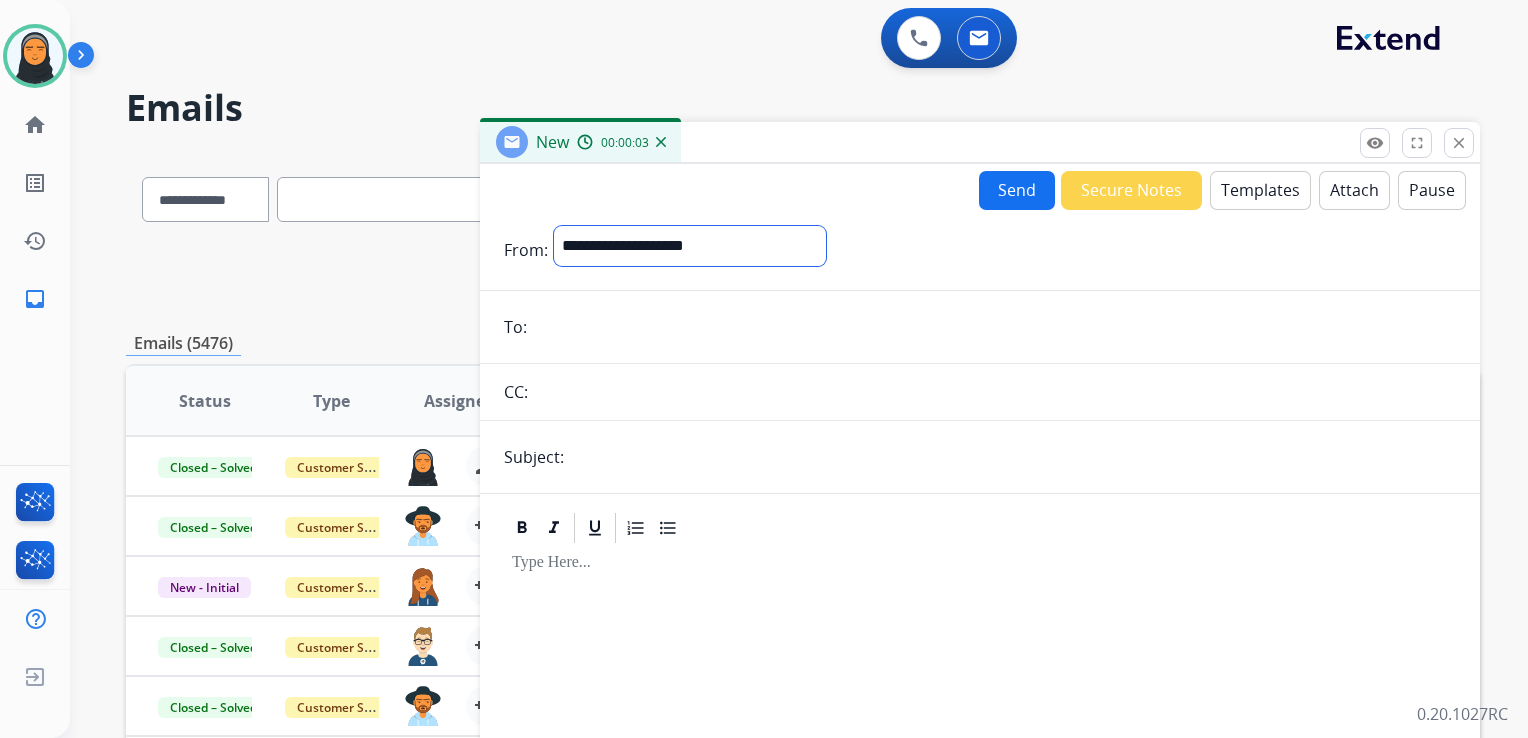 select on "**********" 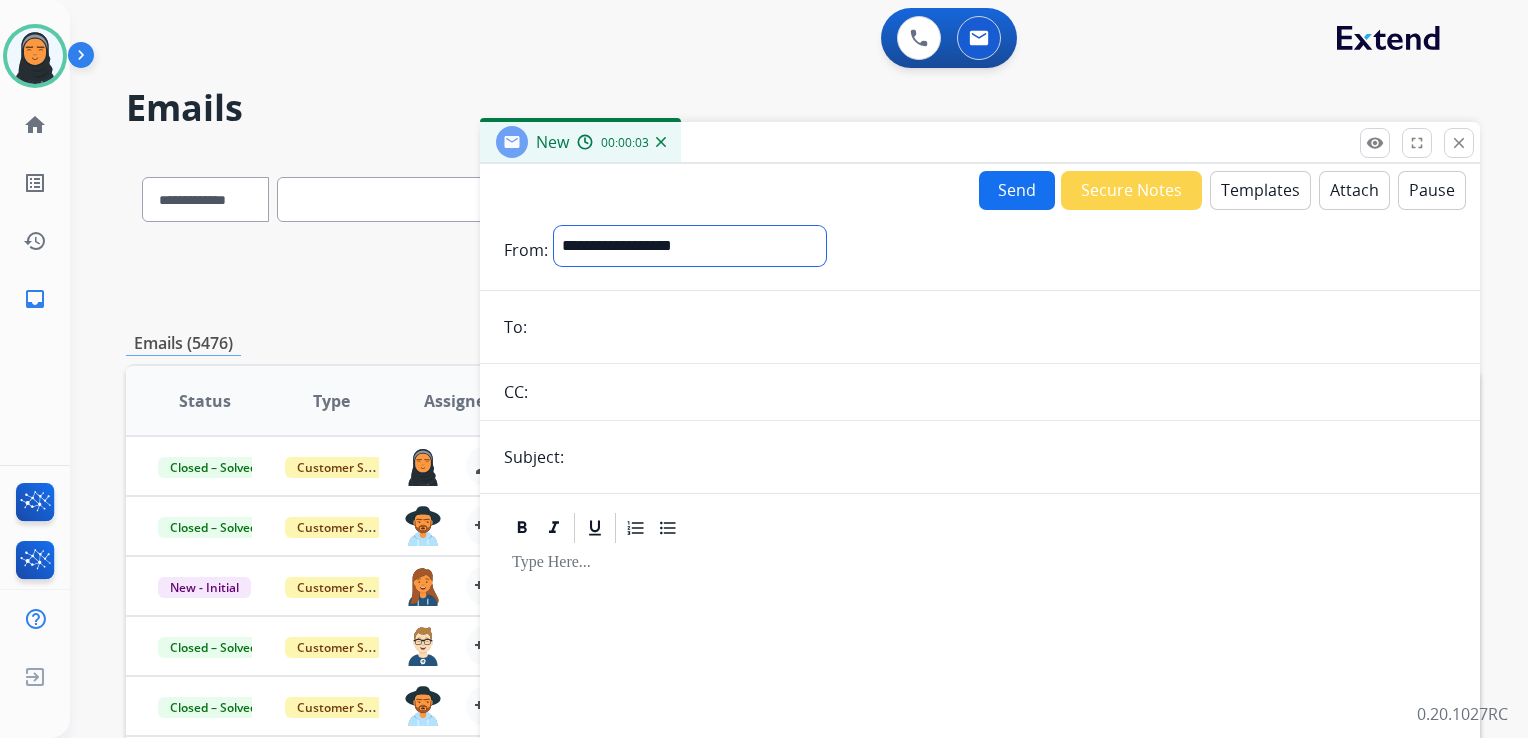 click on "**********" at bounding box center (690, 246) 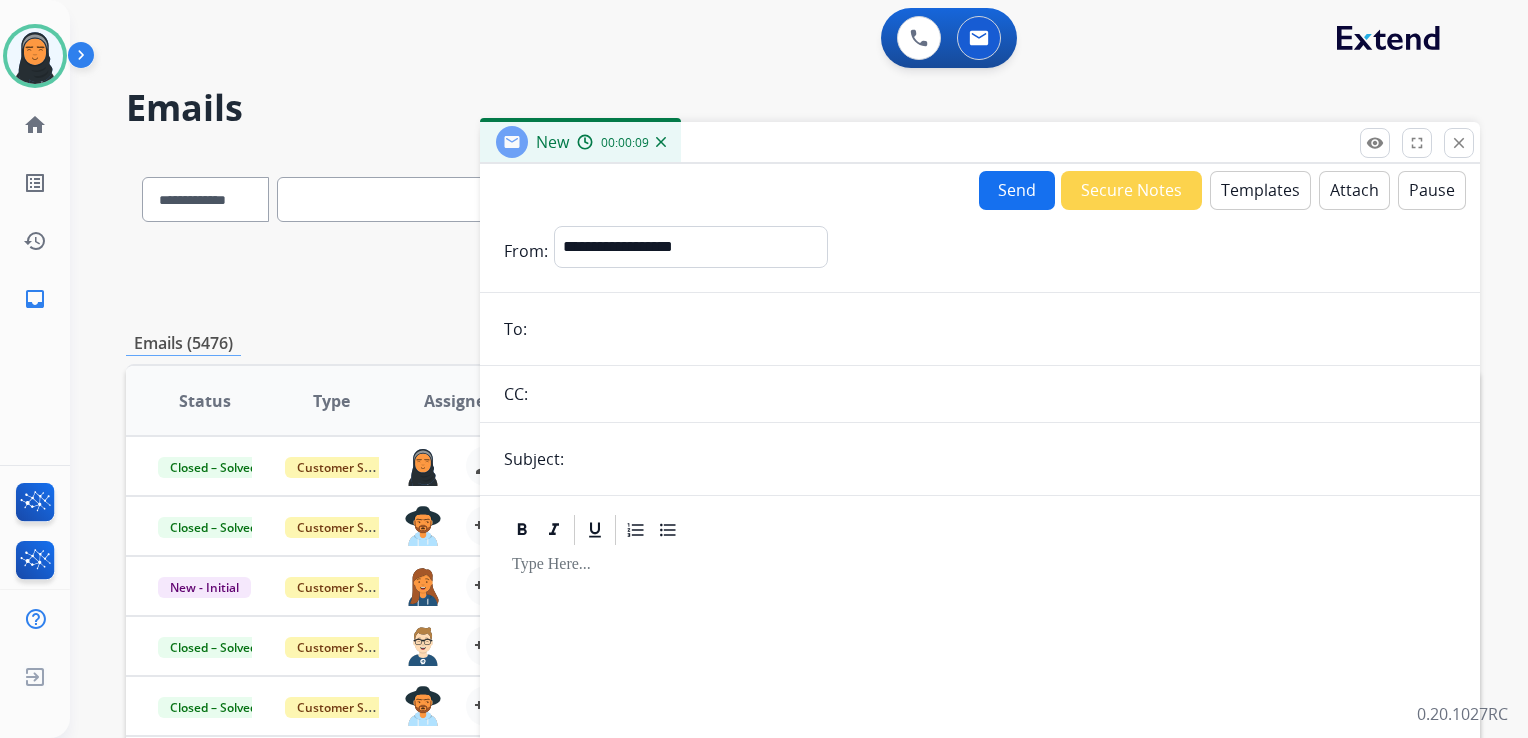 click at bounding box center [994, 329] 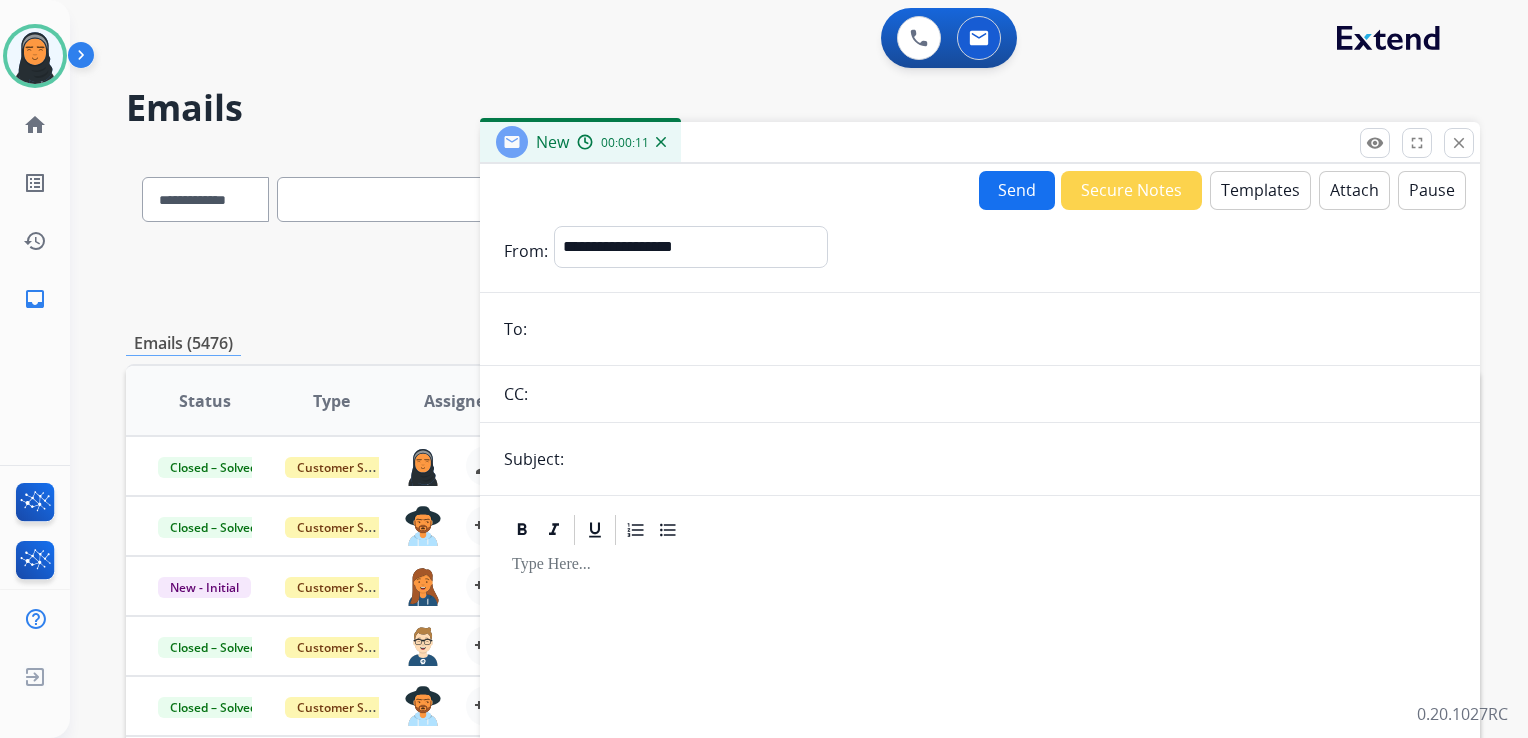 paste on "**********" 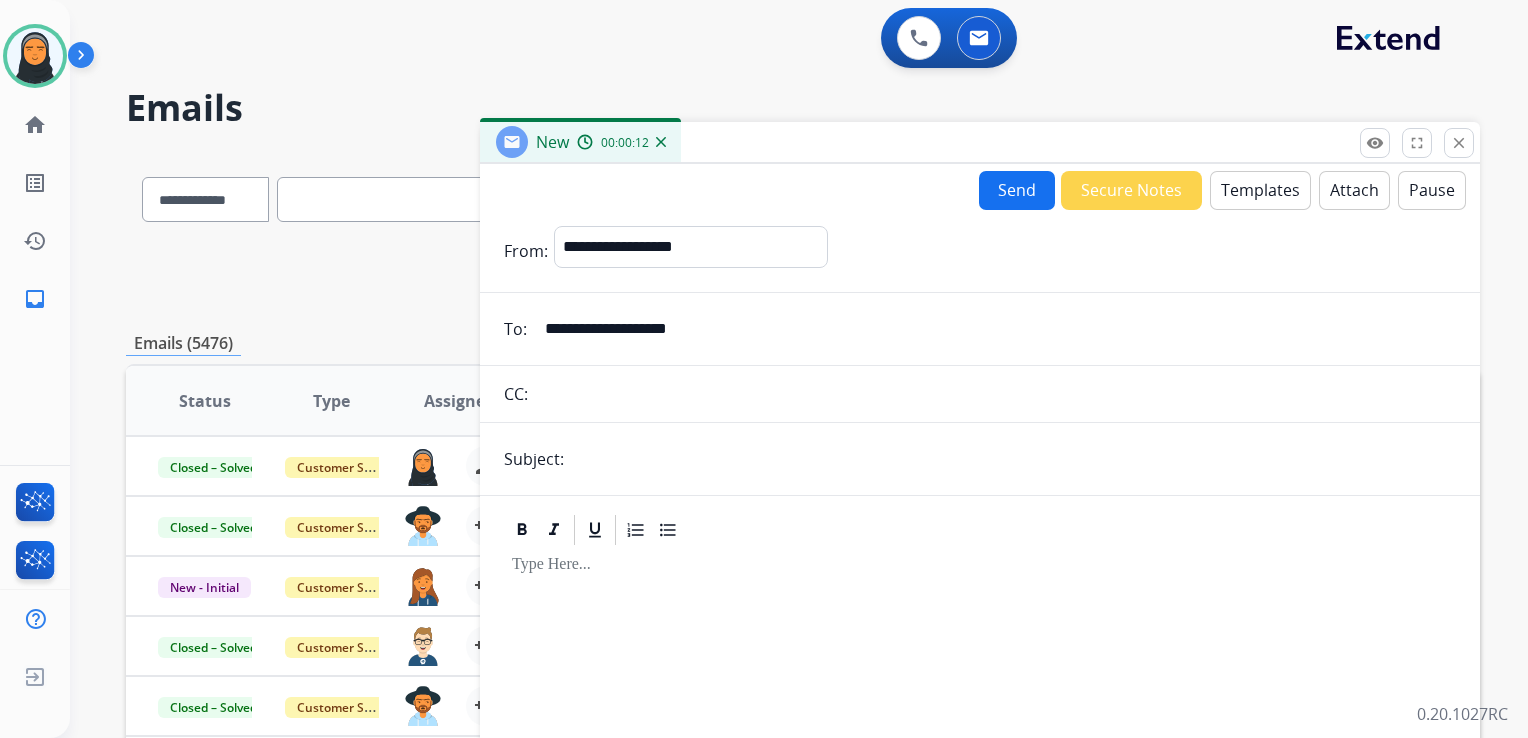type on "**********" 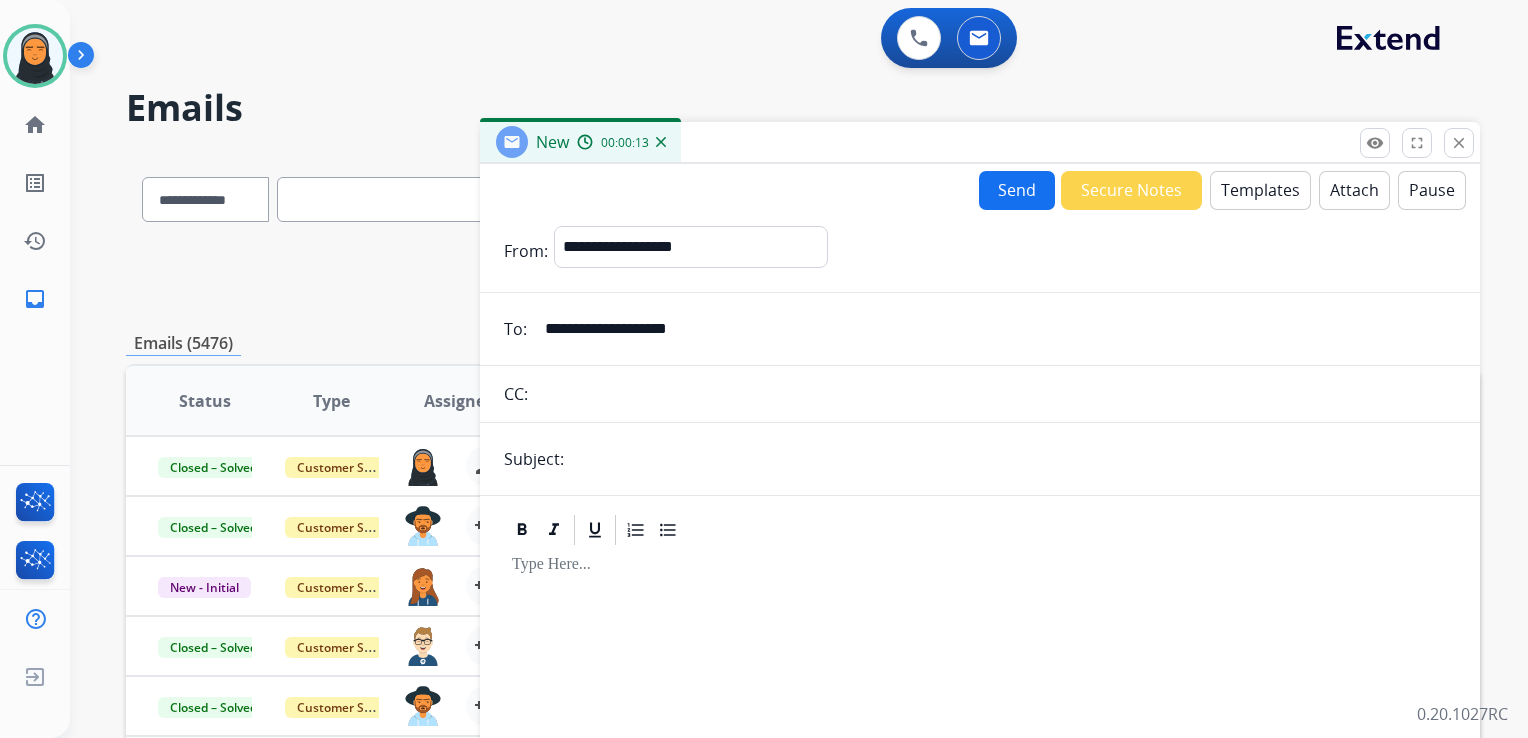 click at bounding box center (1013, 459) 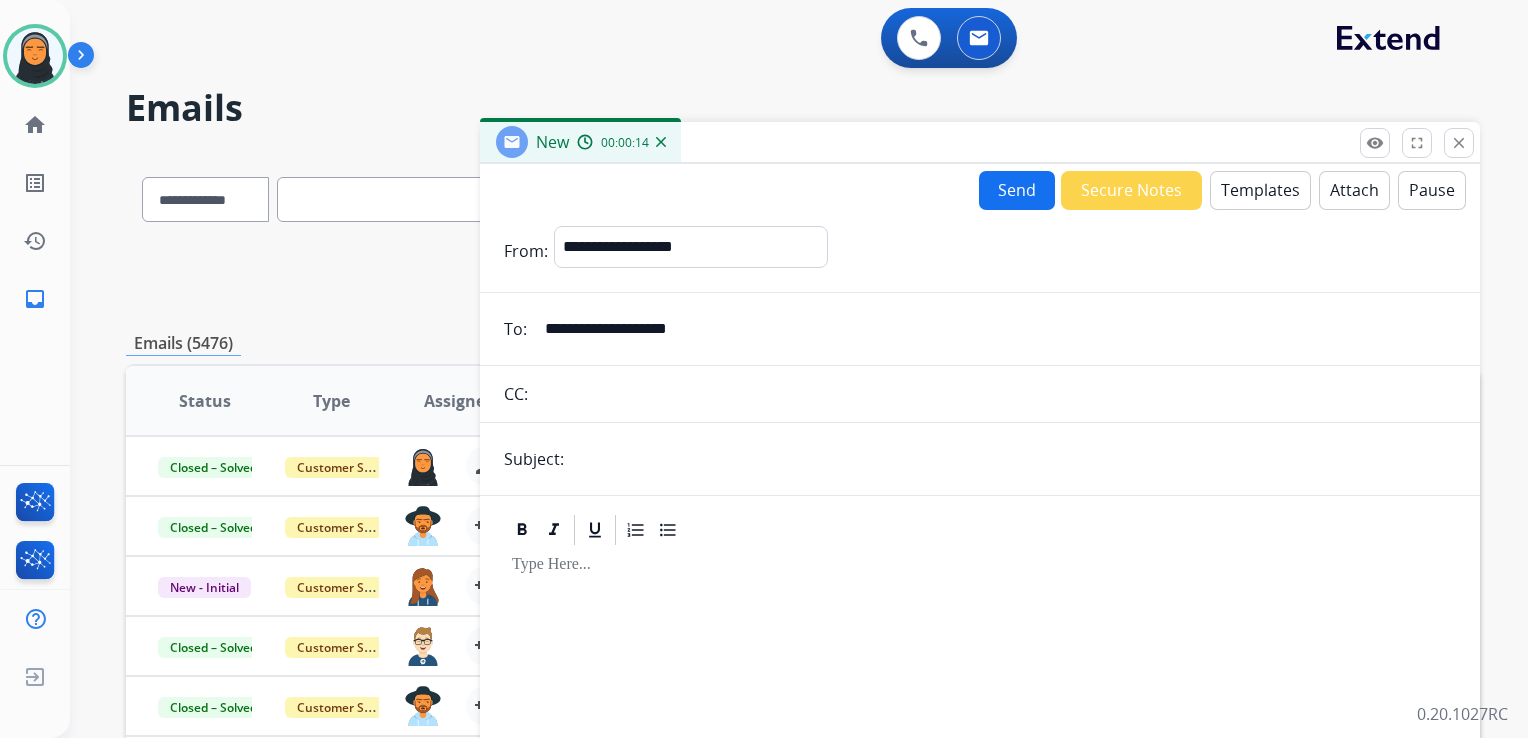 type on "*" 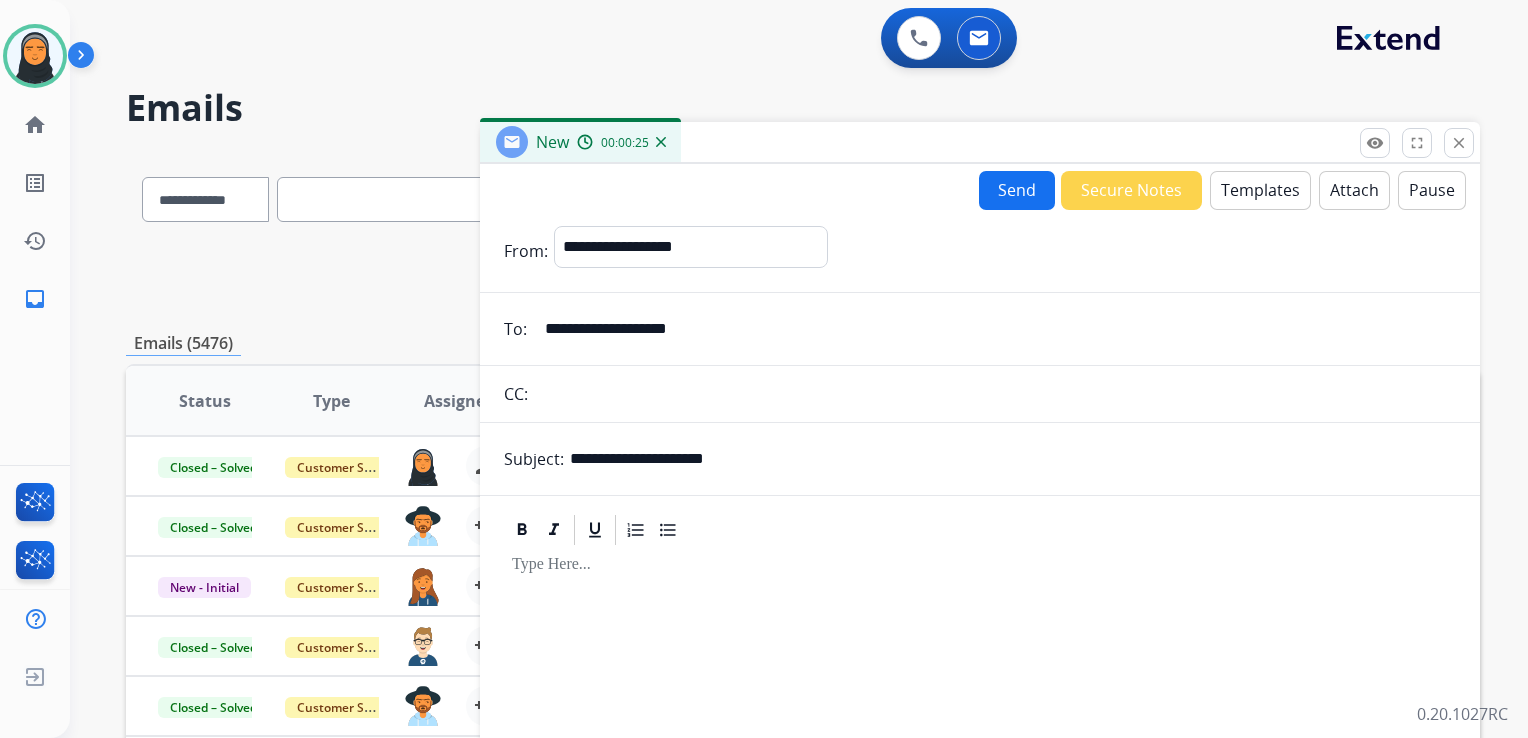 type on "**********" 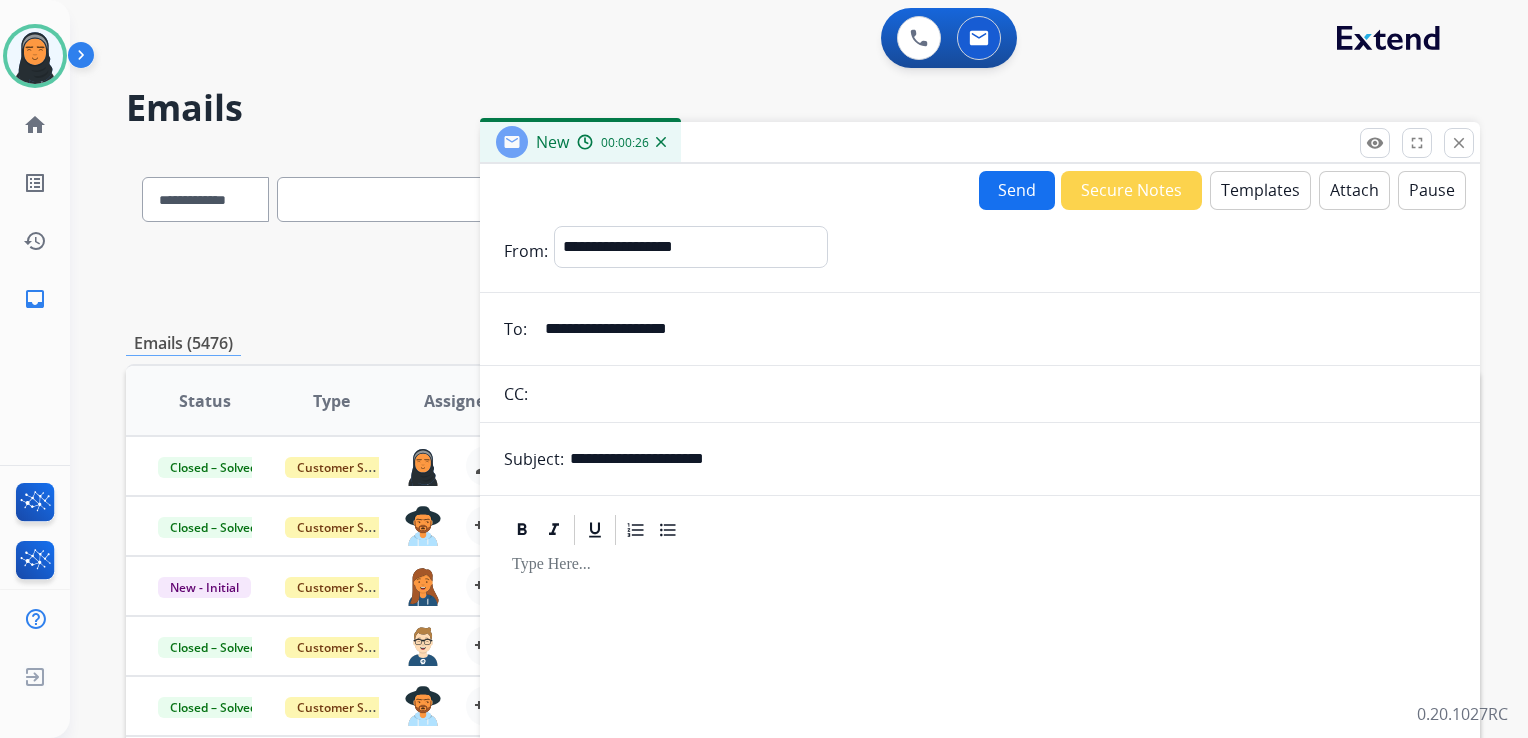 click on "Templates" at bounding box center (1260, 190) 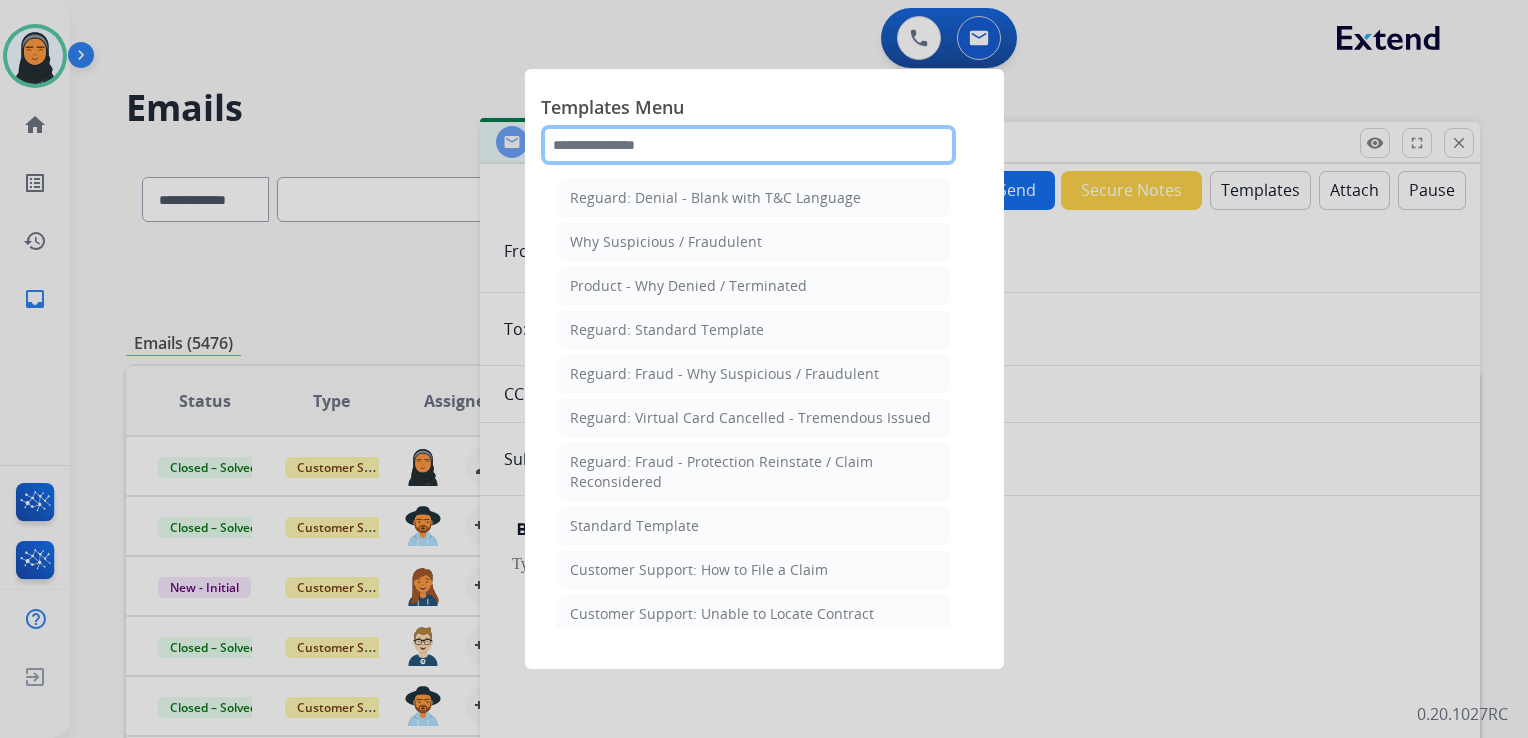 click 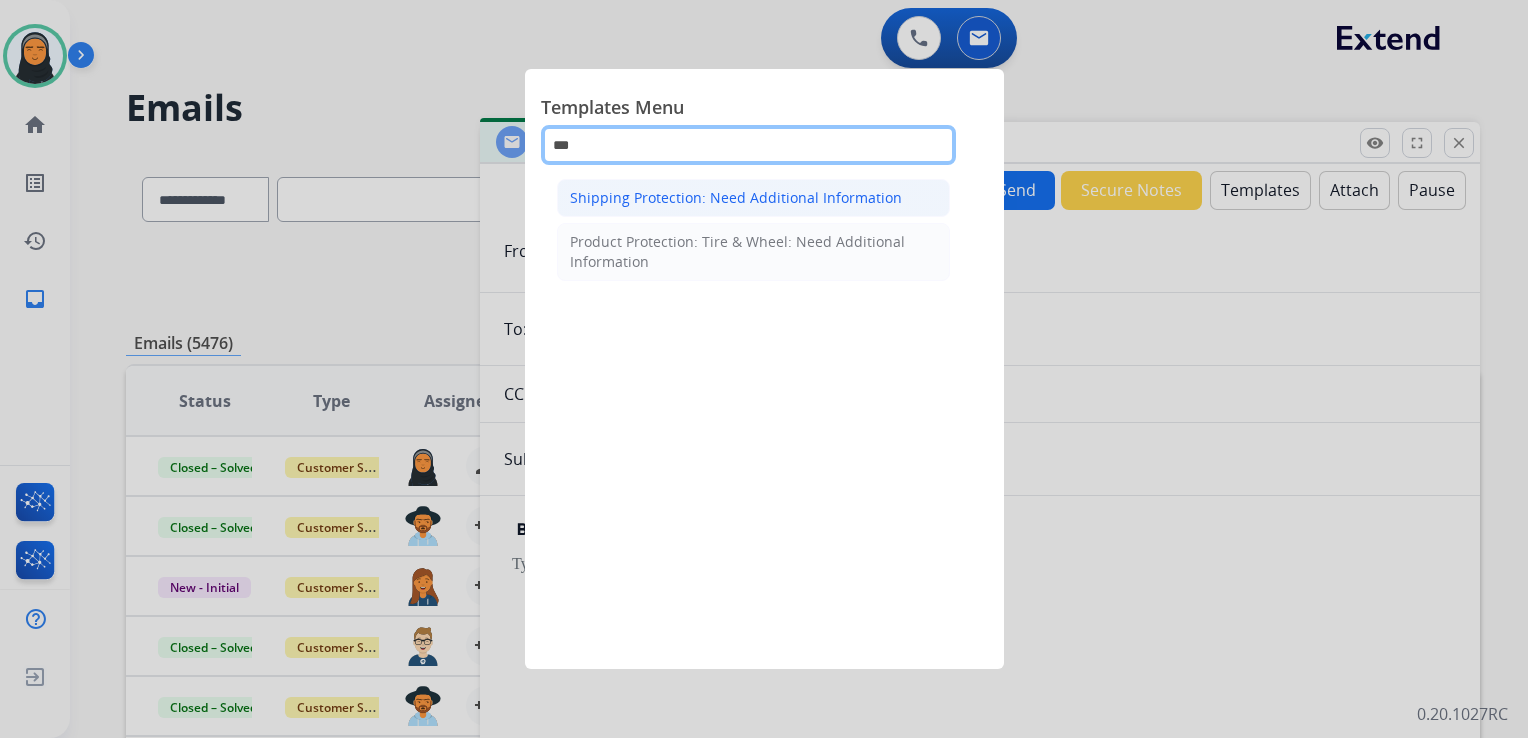 type on "***" 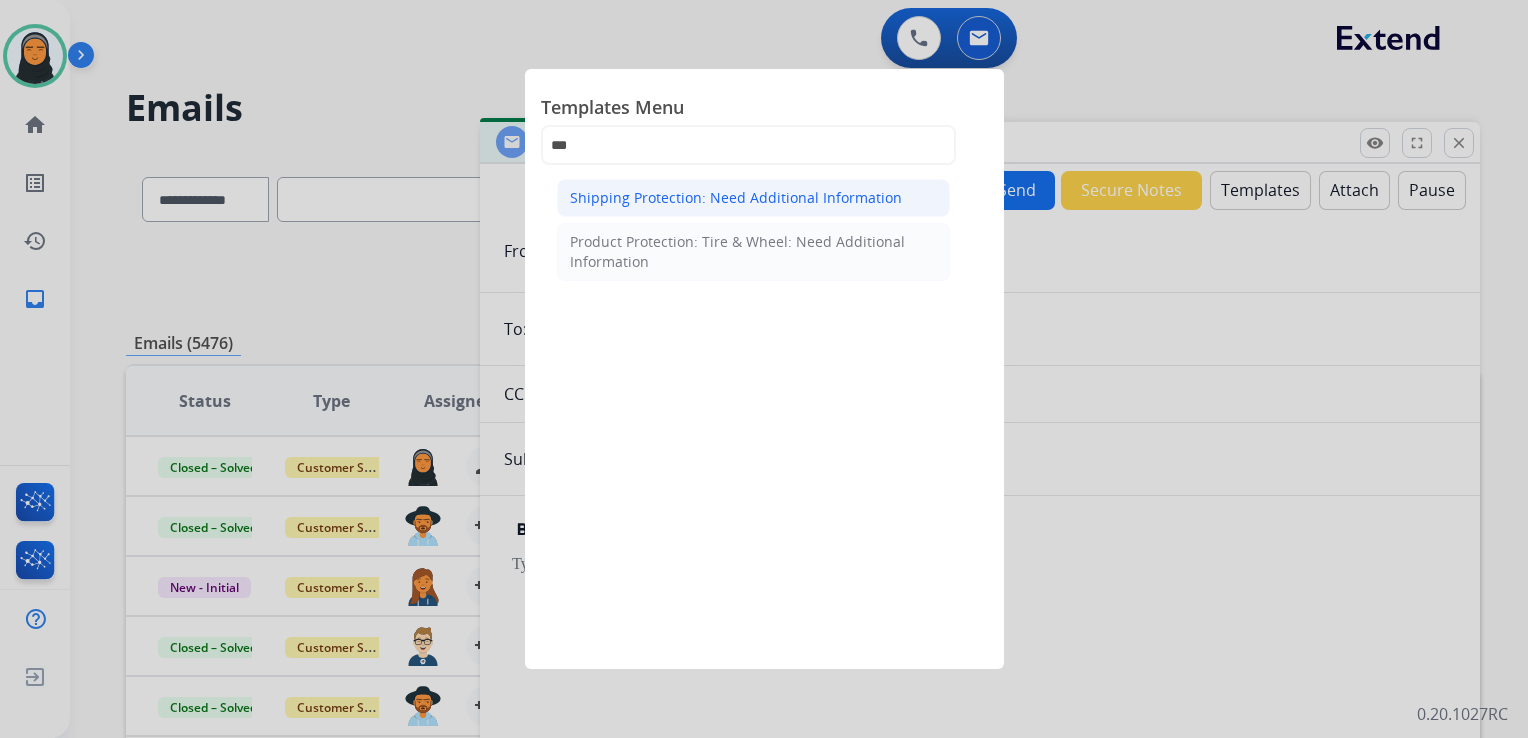 click on "Shipping Protection: Need Additional Information" 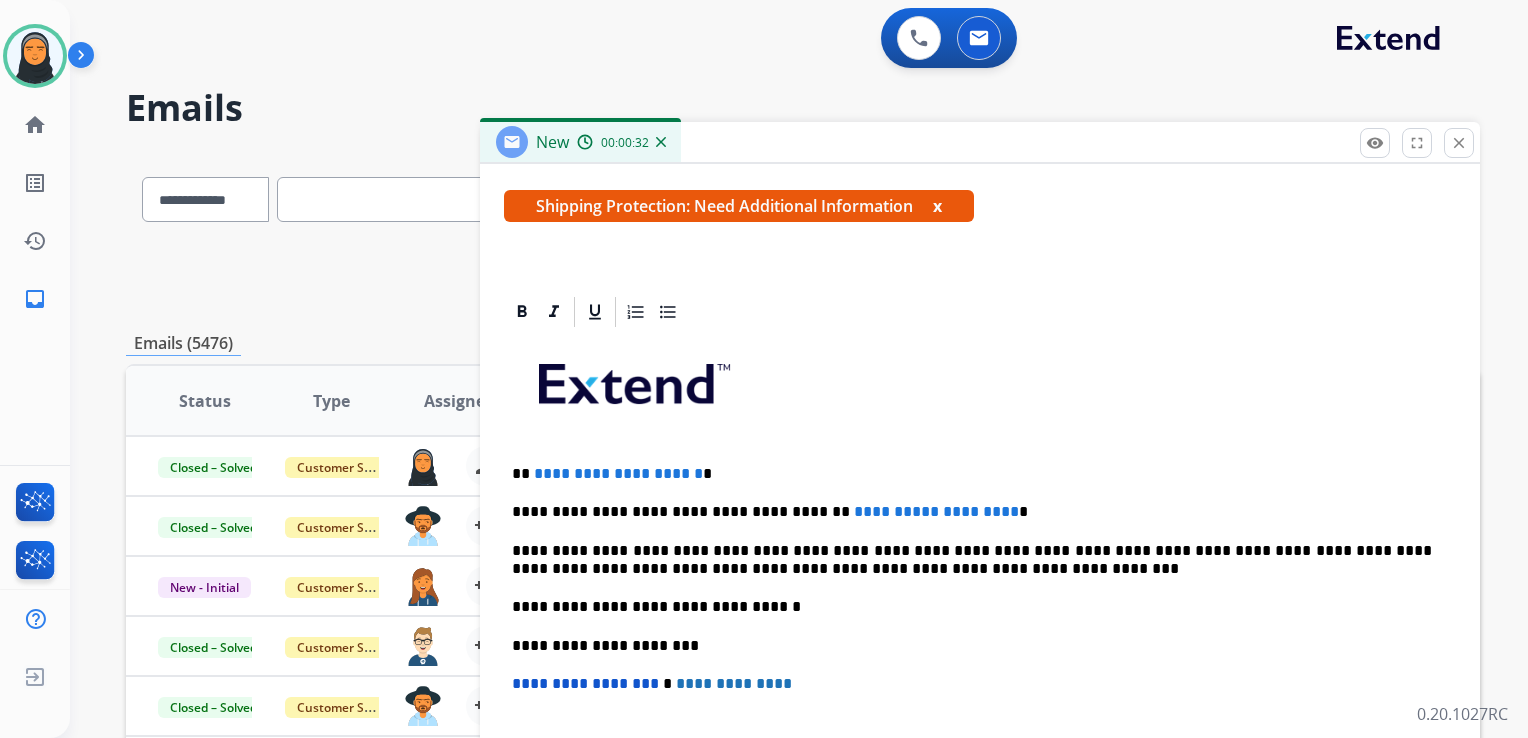 scroll, scrollTop: 383, scrollLeft: 0, axis: vertical 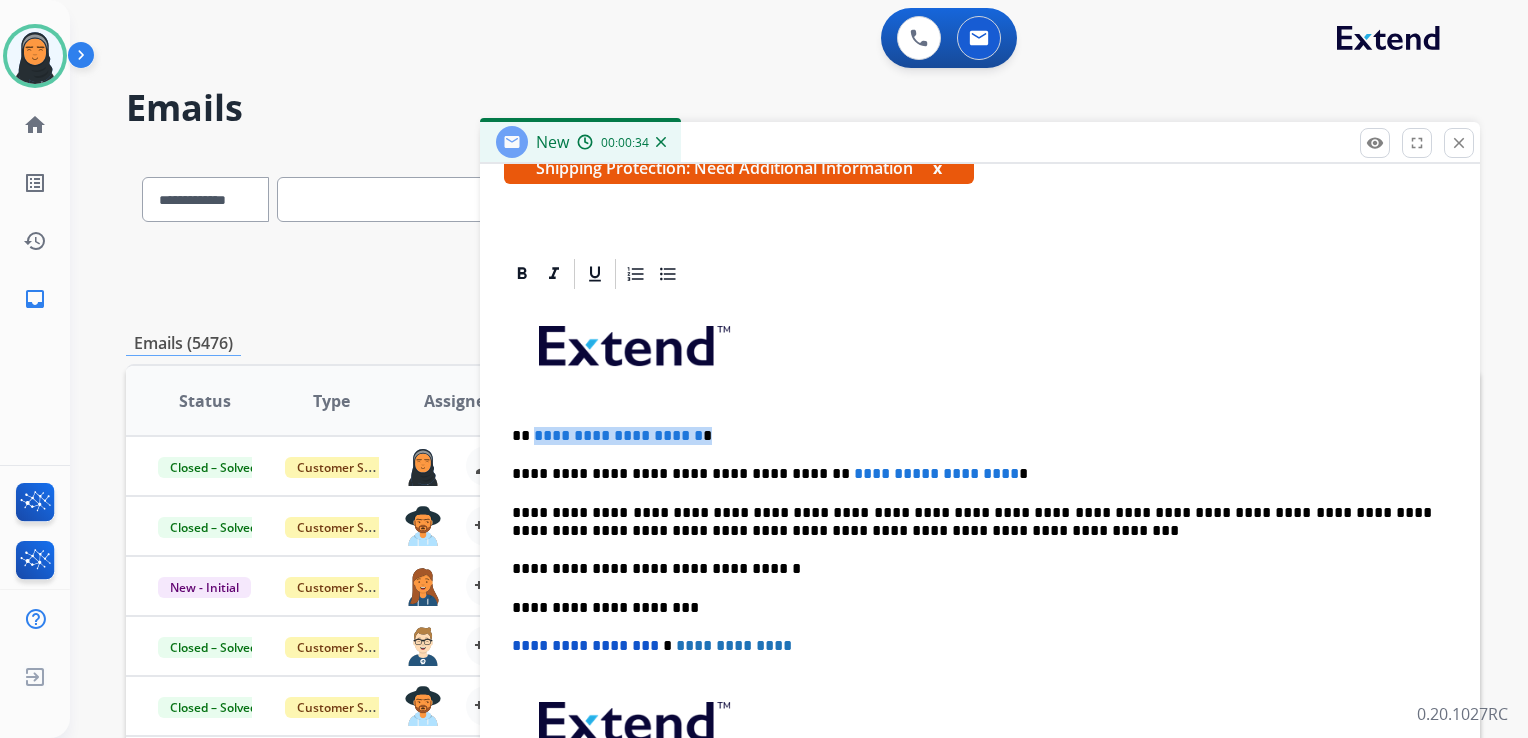 drag, startPoint x: 732, startPoint y: 435, endPoint x: 530, endPoint y: 423, distance: 202.35612 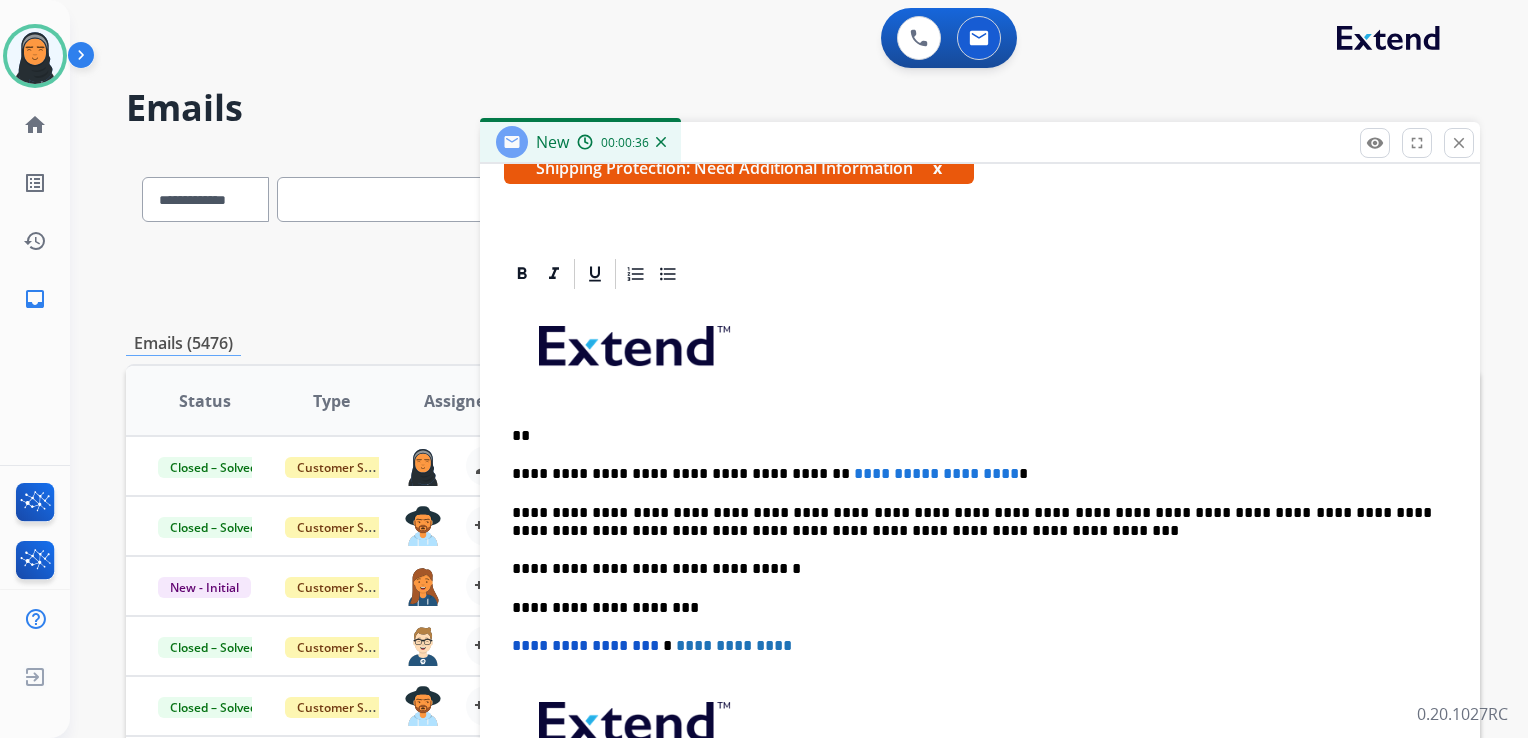 type 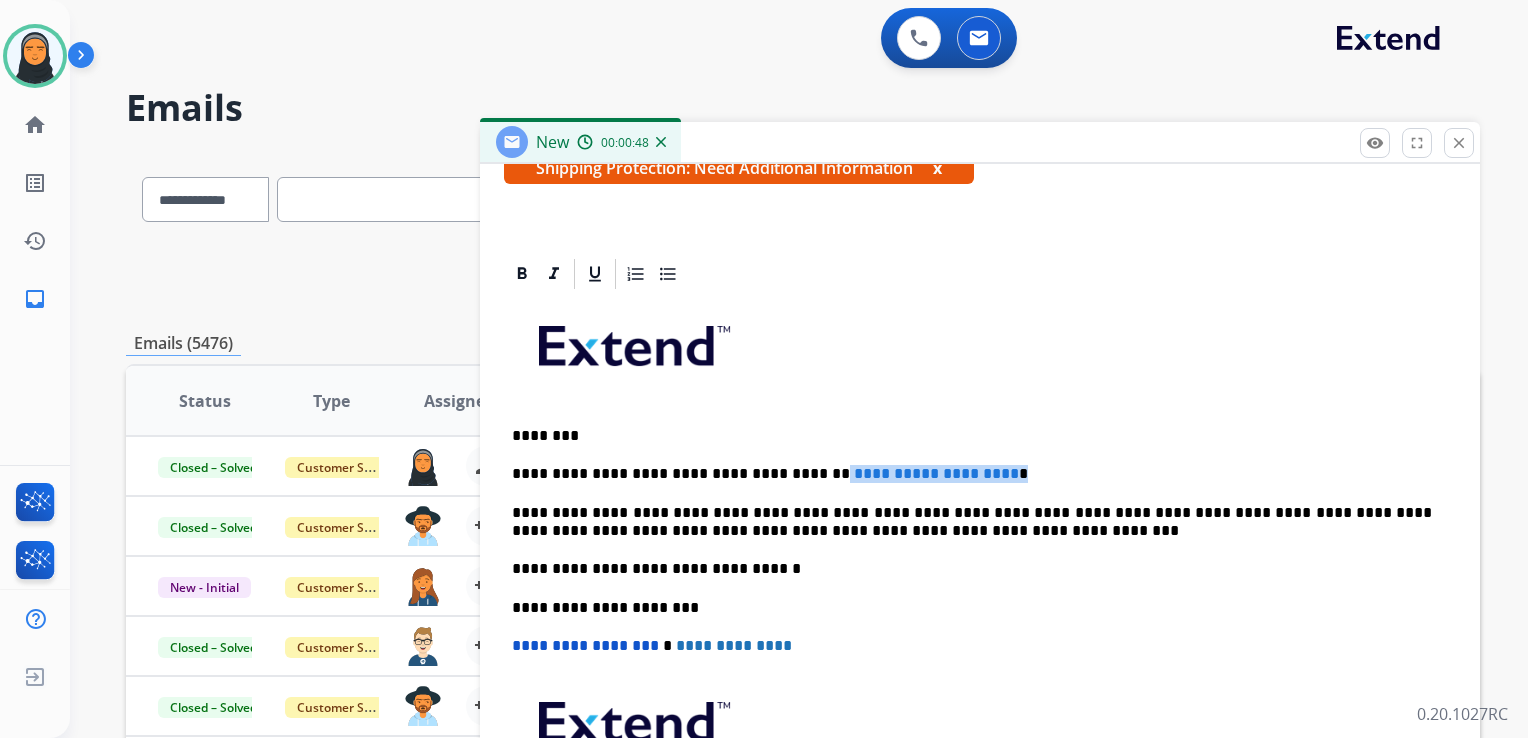 drag, startPoint x: 1016, startPoint y: 477, endPoint x: 795, endPoint y: 468, distance: 221.18318 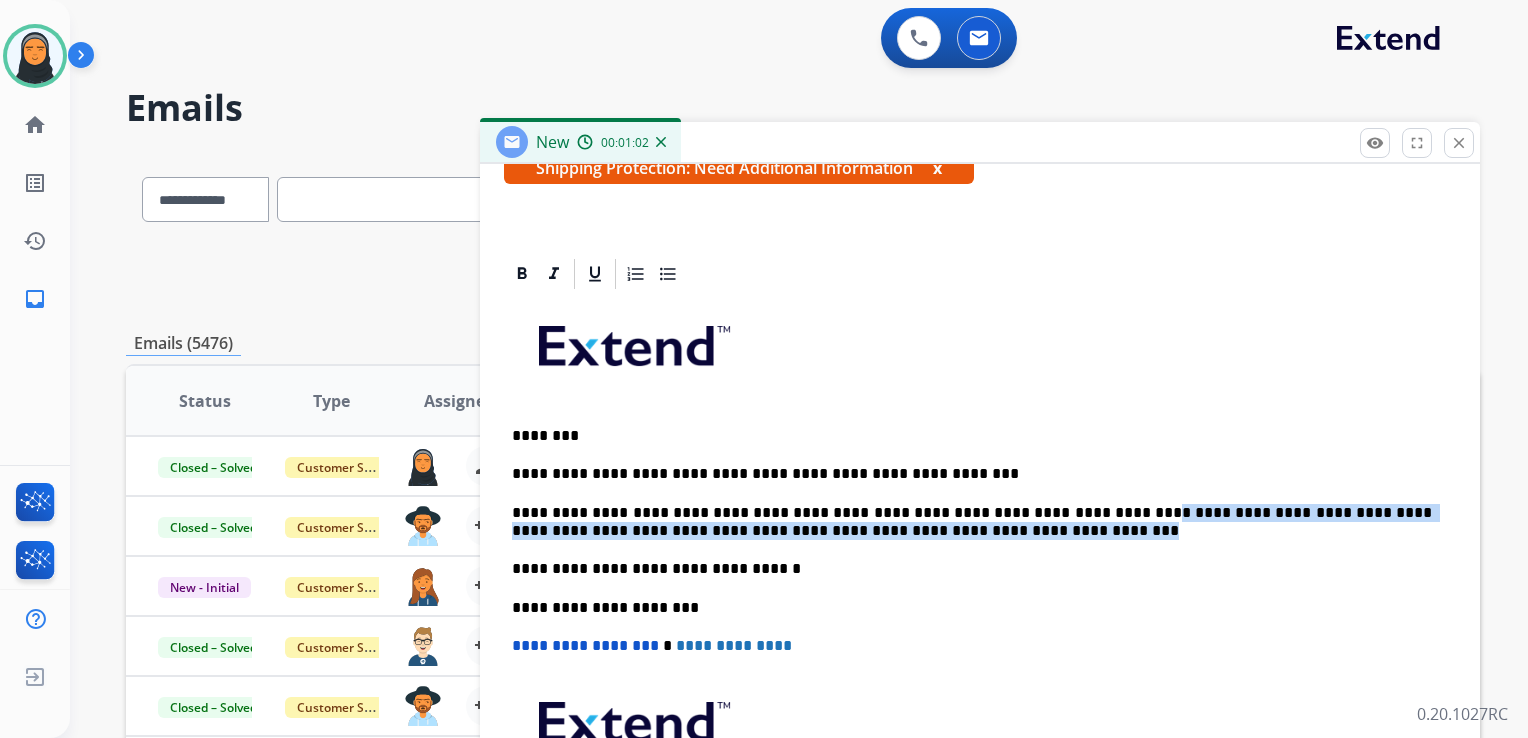 drag, startPoint x: 1072, startPoint y: 510, endPoint x: 1105, endPoint y: 530, distance: 38.587563 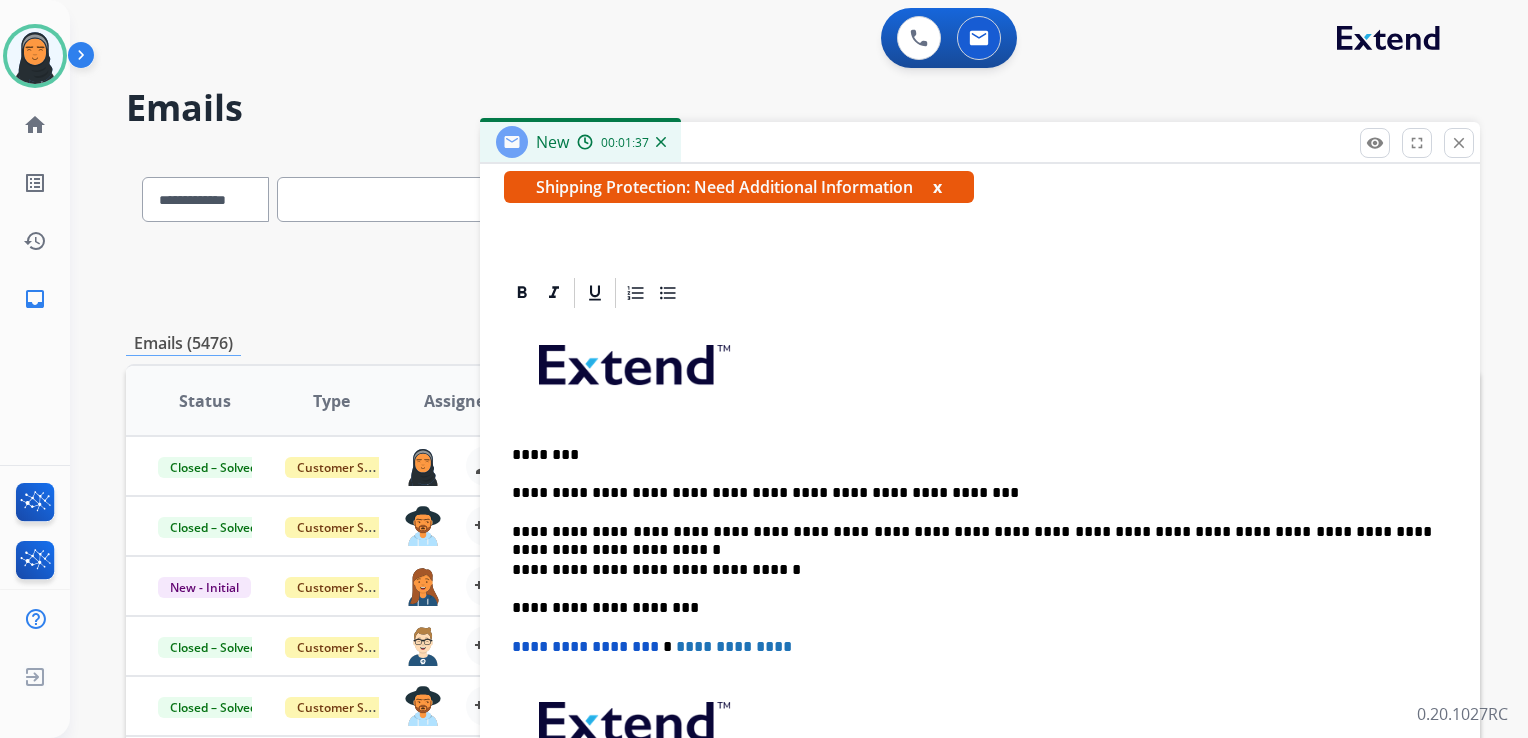 scroll, scrollTop: 383, scrollLeft: 0, axis: vertical 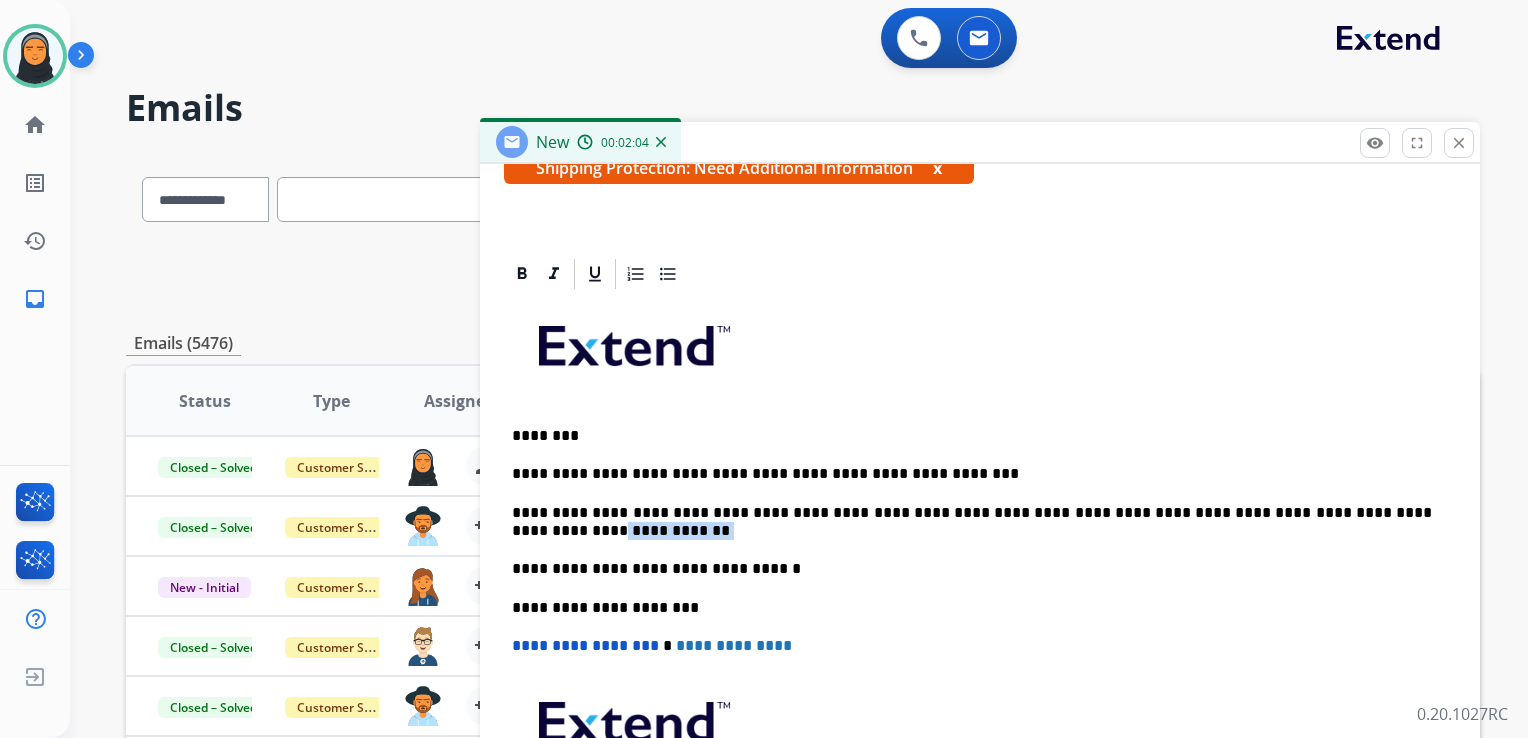 drag, startPoint x: 1375, startPoint y: 514, endPoint x: 1433, endPoint y: 526, distance: 59.22837 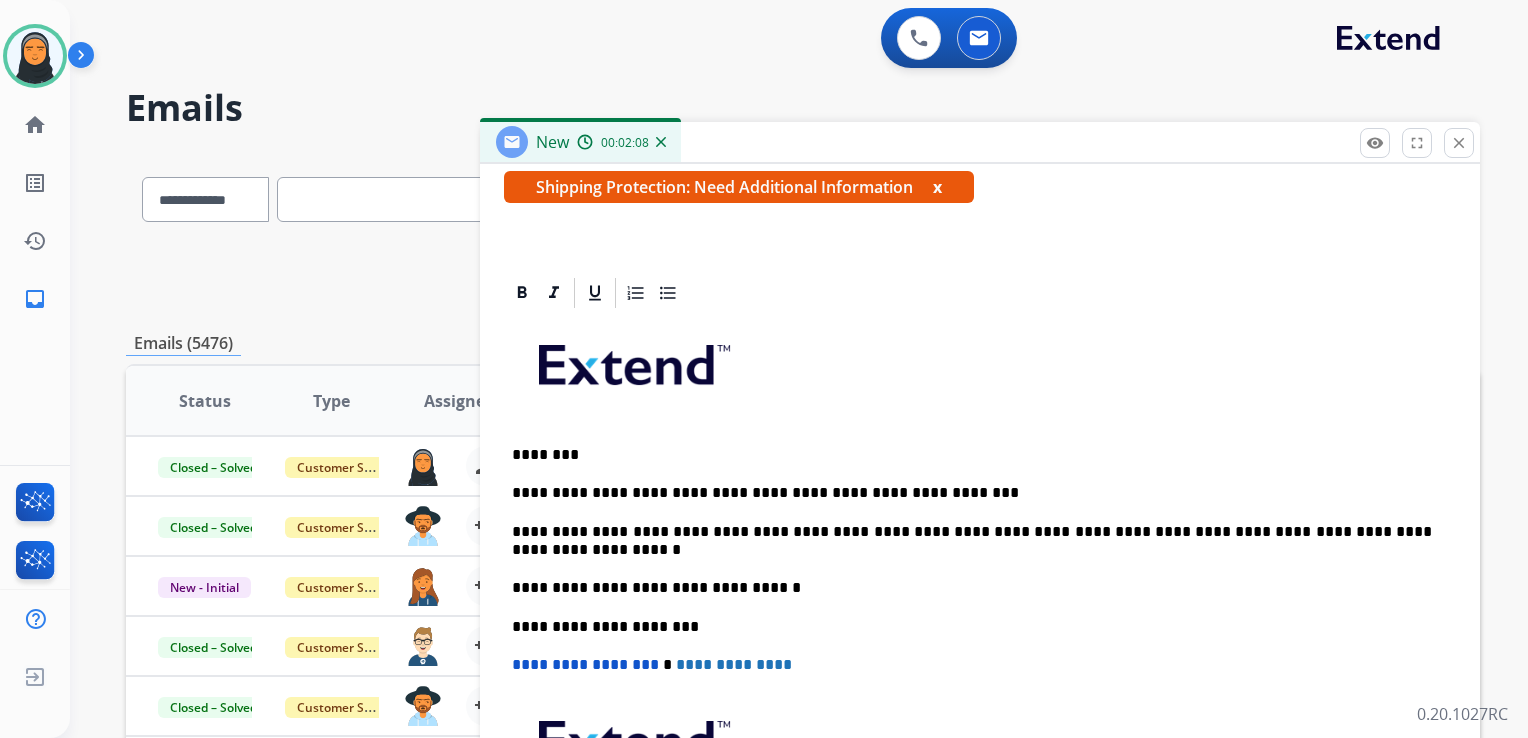 scroll, scrollTop: 383, scrollLeft: 0, axis: vertical 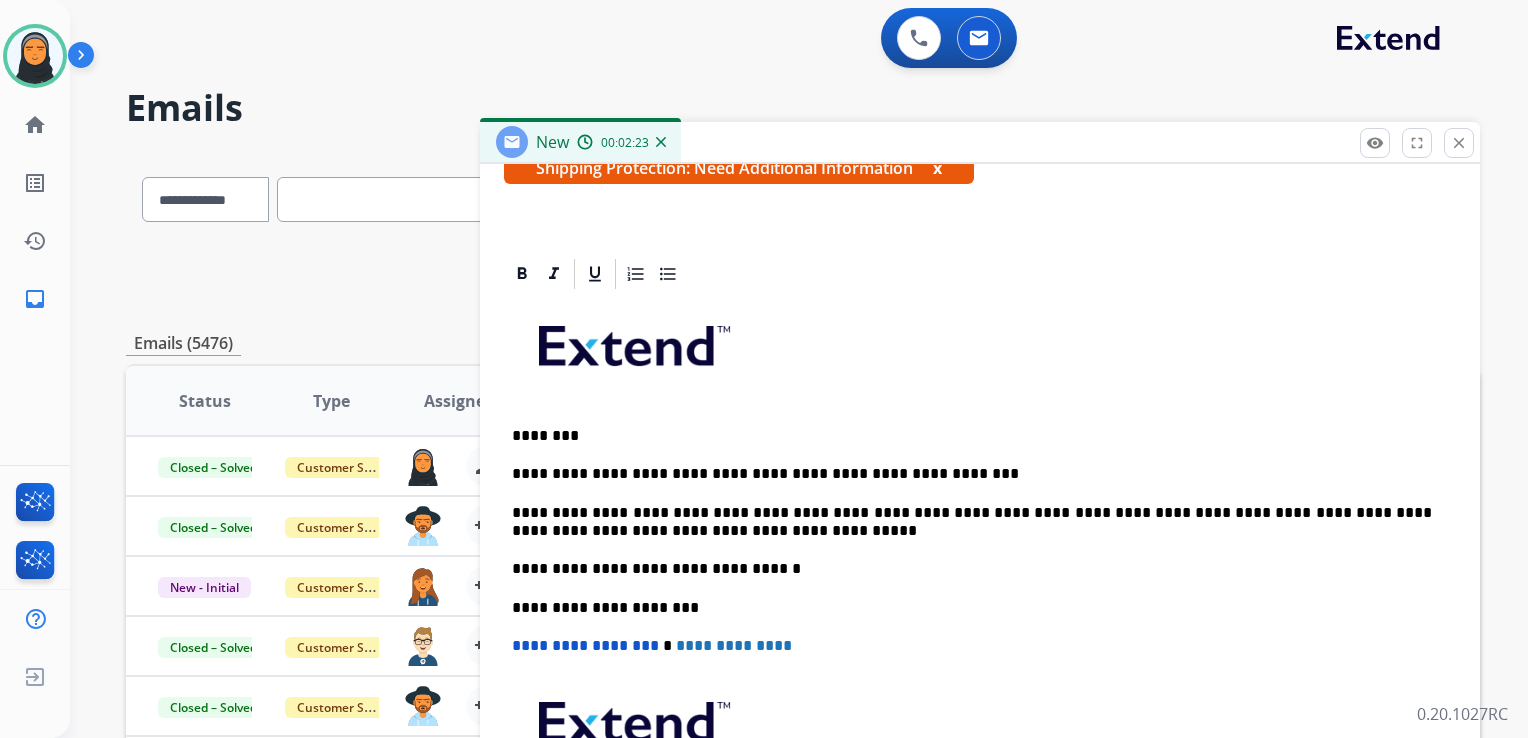 click on "**********" at bounding box center (972, 522) 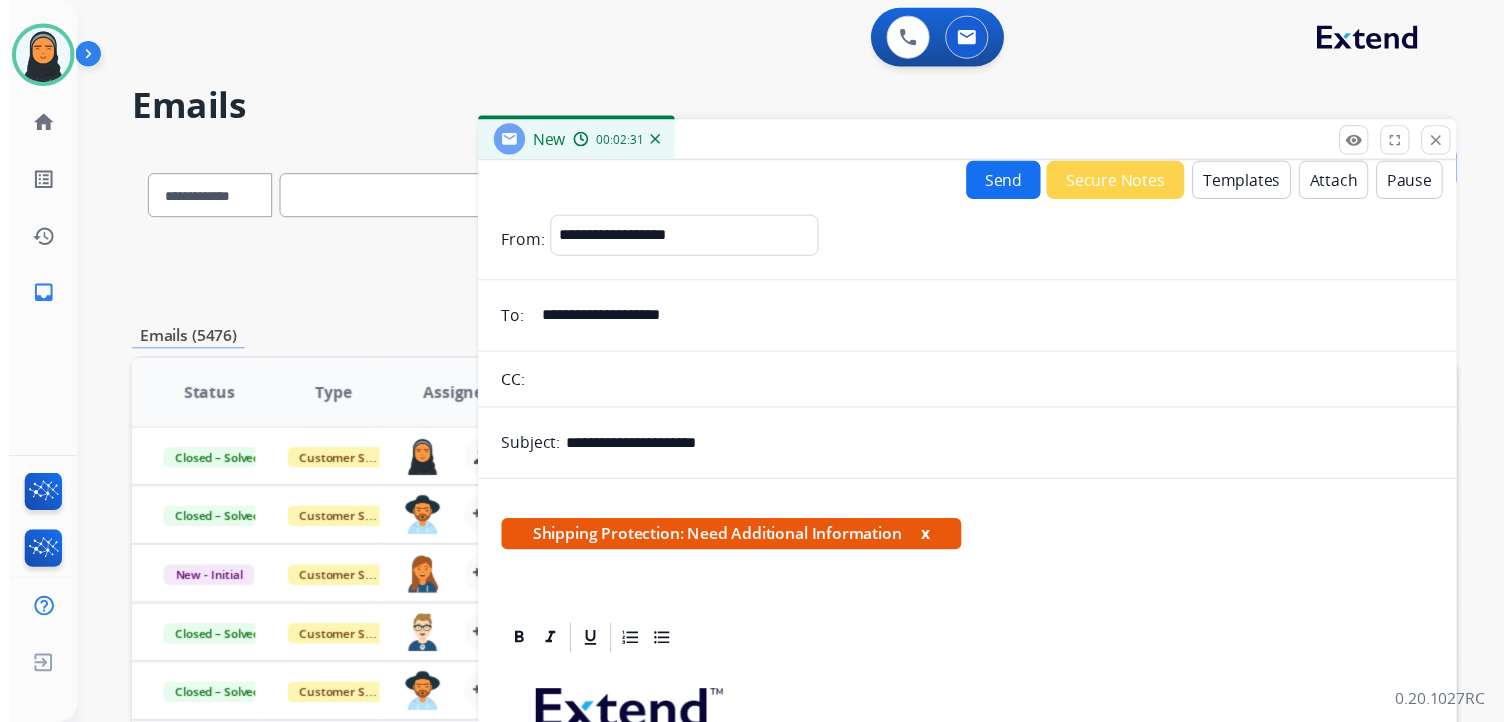 scroll, scrollTop: 0, scrollLeft: 0, axis: both 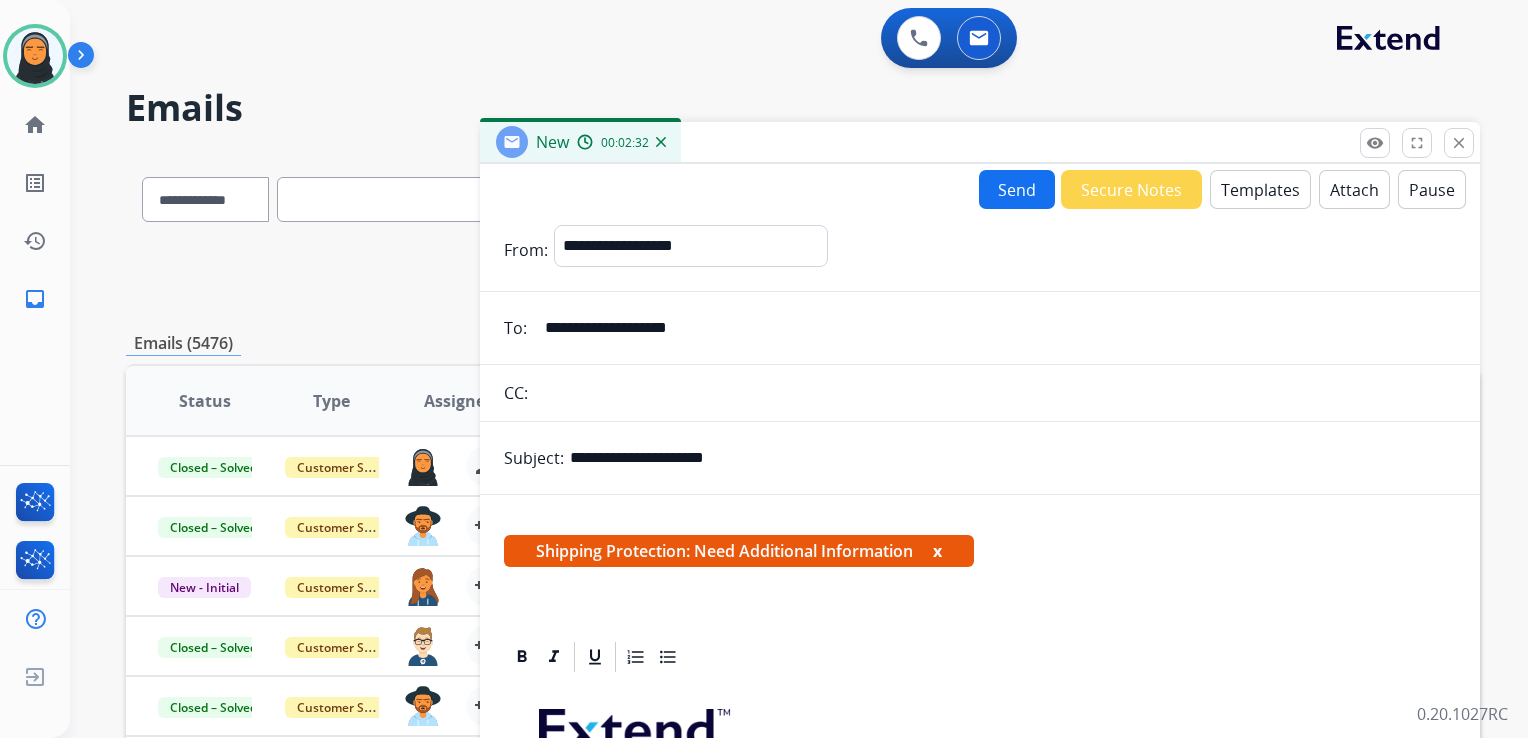 click on "Send" at bounding box center (1017, 189) 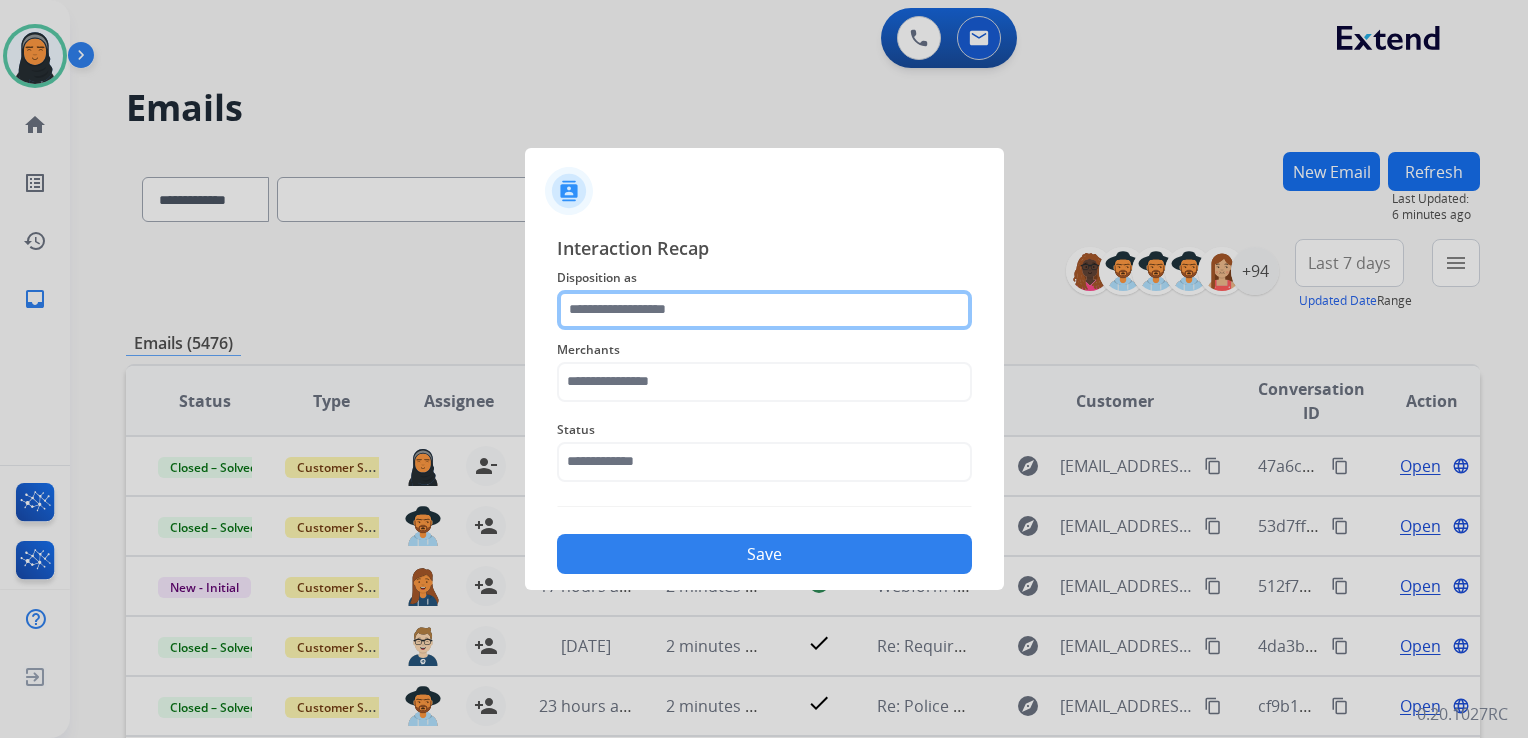 click 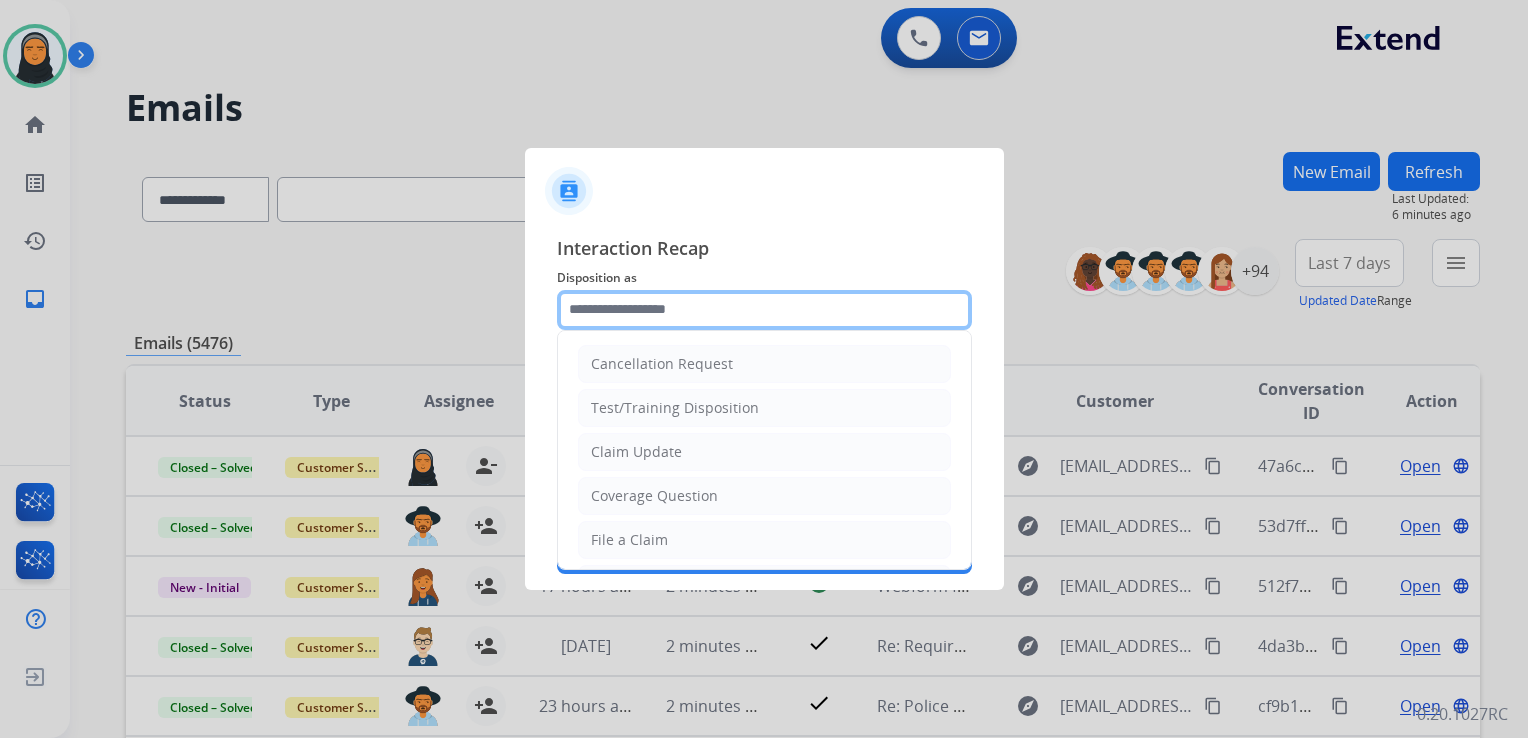 type on "**********" 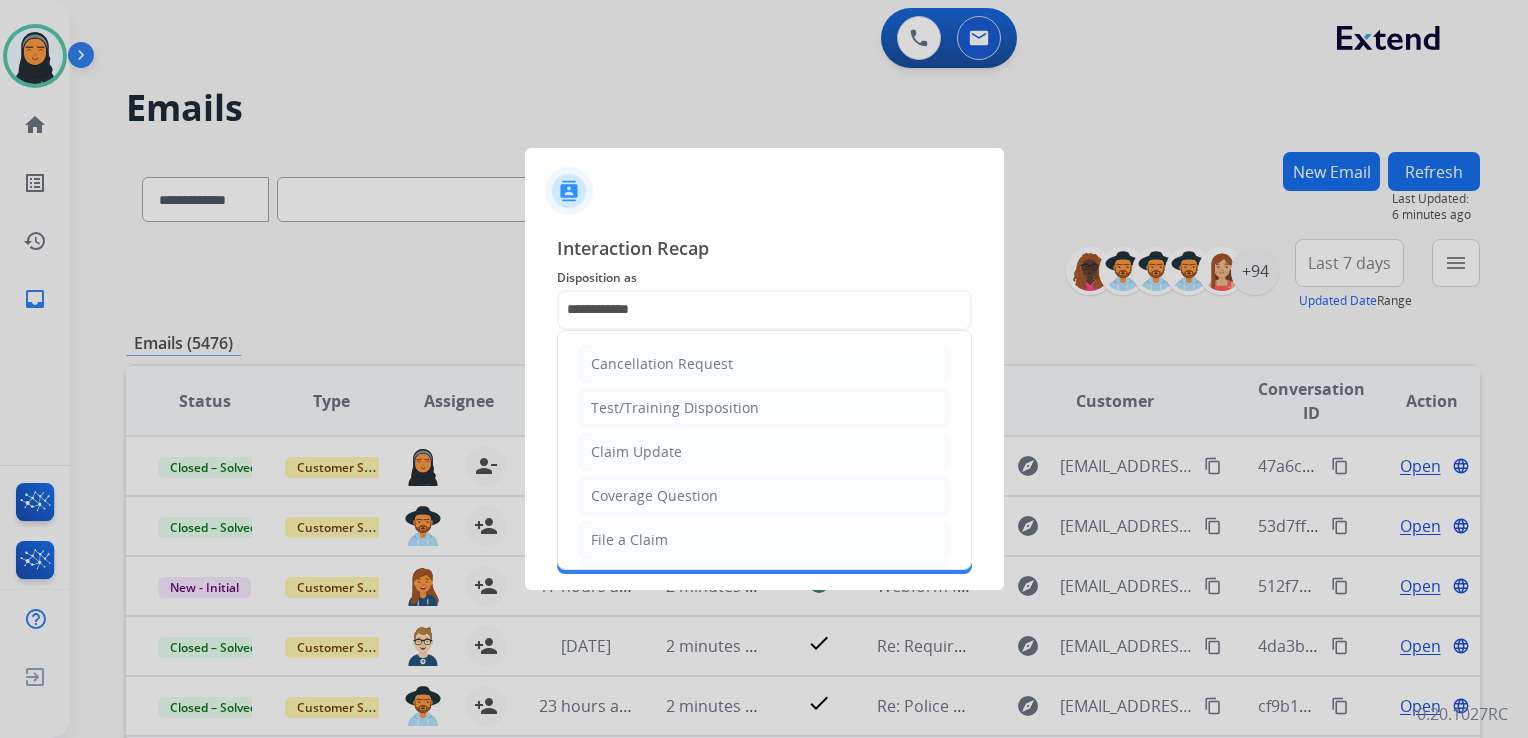 type on "***" 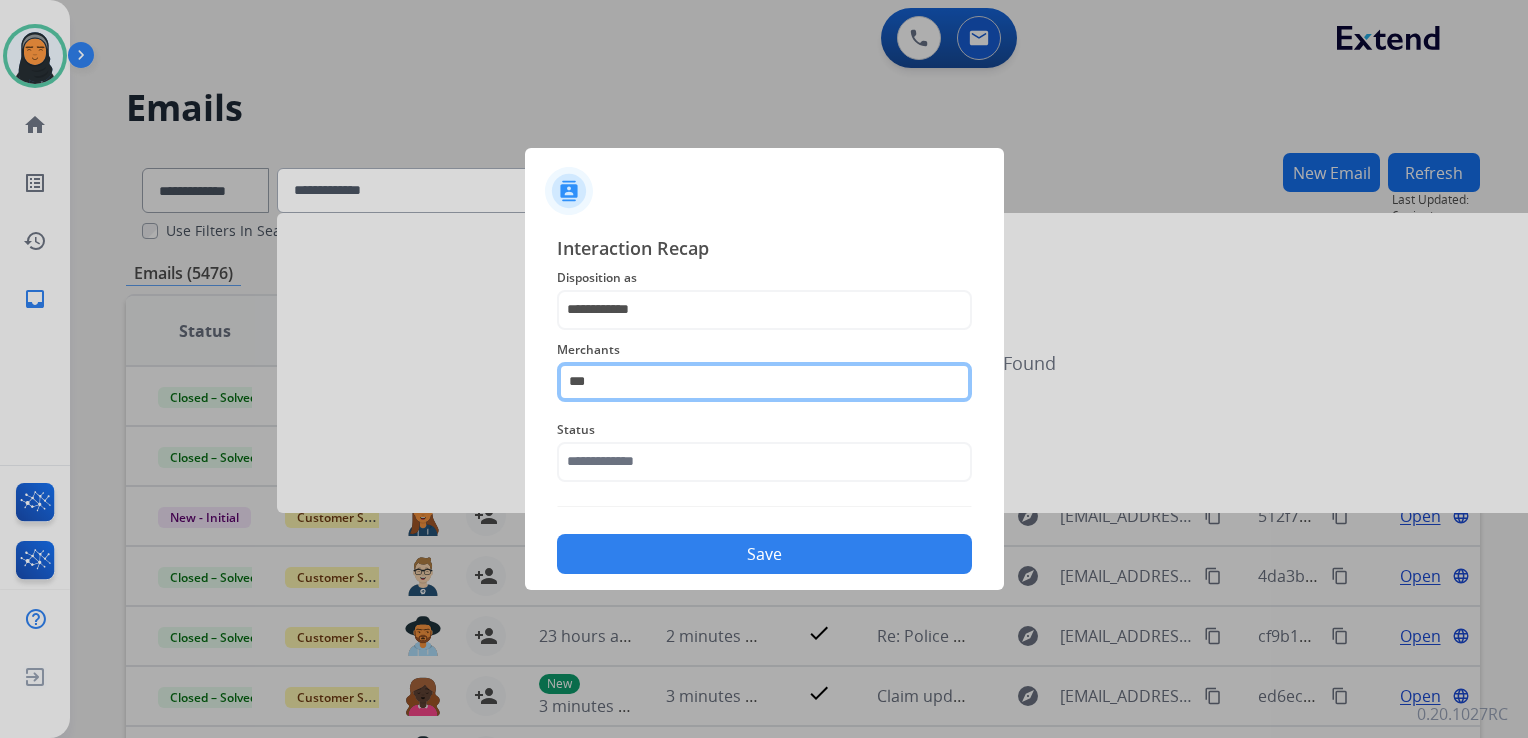 click on "***" 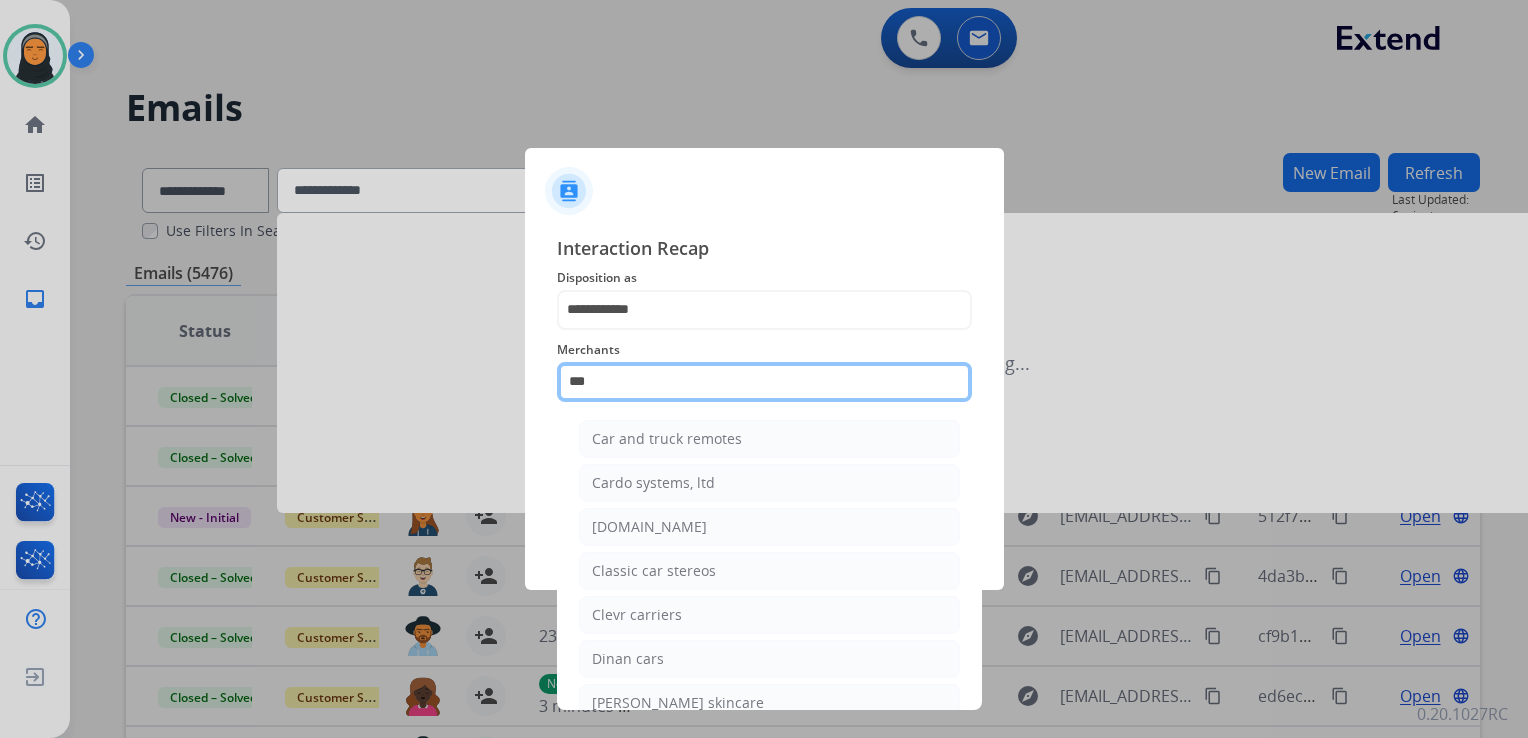 drag, startPoint x: 645, startPoint y: 379, endPoint x: 557, endPoint y: 381, distance: 88.02273 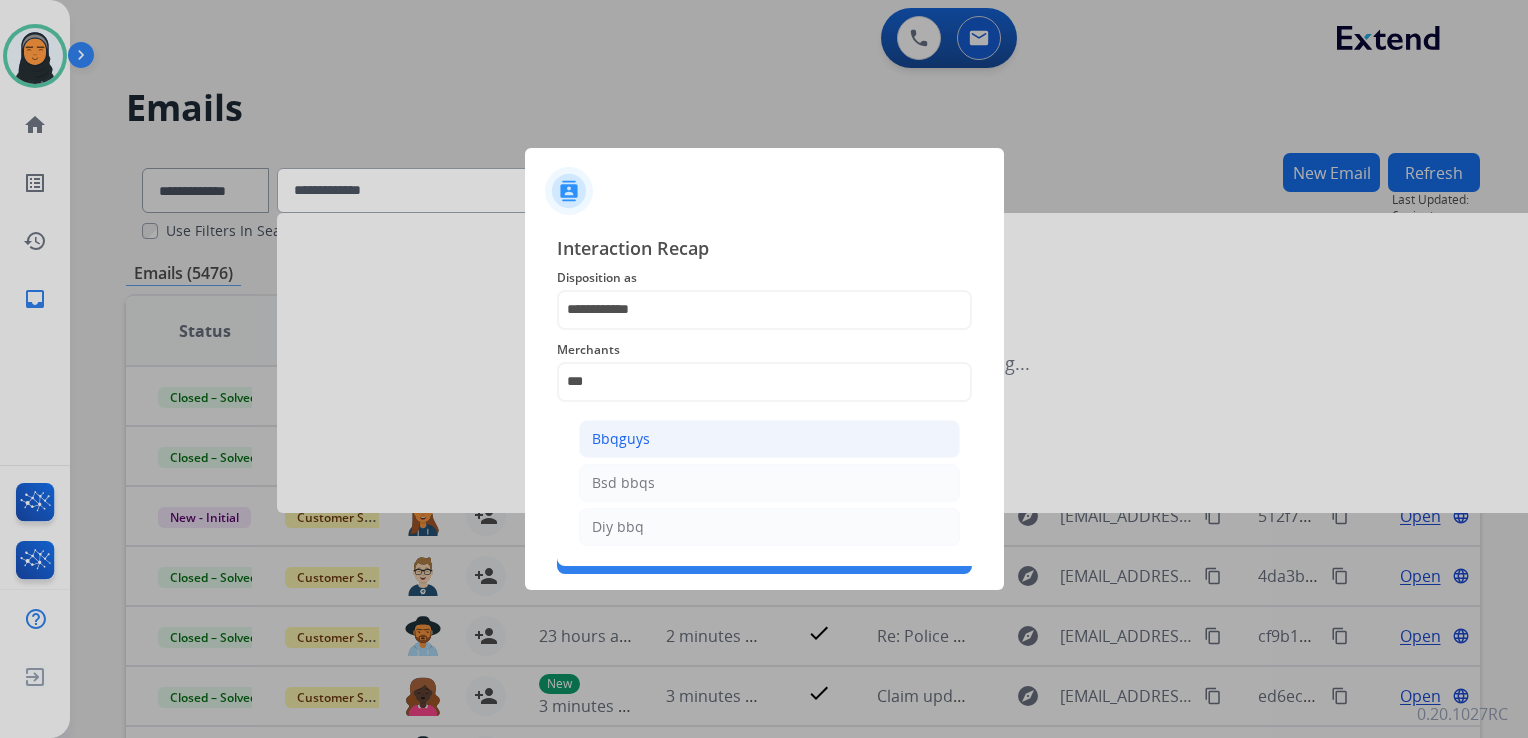 click on "Bbqguys" 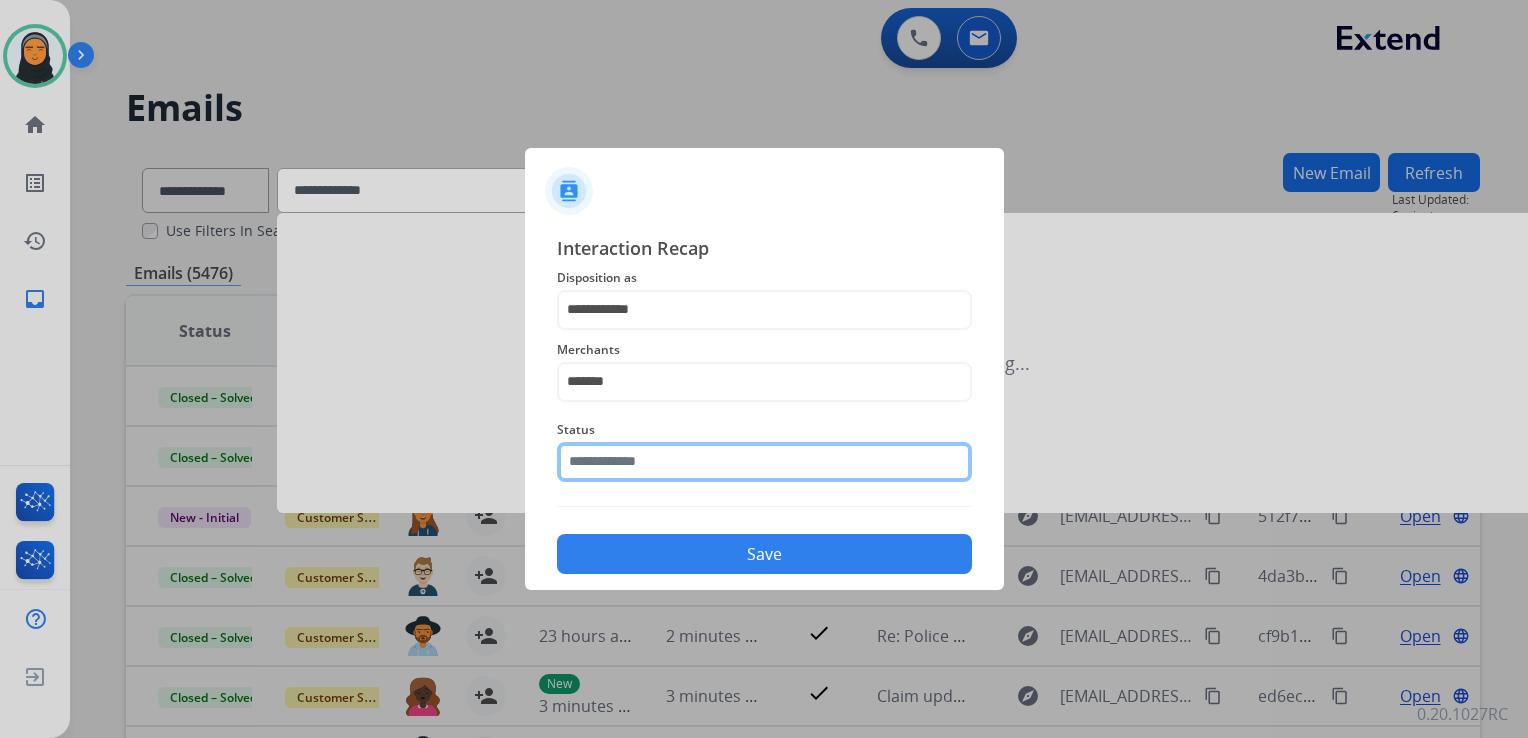 click 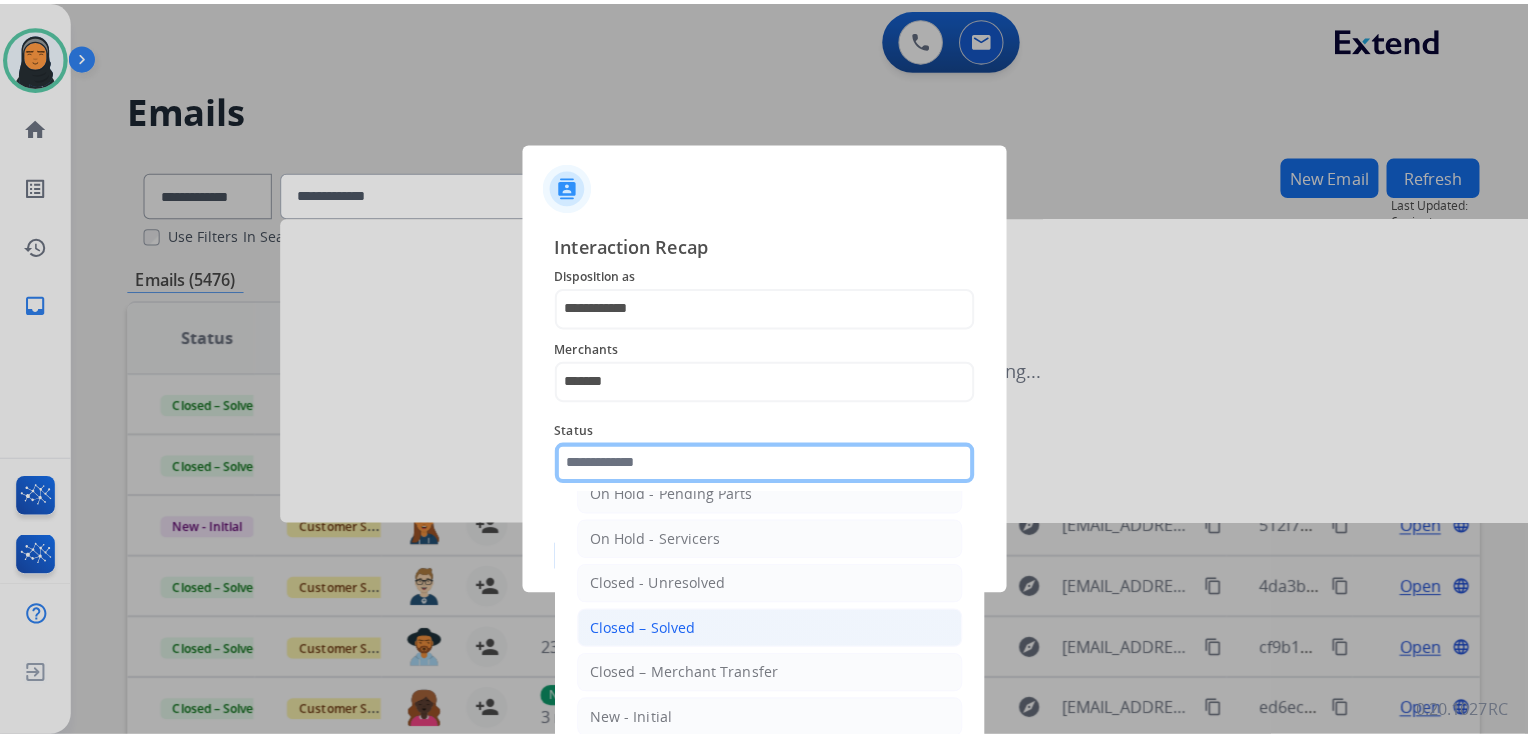 scroll, scrollTop: 116, scrollLeft: 0, axis: vertical 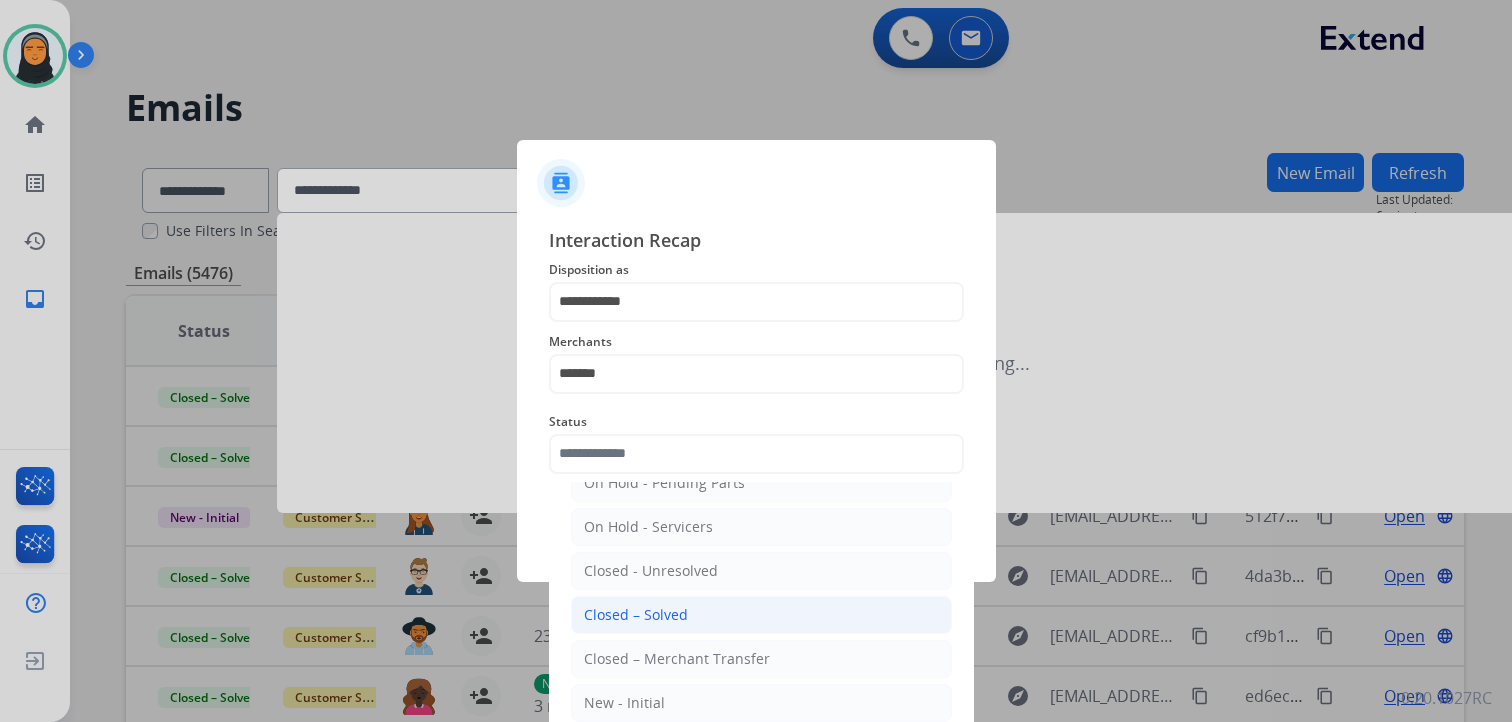 click on "Closed – Solved" 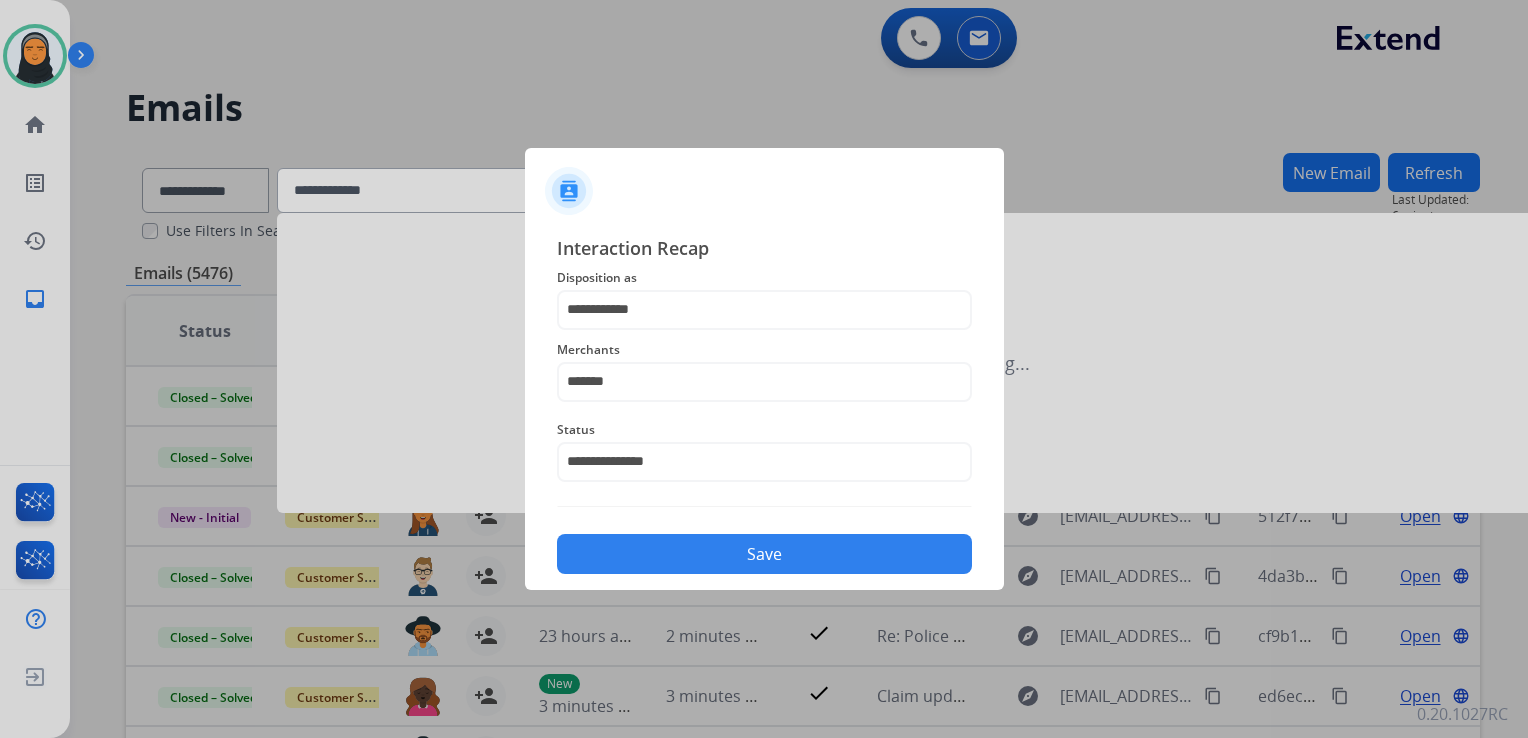 click on "Save" 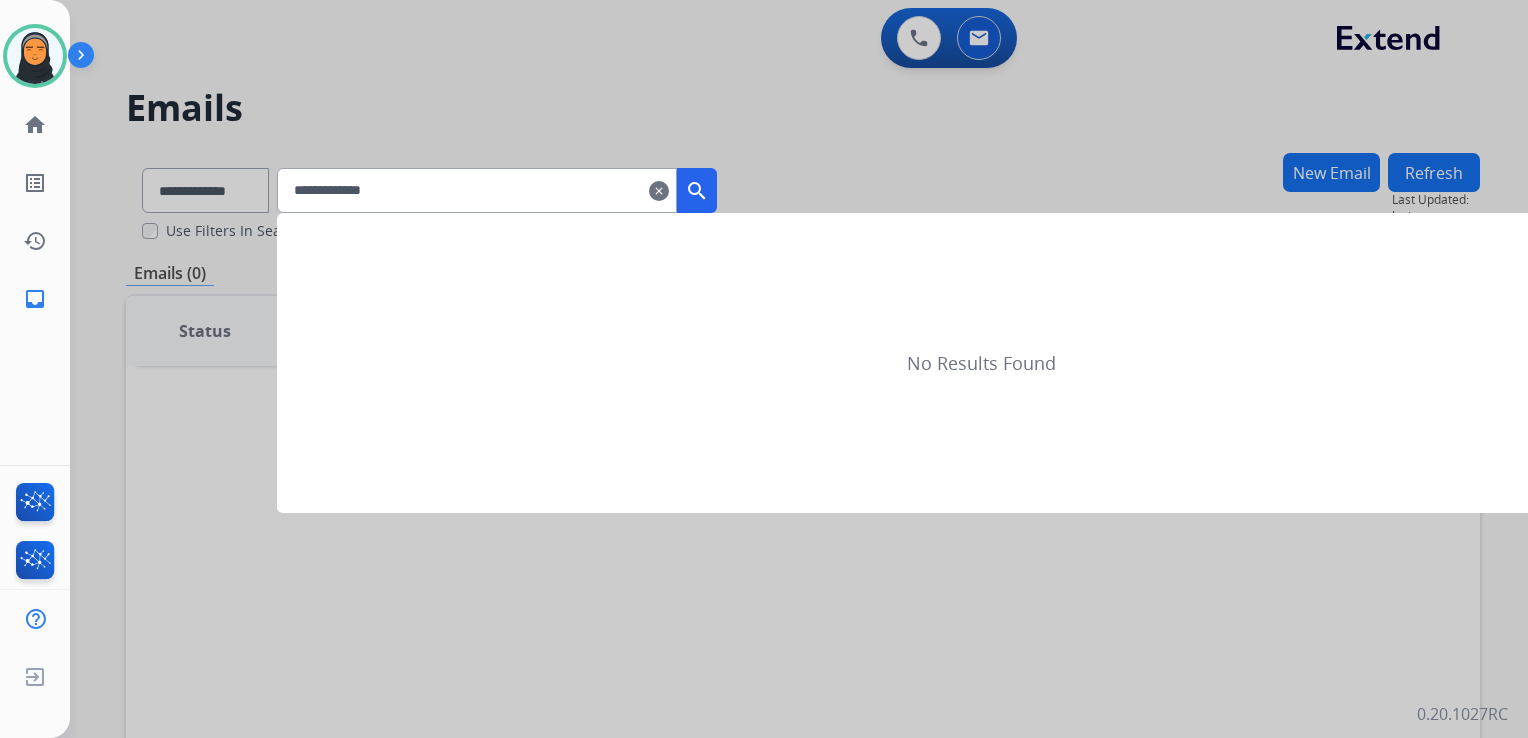 click on "clear" at bounding box center [659, 191] 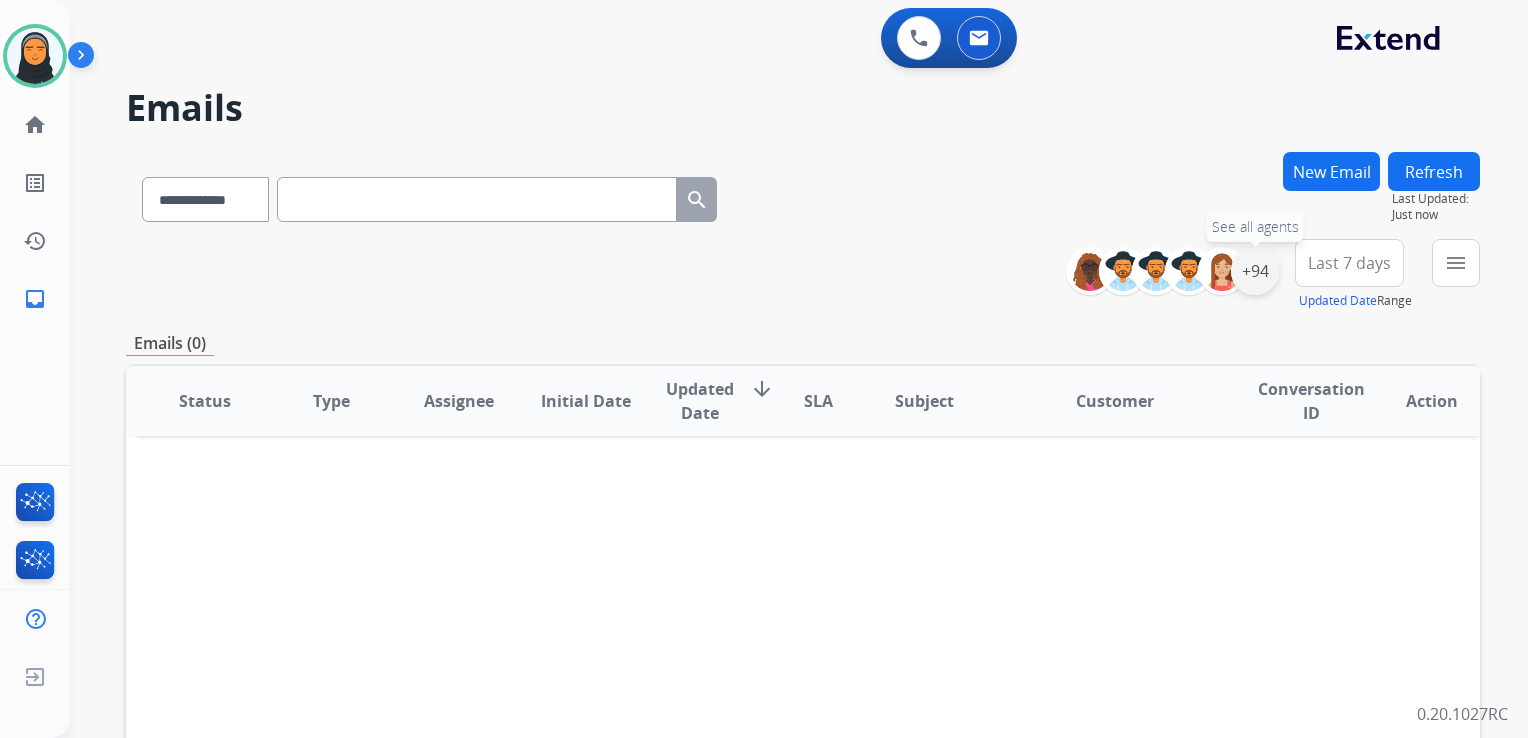 click on "+94" at bounding box center (1255, 271) 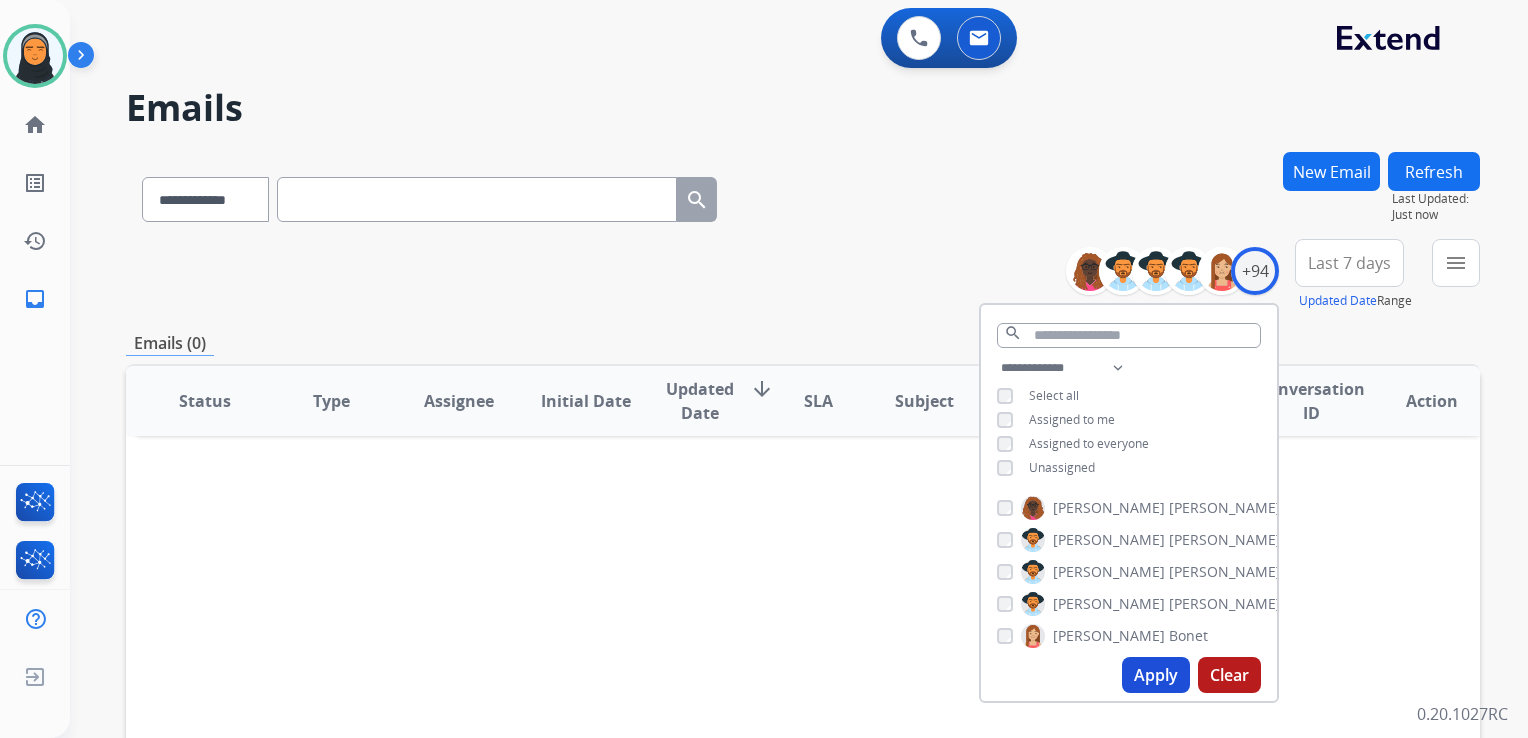 click on "Clear" at bounding box center [1229, 675] 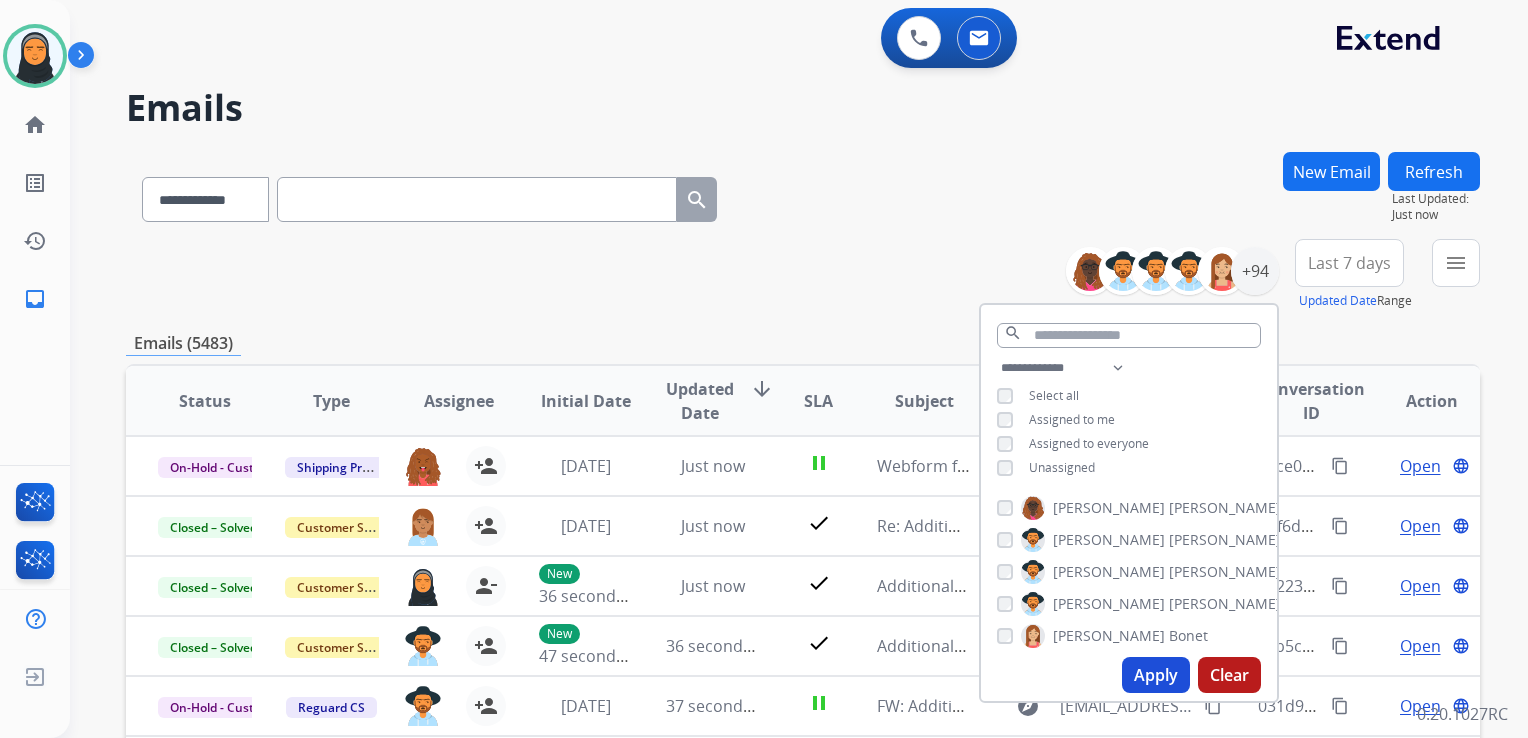 click on "**********" at bounding box center [803, 195] 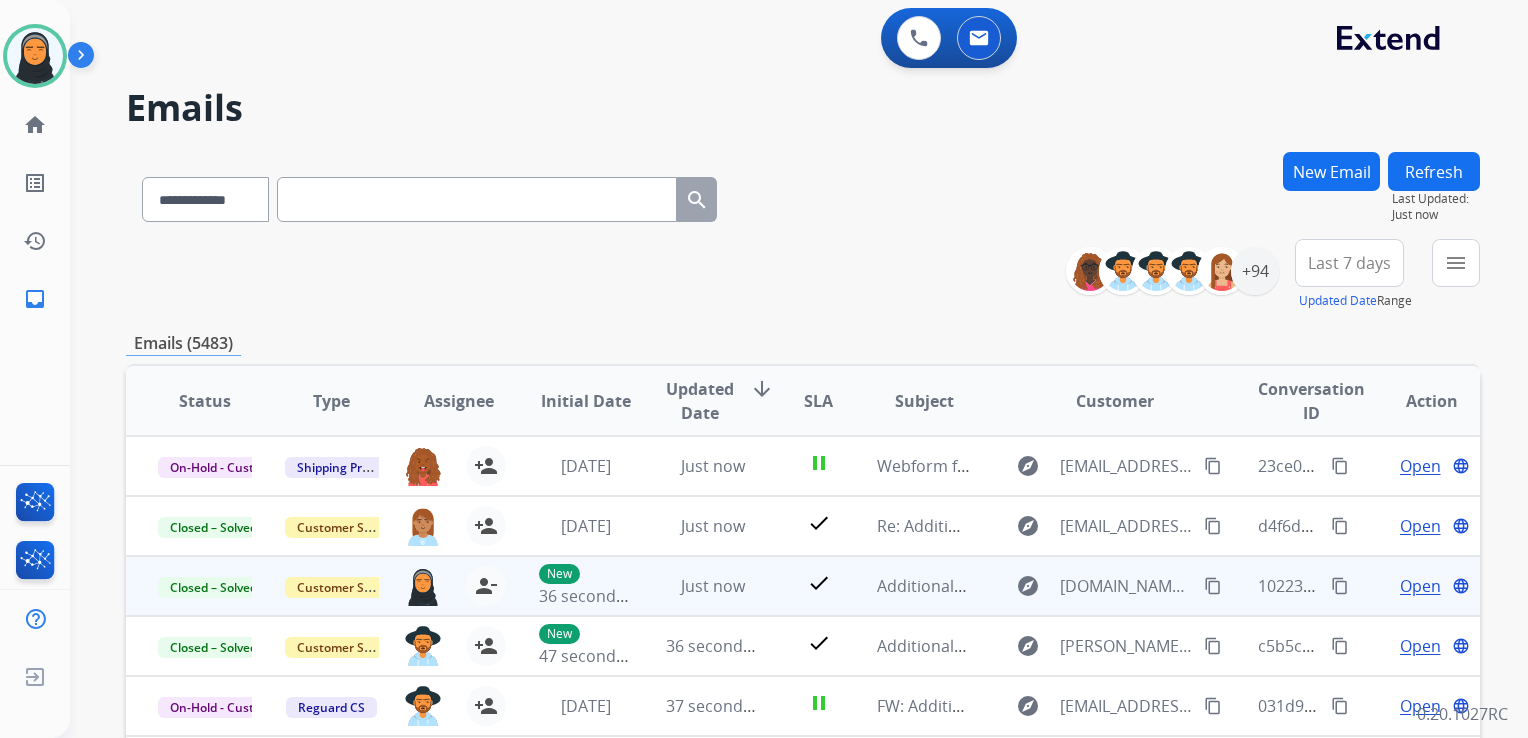 click on "content_copy" at bounding box center [1340, 586] 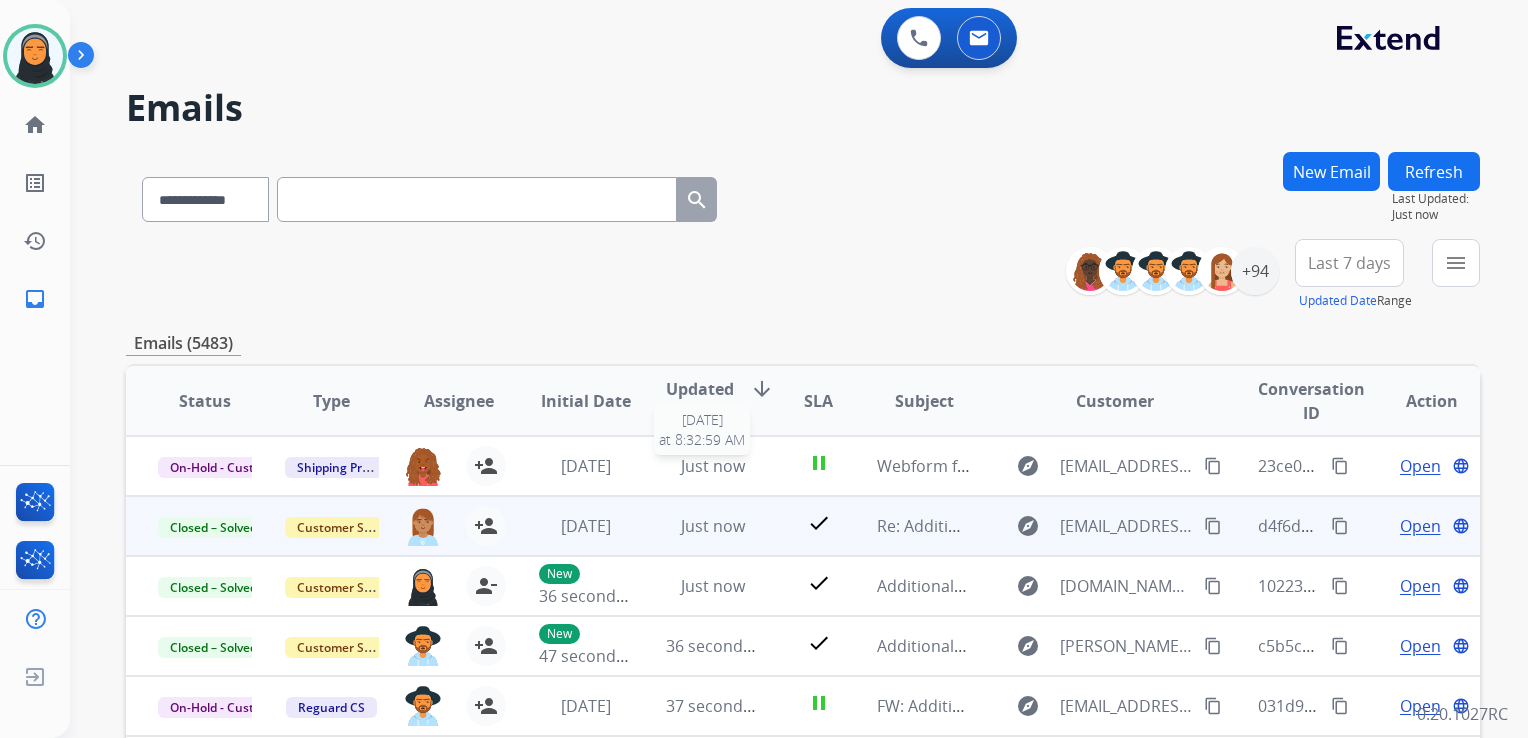 scroll, scrollTop: 1, scrollLeft: 0, axis: vertical 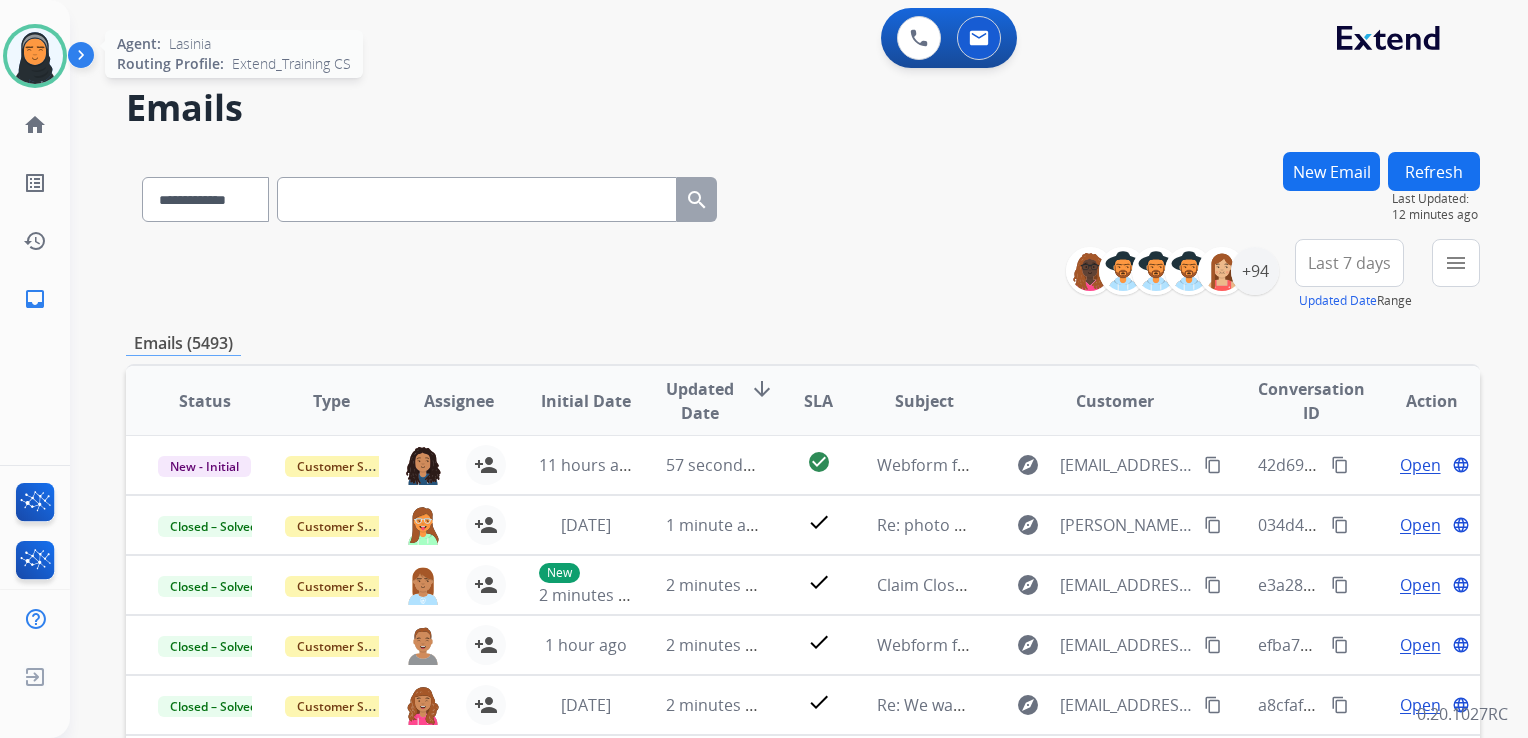 click at bounding box center [35, 56] 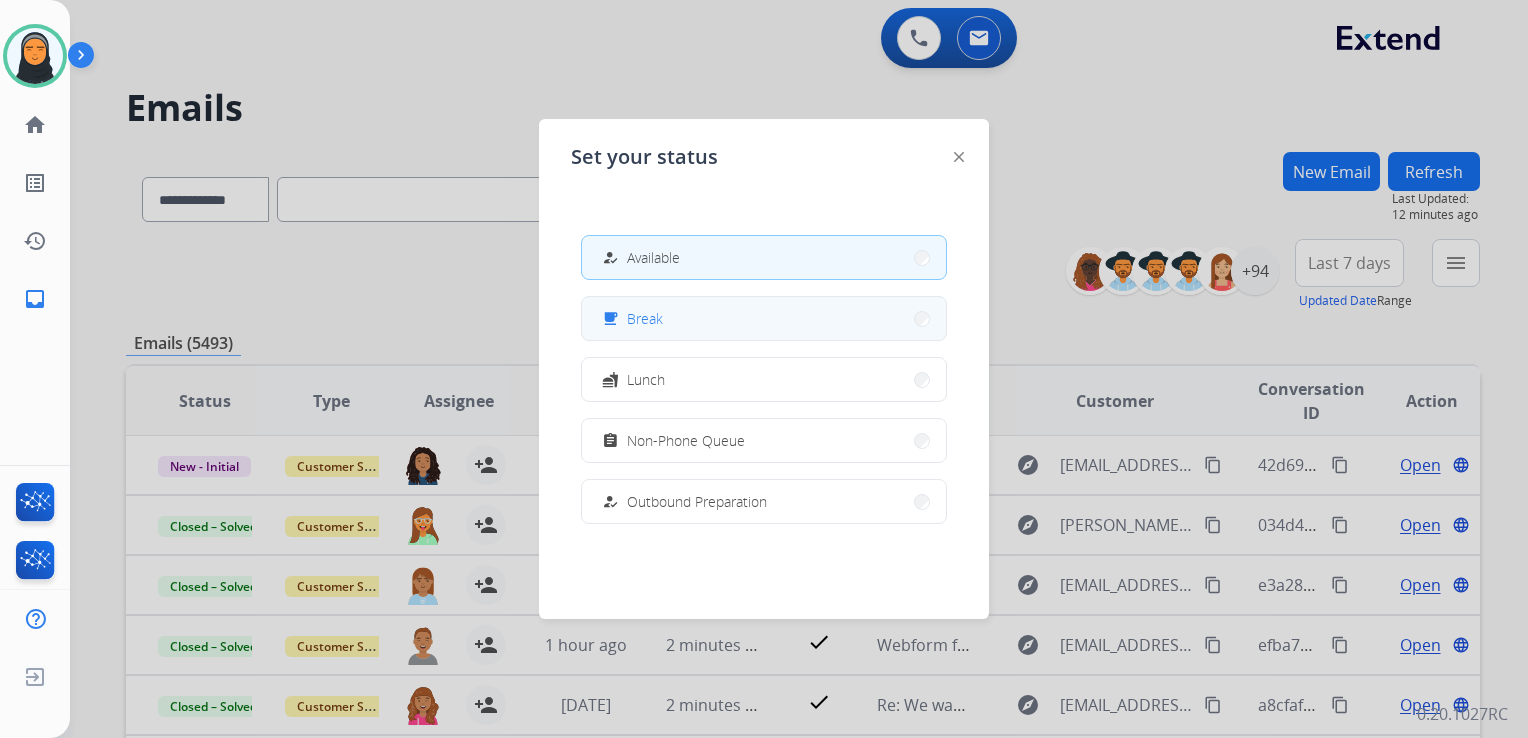 click on "Break" at bounding box center (645, 318) 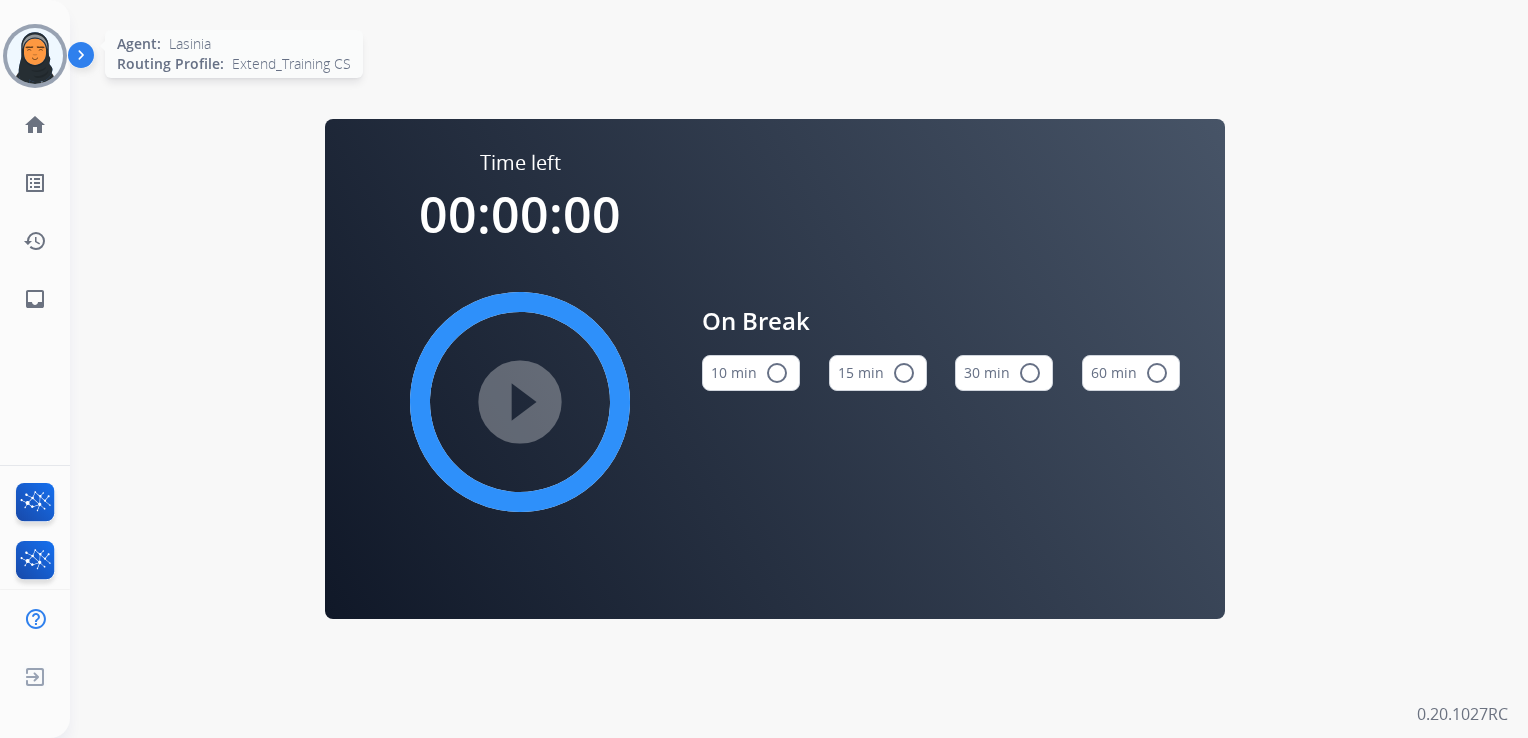 click at bounding box center (35, 56) 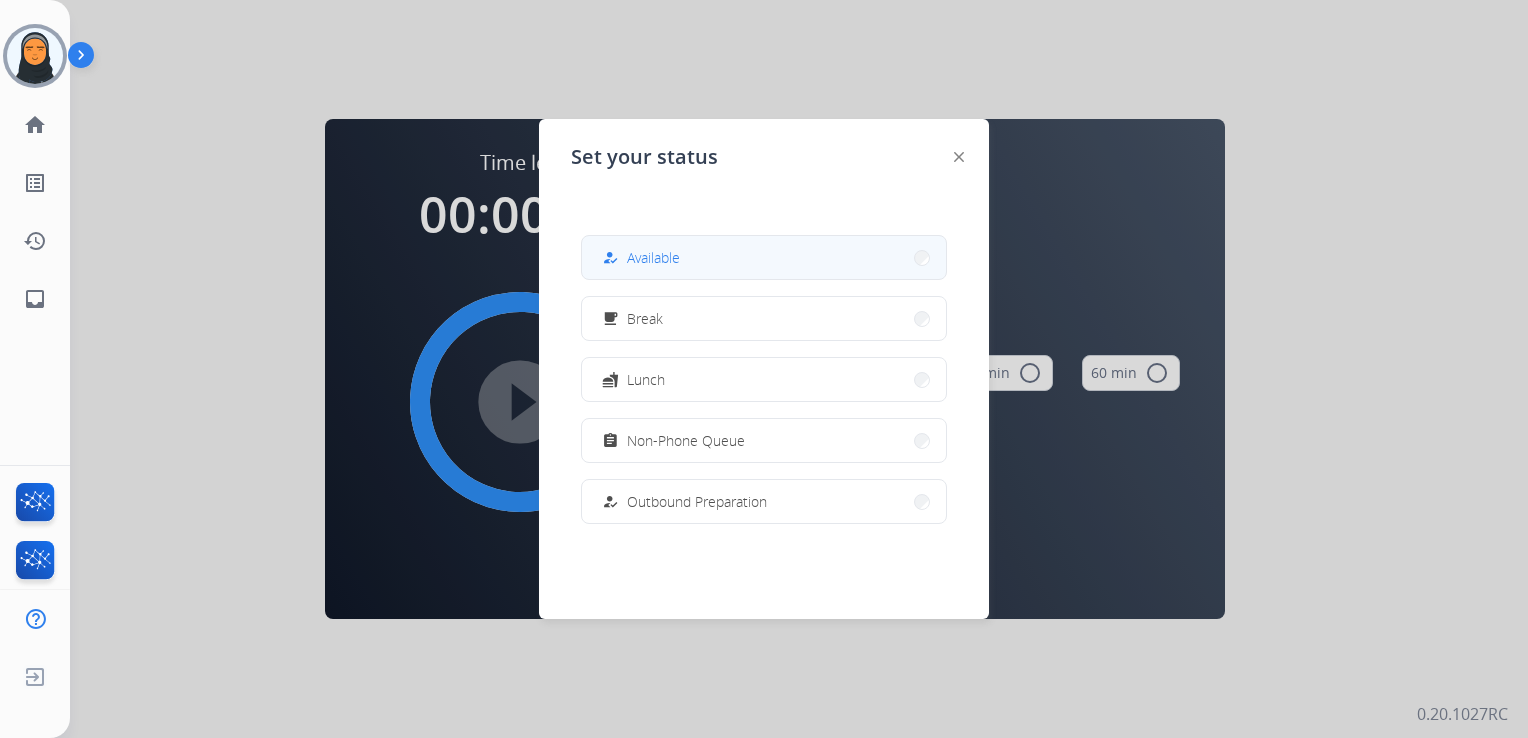click on "how_to_reg Available" at bounding box center [764, 257] 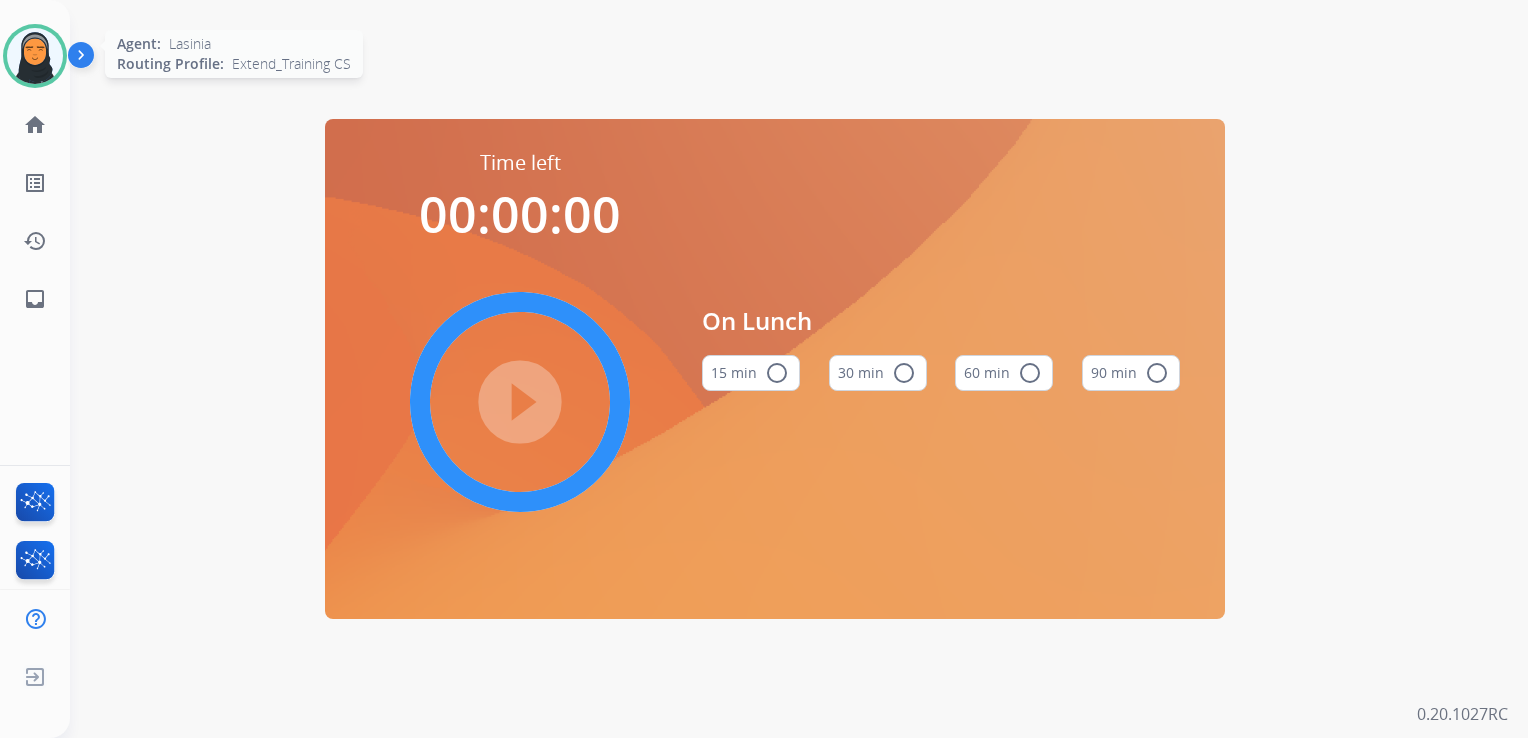 click at bounding box center [35, 56] 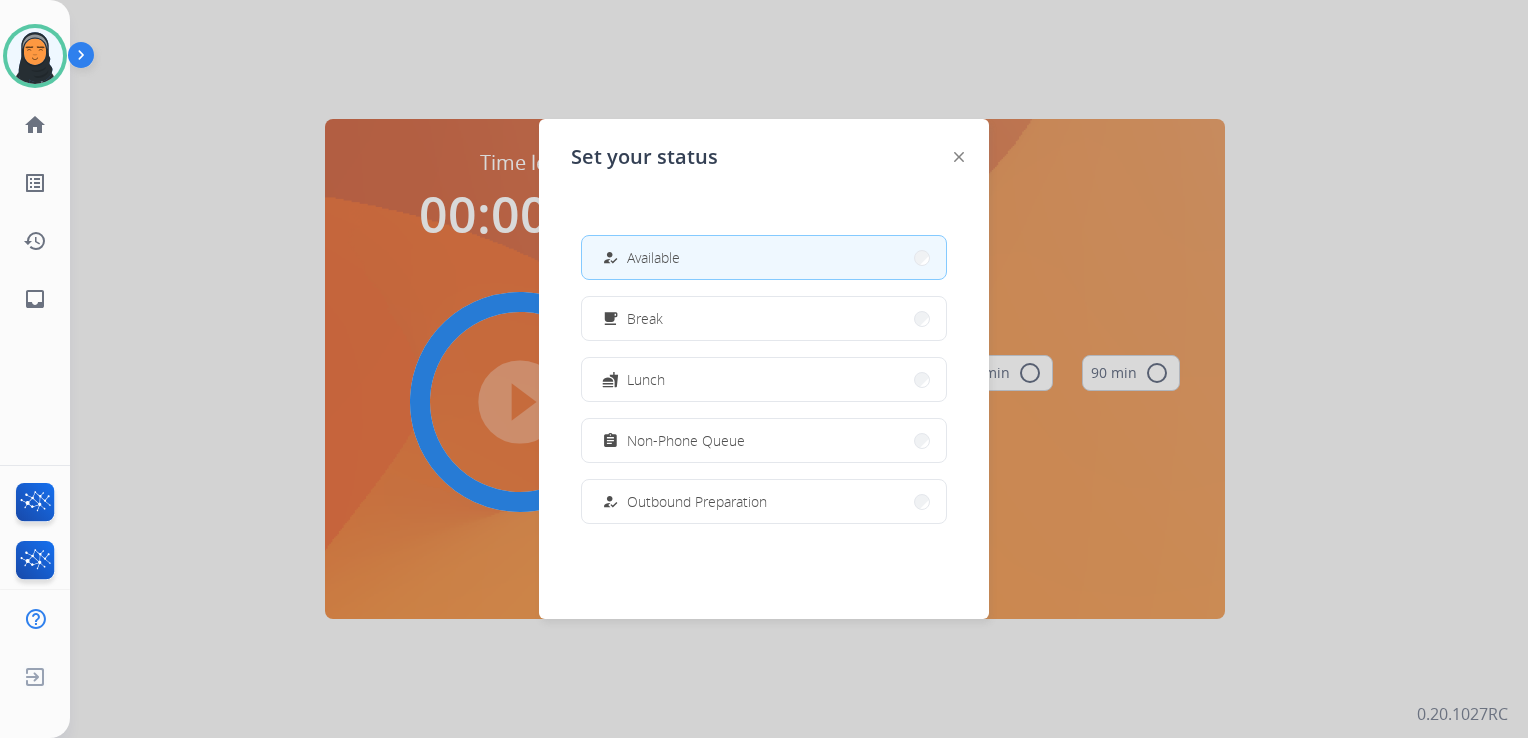 click on "Available" at bounding box center [653, 257] 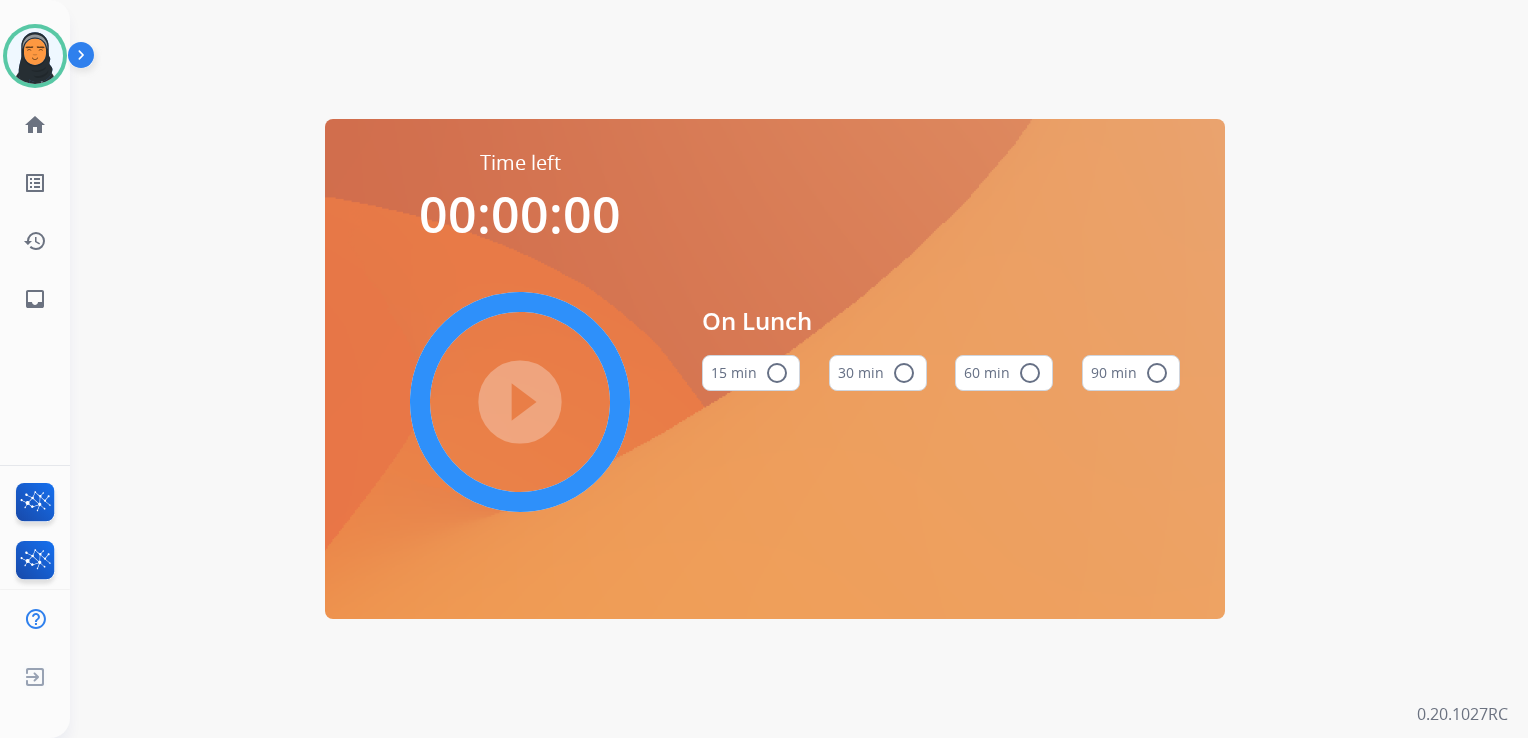 click on "Time left 00:00:00 play_circle_filled On Lunch  15 min  radio_button_unchecked  30 min  radio_button_unchecked  60 min  radio_button_unchecked  90 min  radio_button_unchecked" at bounding box center [775, 369] 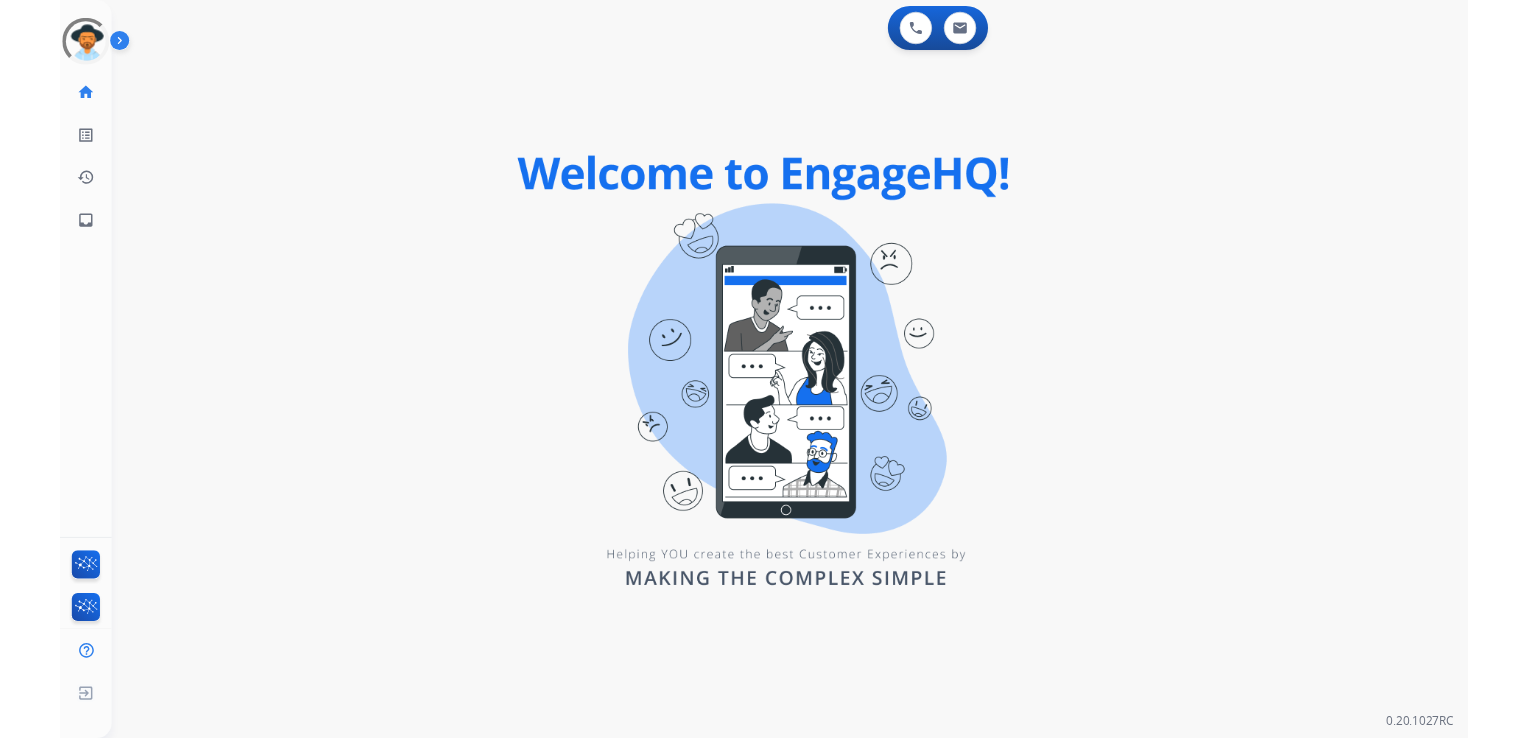 scroll, scrollTop: 0, scrollLeft: 0, axis: both 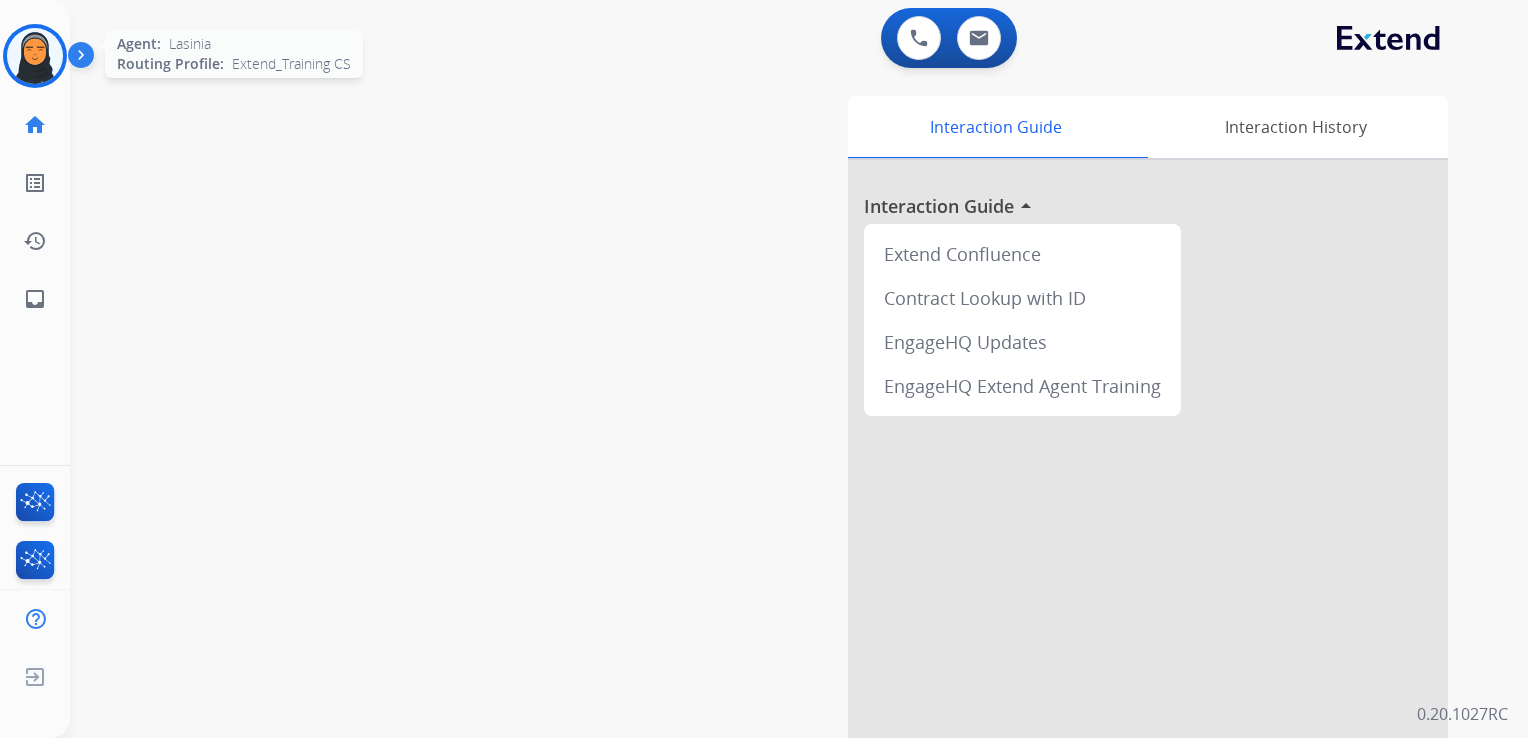 click at bounding box center [35, 56] 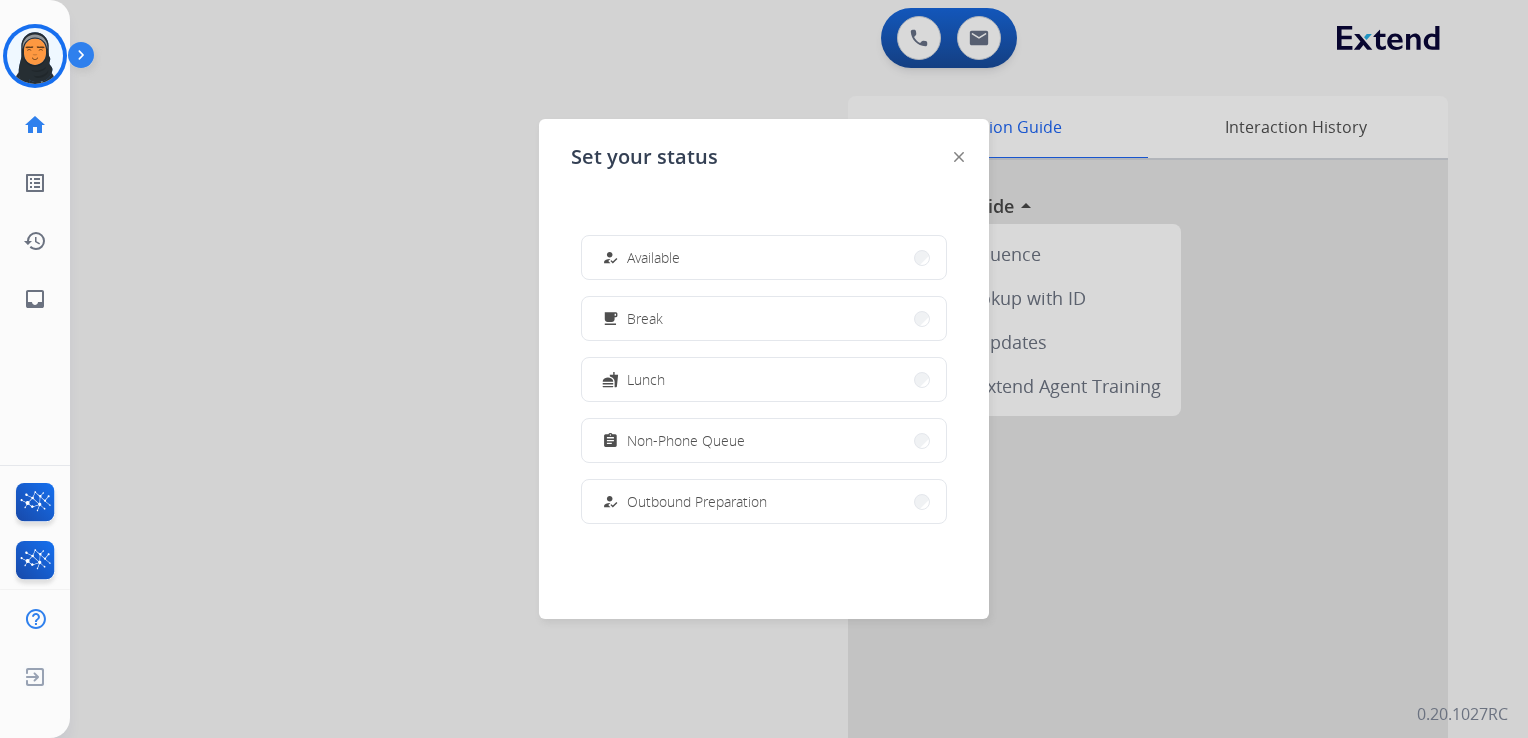 click on "Available" at bounding box center (653, 257) 